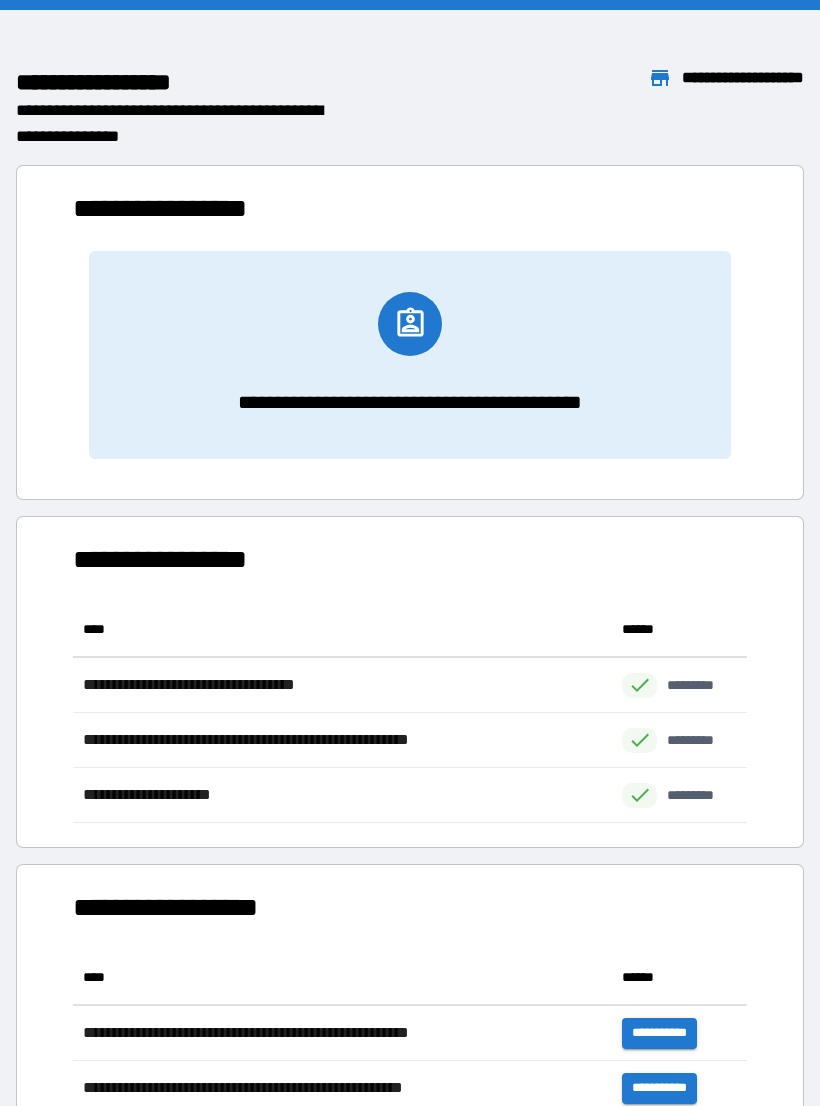scroll, scrollTop: 0, scrollLeft: 0, axis: both 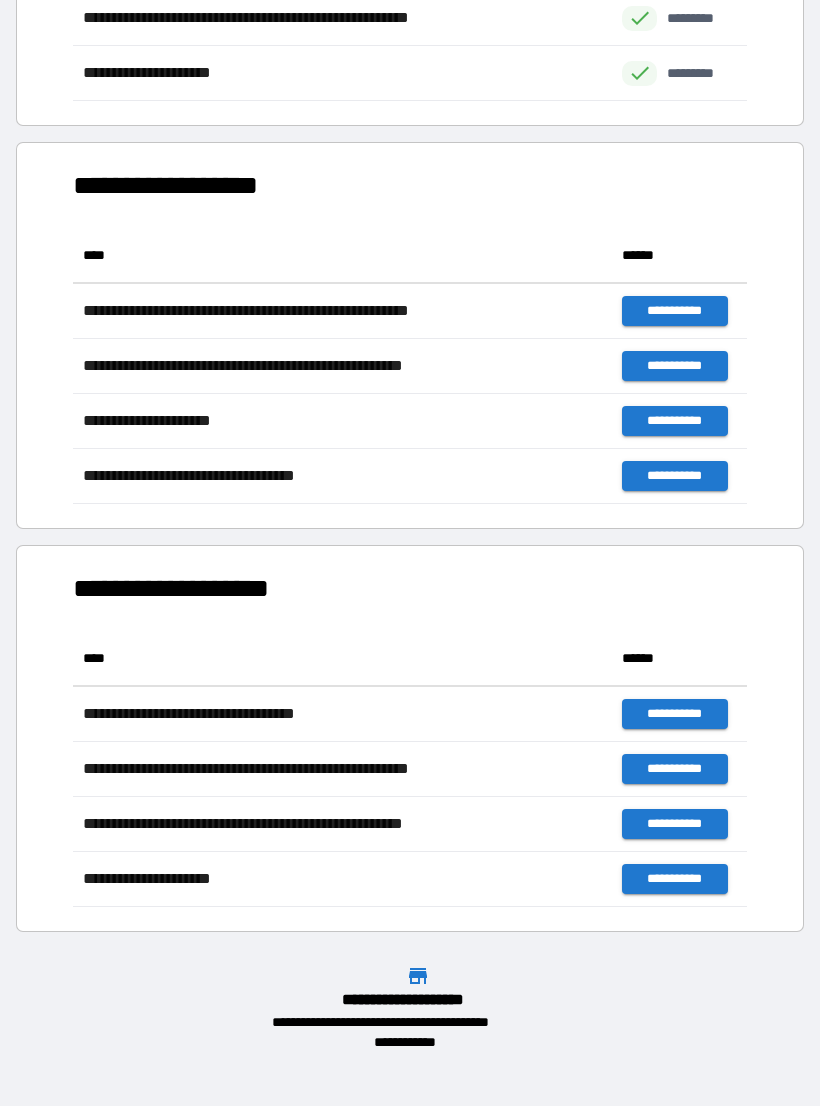 click on "**********" at bounding box center (410, 335) 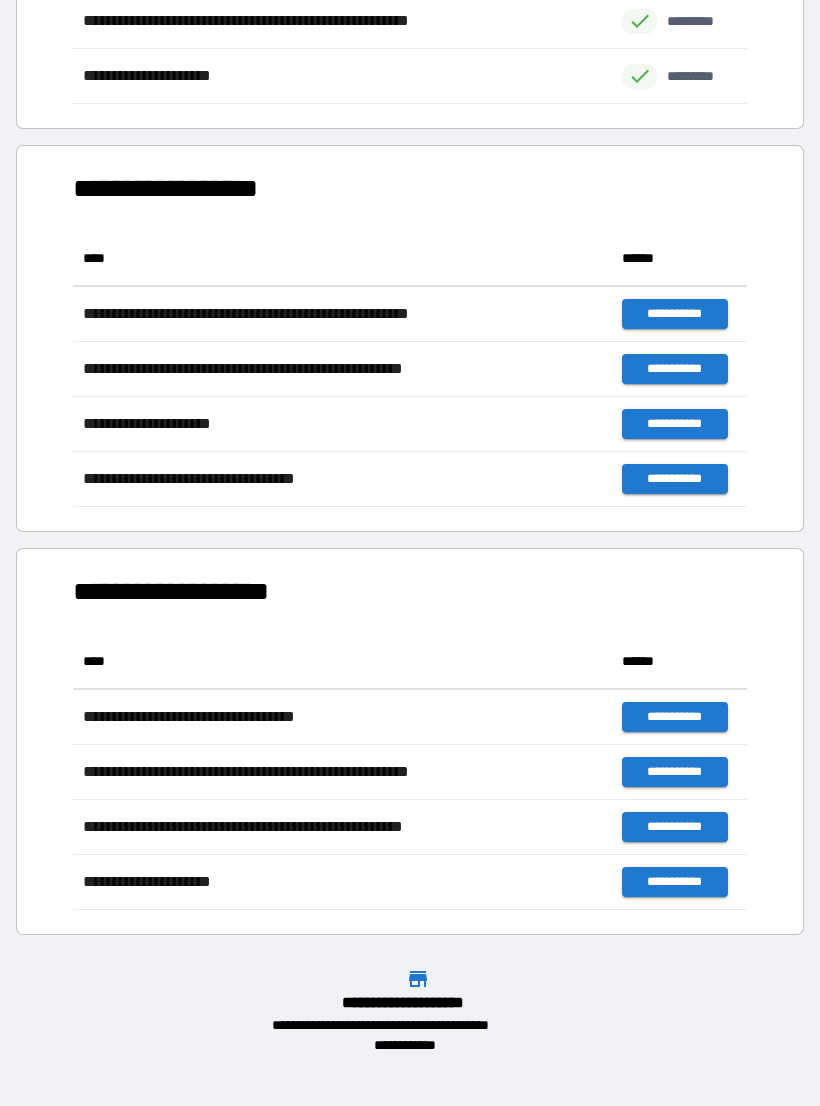 scroll, scrollTop: 717, scrollLeft: 0, axis: vertical 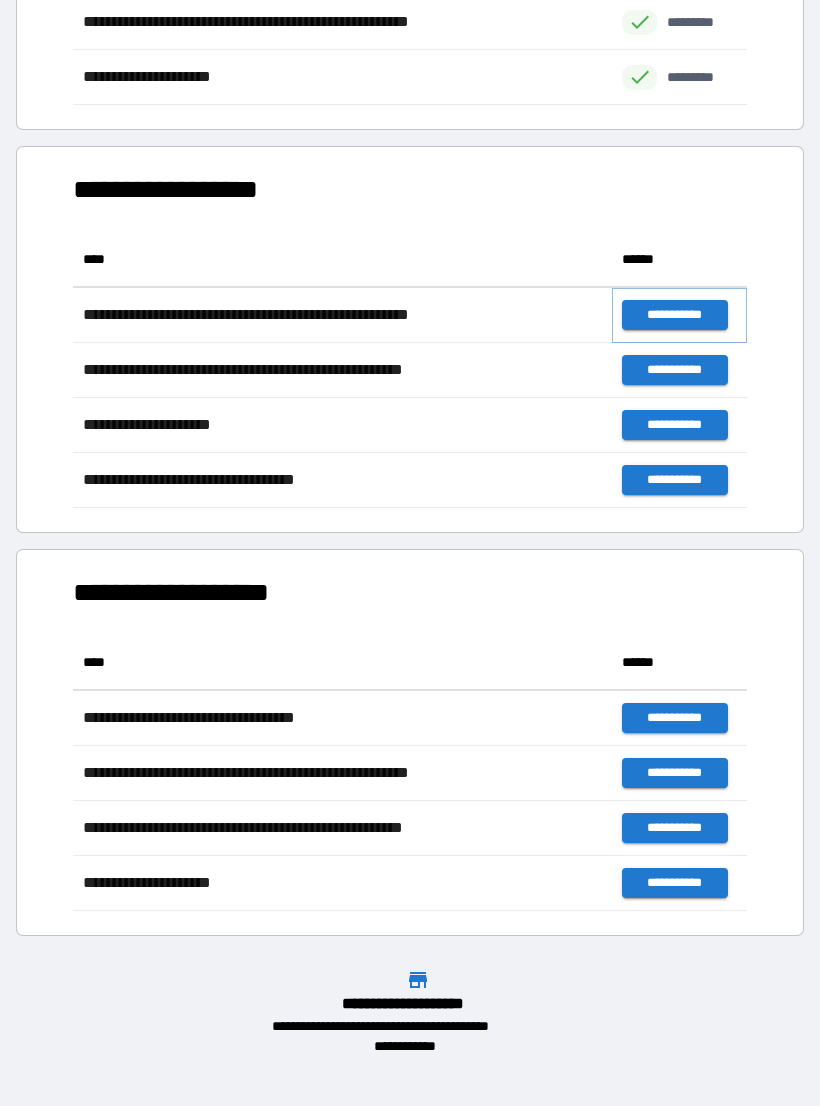 click on "**********" at bounding box center [674, 315] 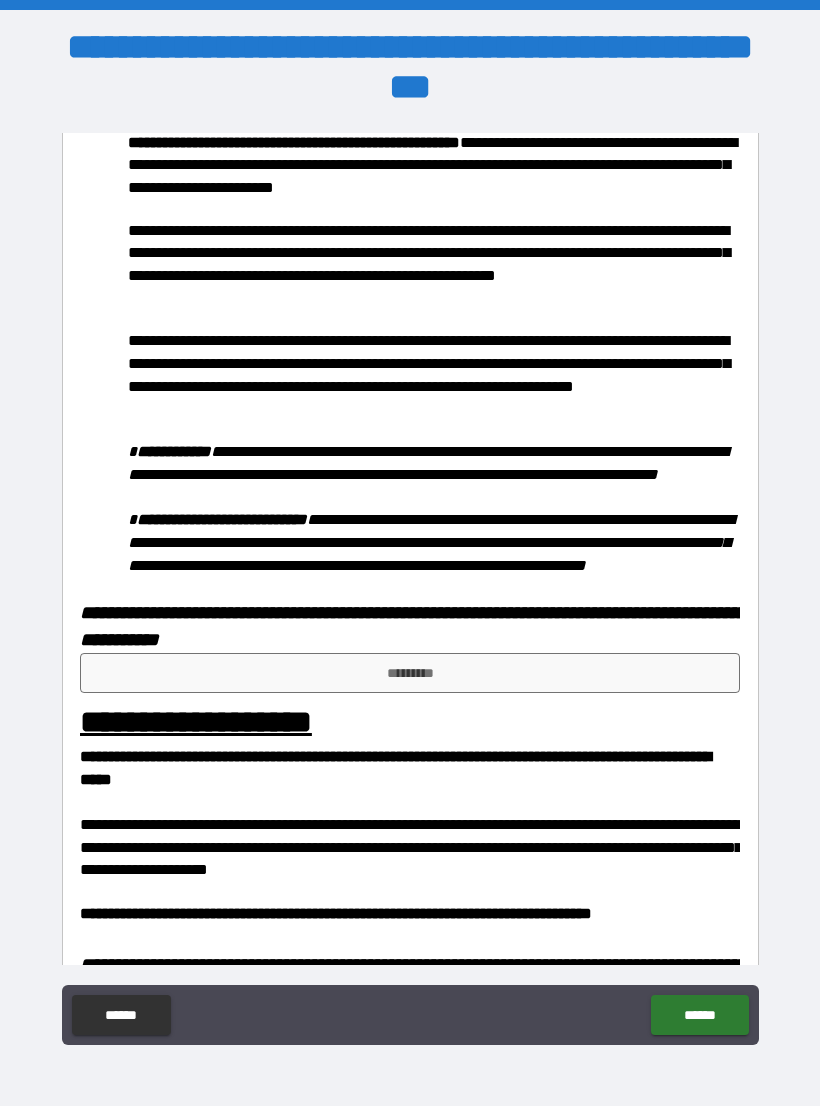 scroll, scrollTop: 860, scrollLeft: 0, axis: vertical 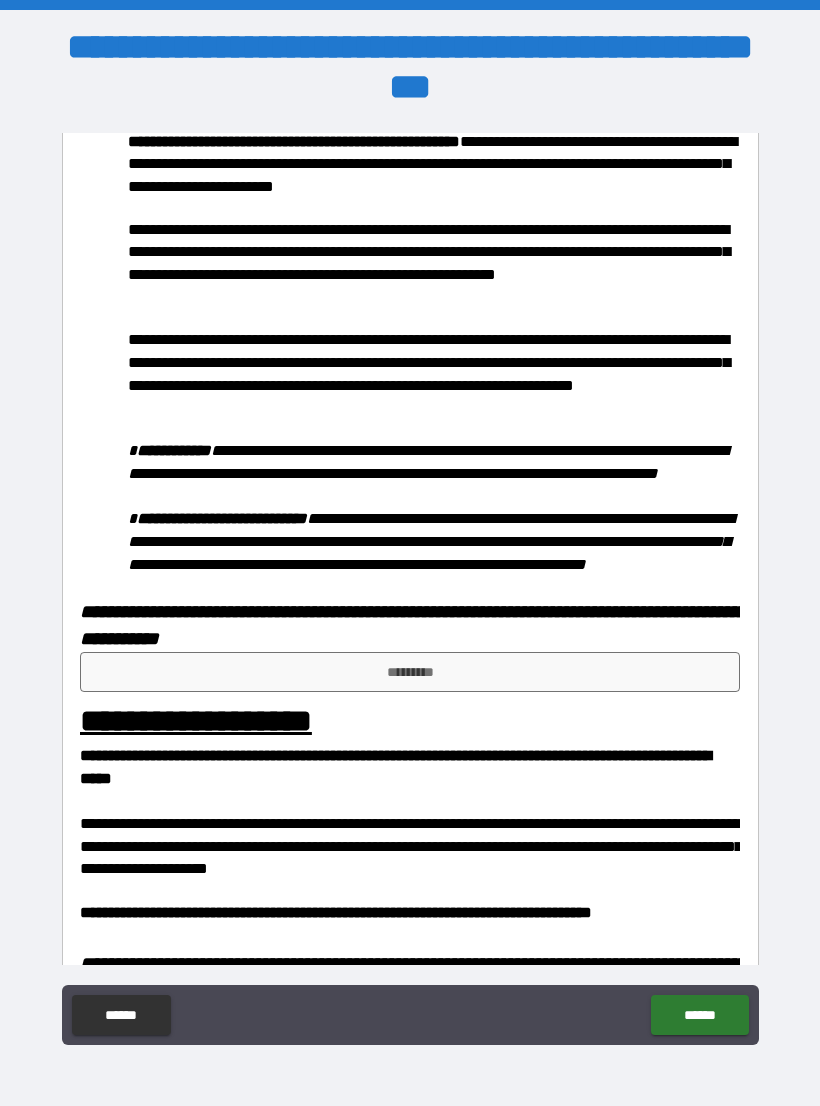 click on "*********" at bounding box center (410, 672) 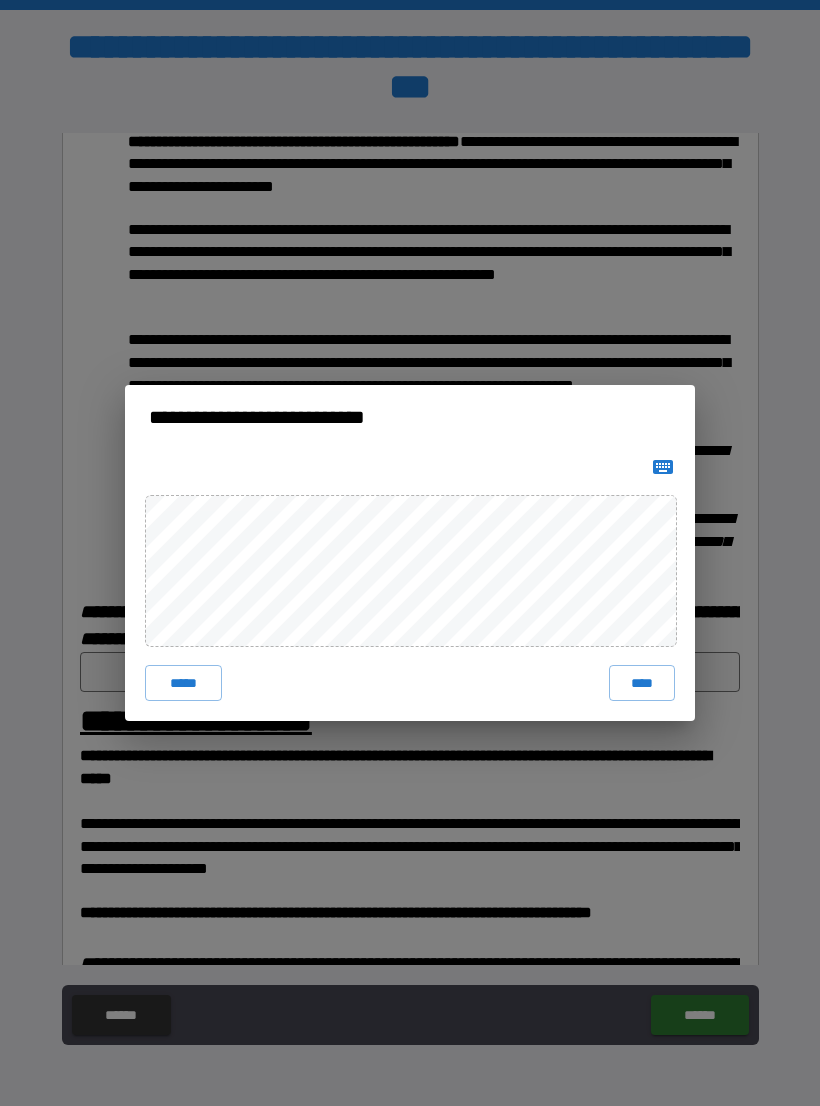 click on "****" at bounding box center [642, 683] 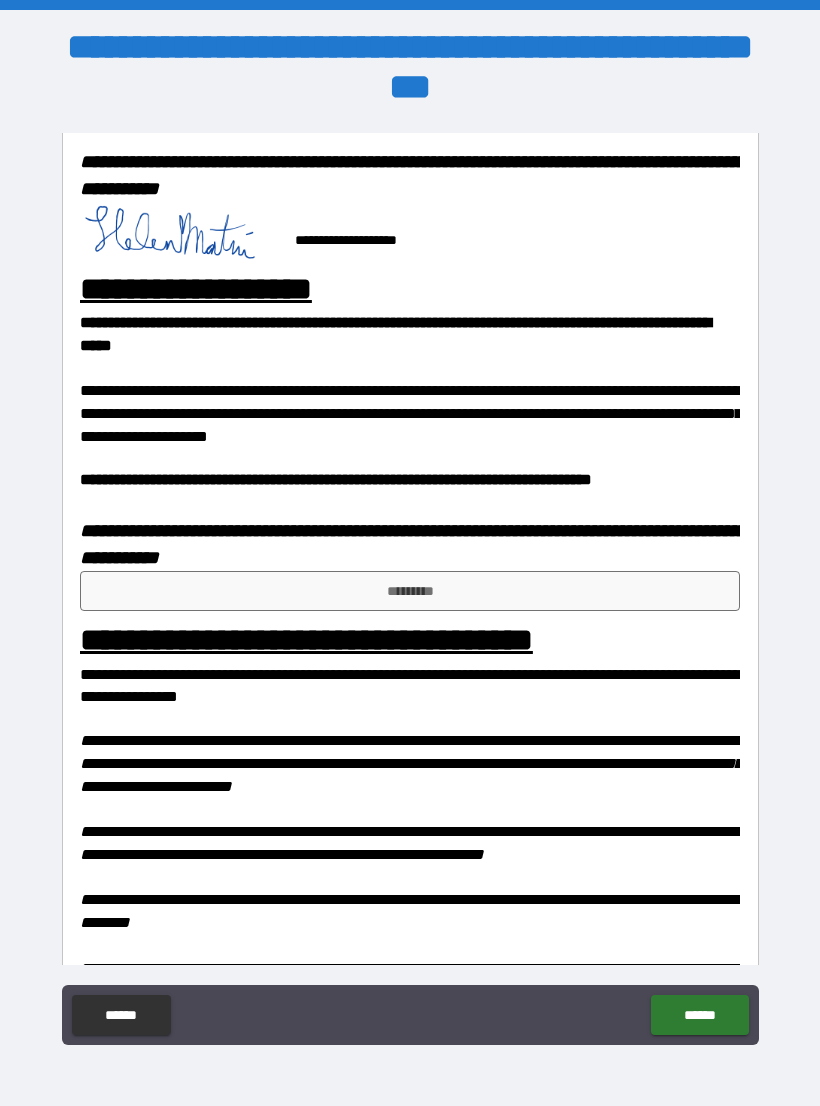 scroll, scrollTop: 1322, scrollLeft: 0, axis: vertical 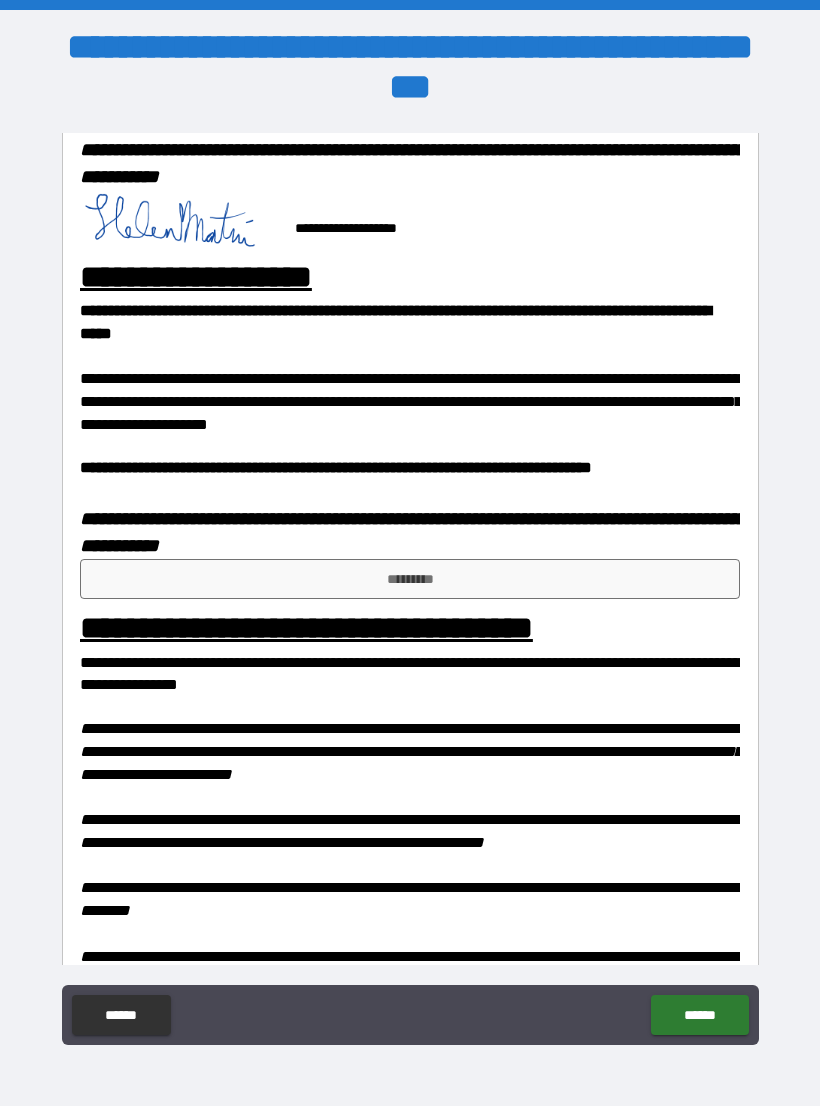 click on "*********" at bounding box center [410, 579] 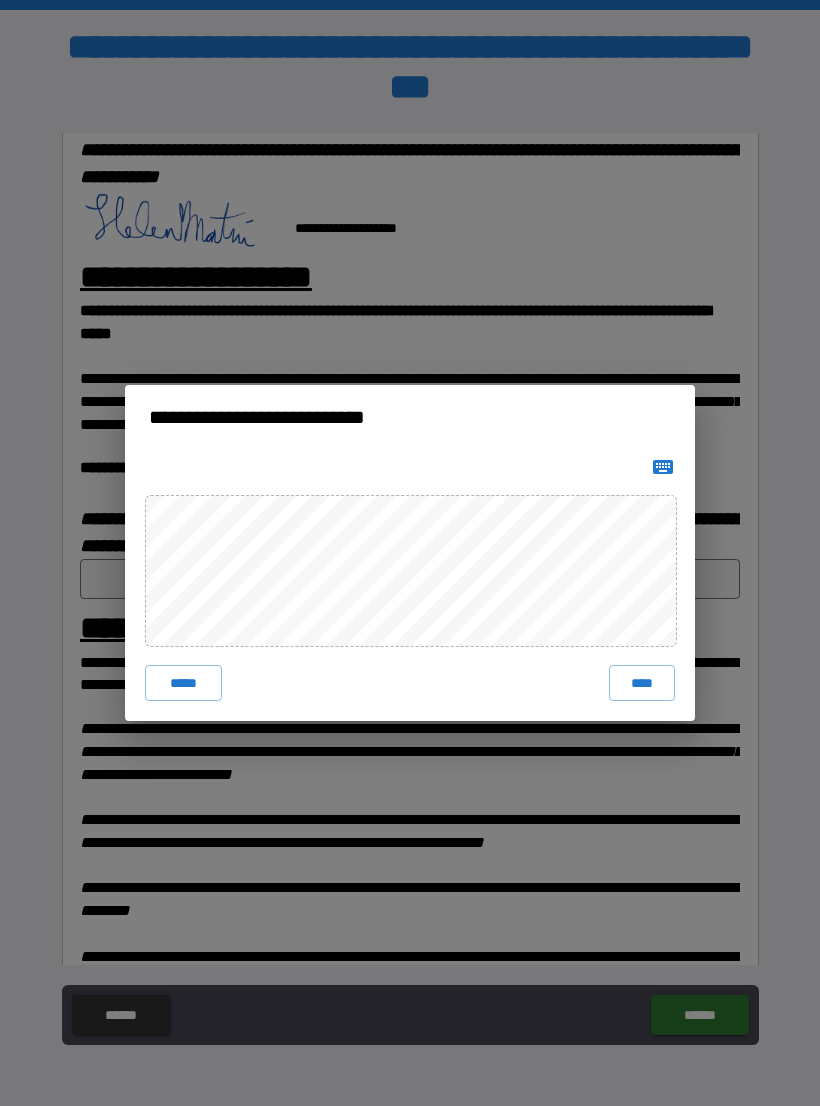 click on "****" at bounding box center (642, 683) 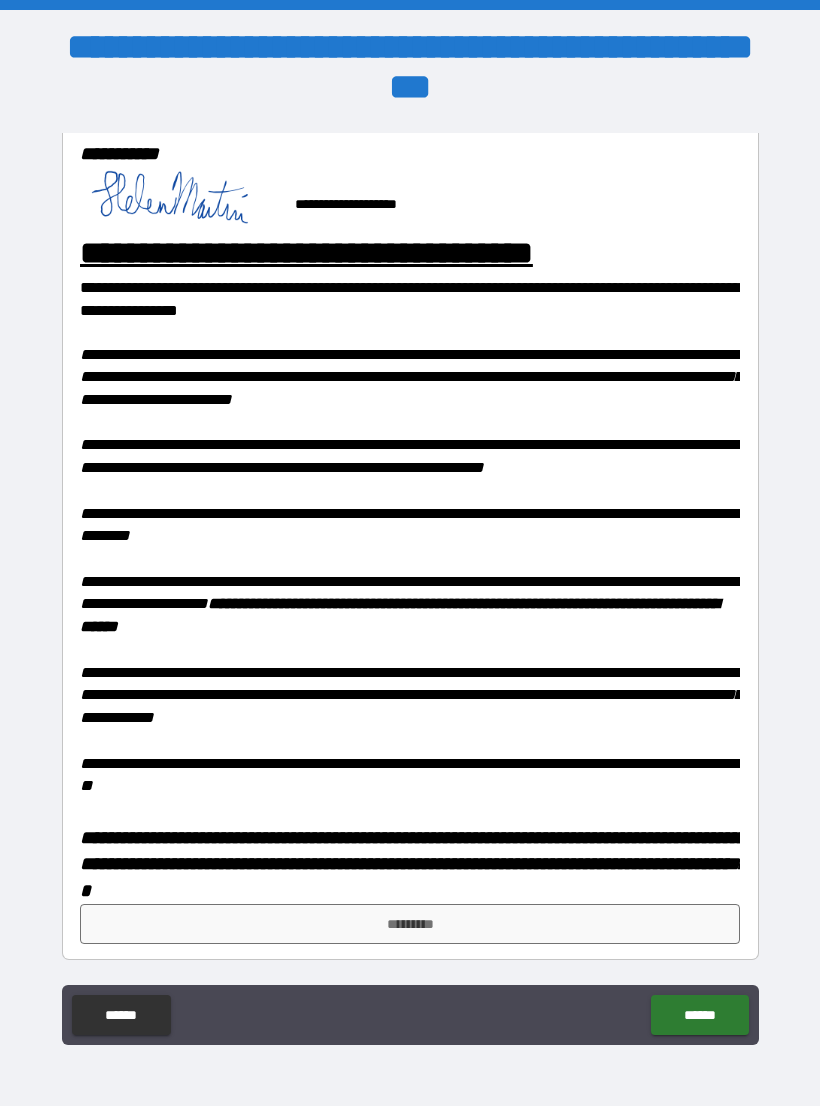 scroll, scrollTop: 1722, scrollLeft: 0, axis: vertical 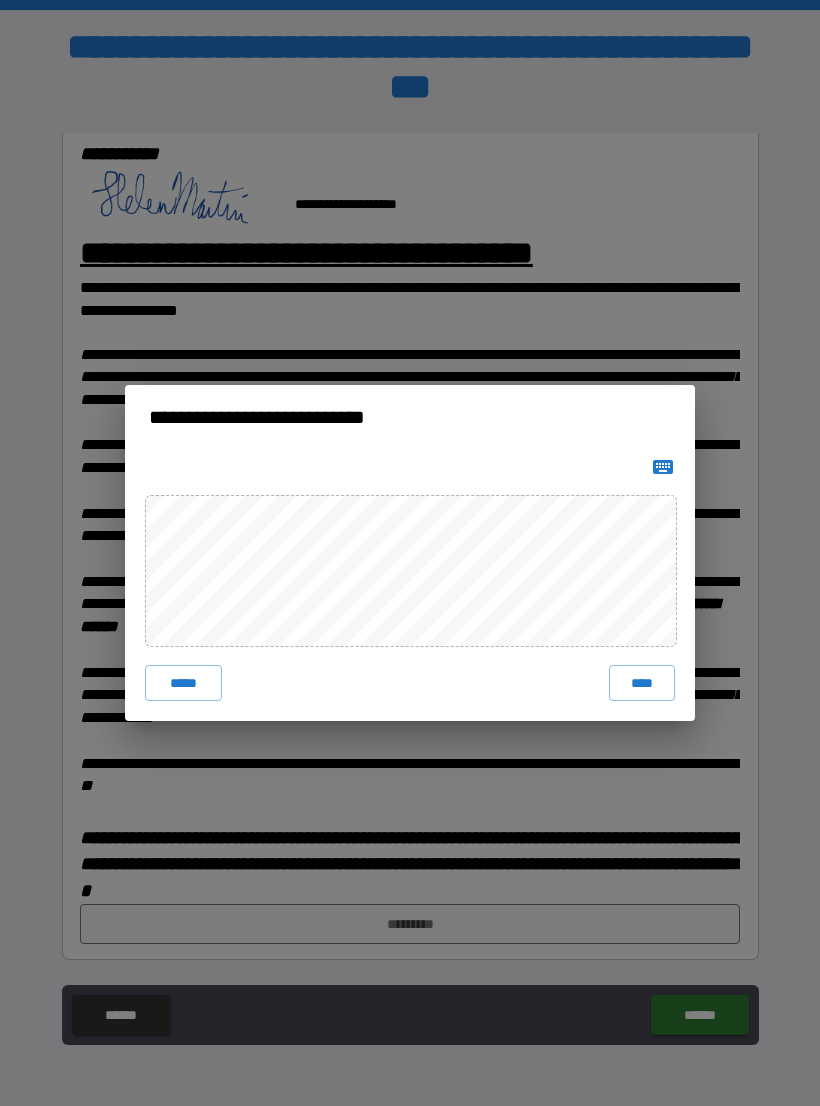 click on "****" at bounding box center (642, 683) 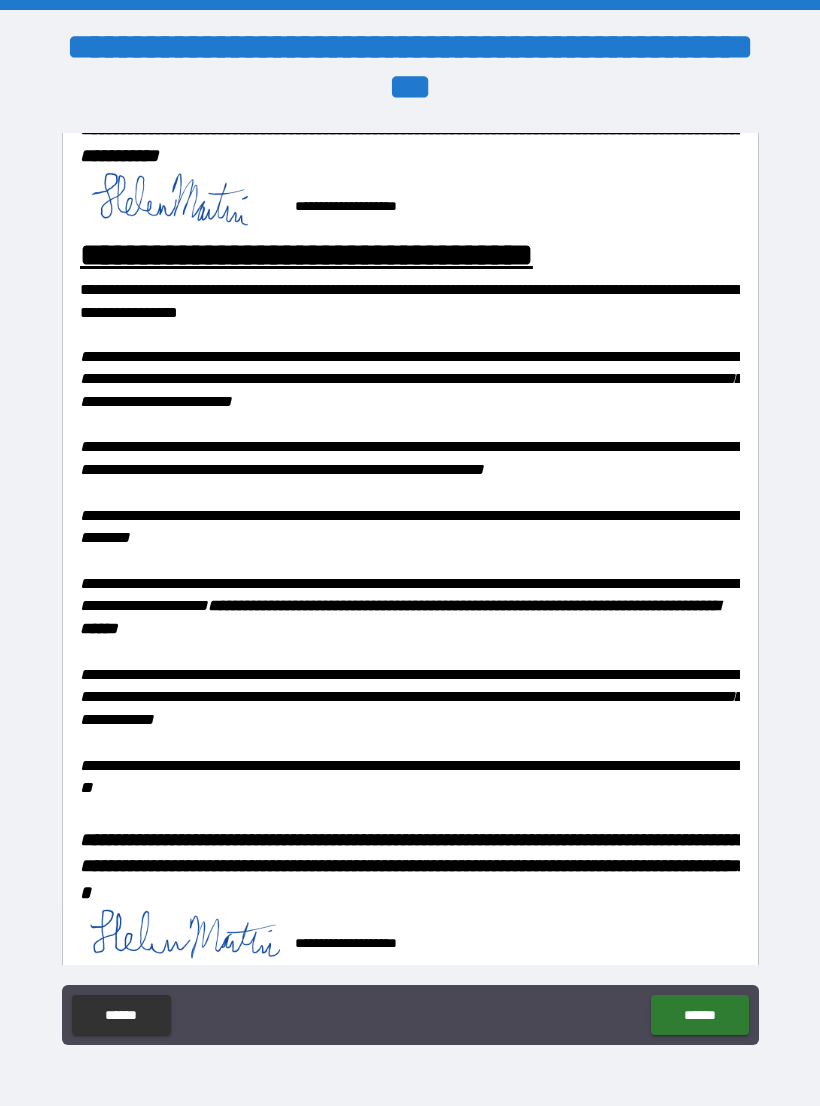 click on "******" 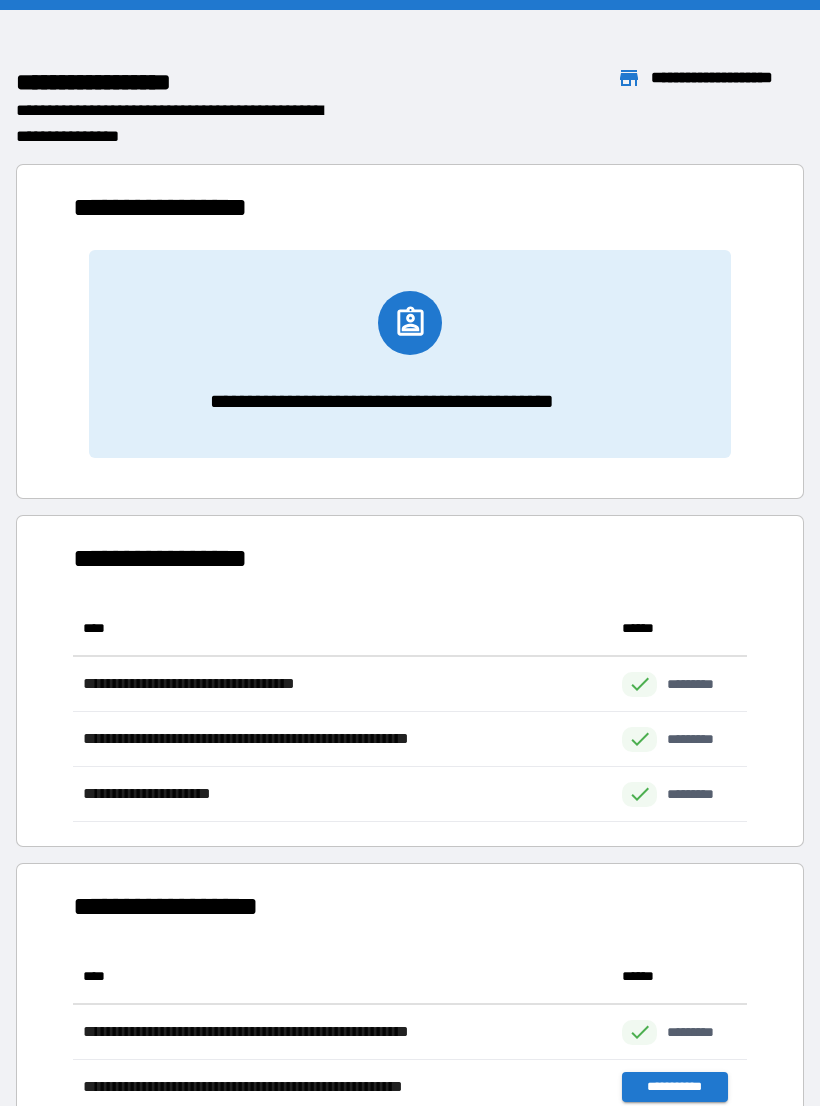 scroll, scrollTop: 1, scrollLeft: 1, axis: both 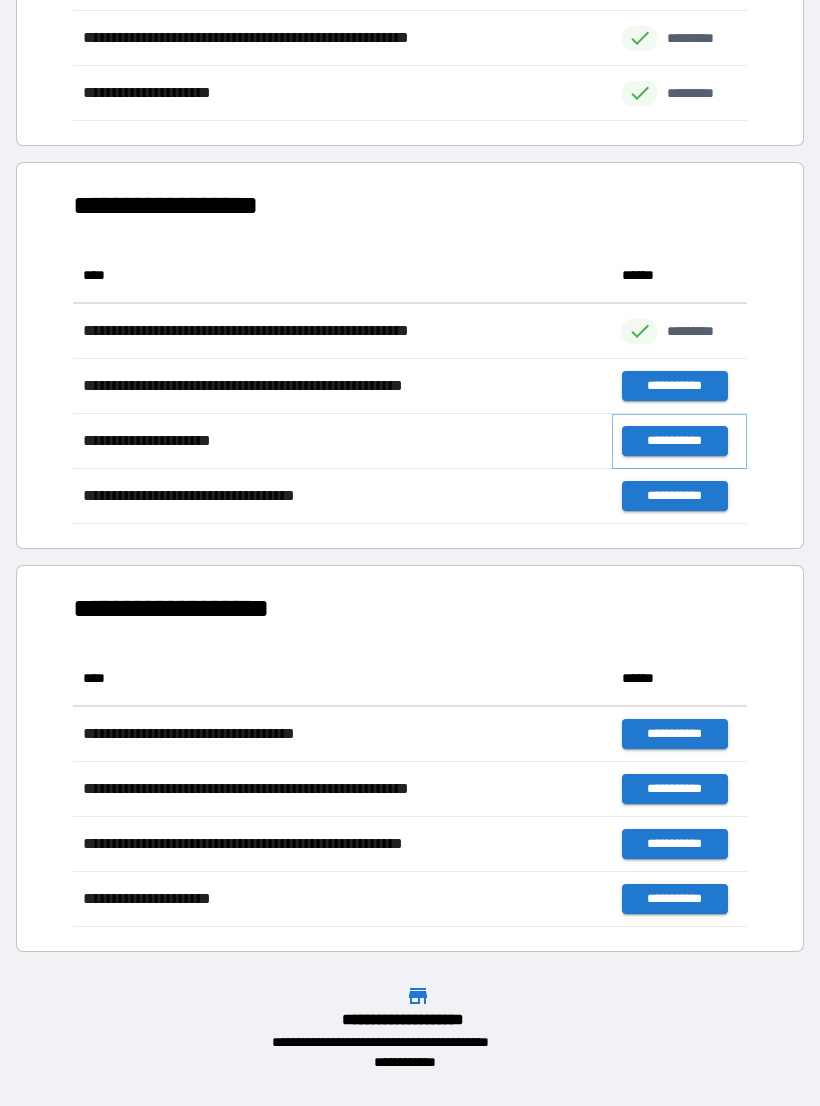 click on "**********" at bounding box center (674, 441) 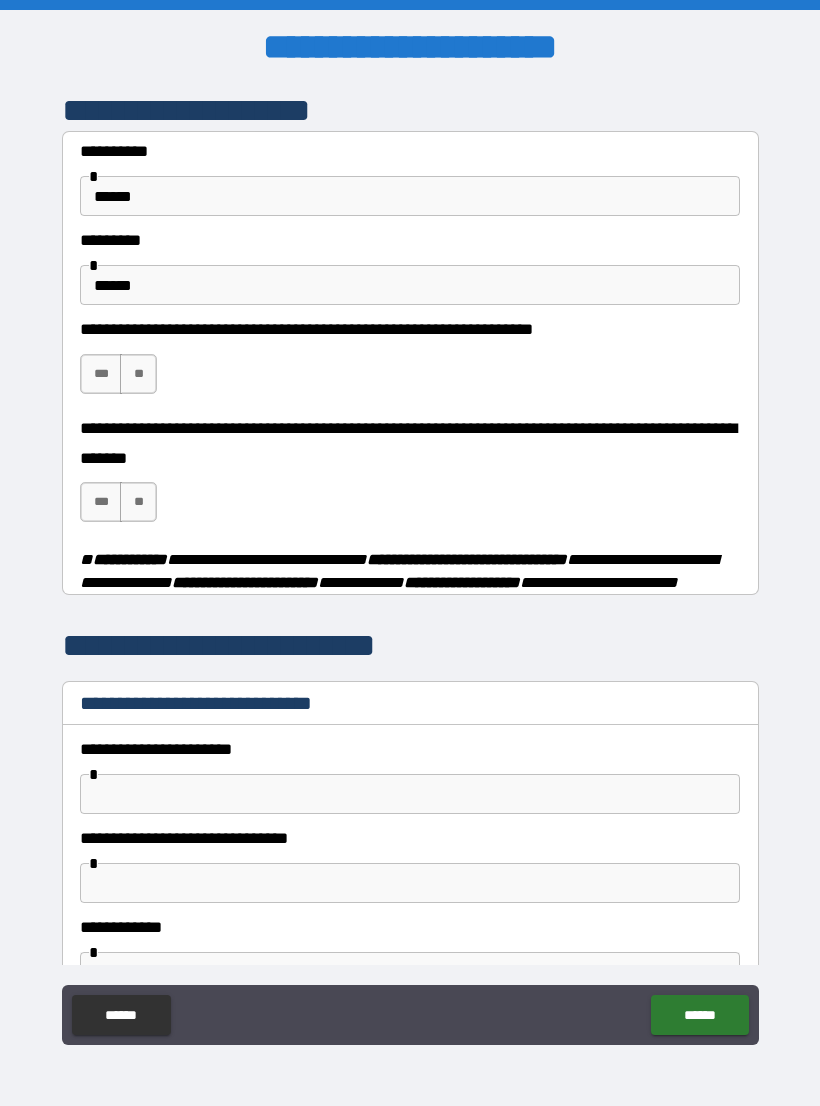 click on "**" at bounding box center [138, 374] 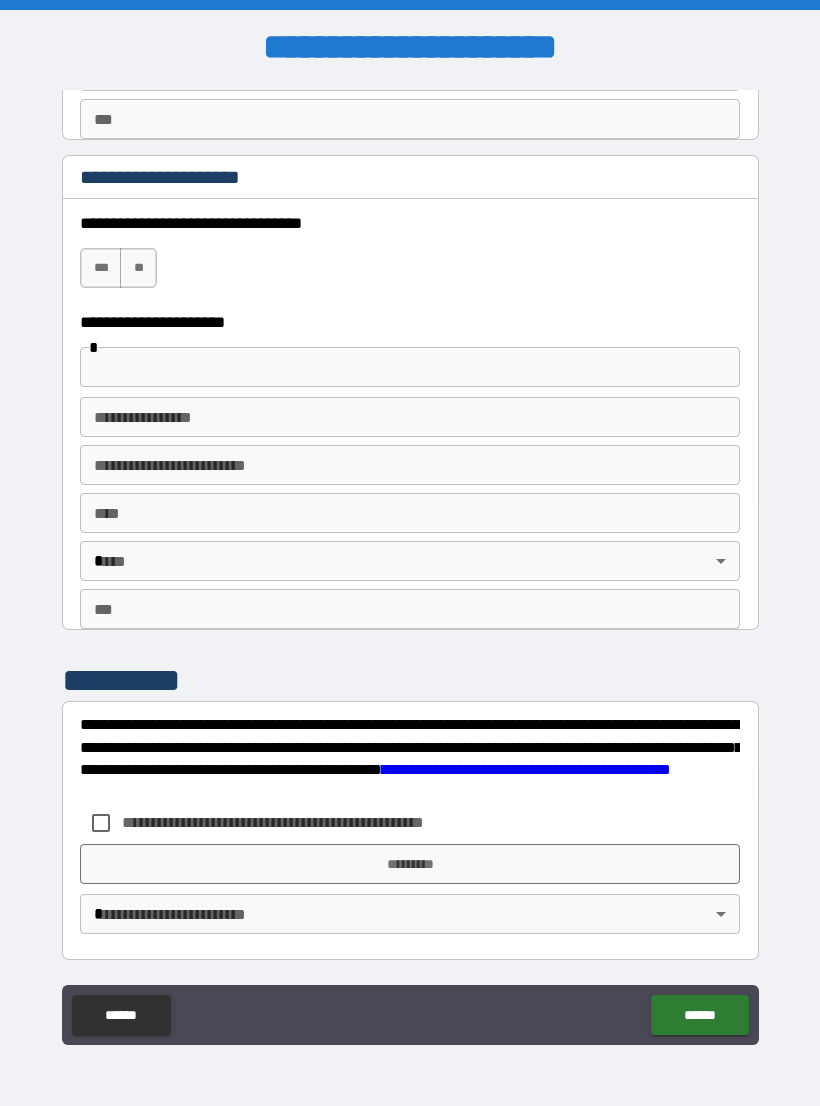 scroll, scrollTop: 3470, scrollLeft: 0, axis: vertical 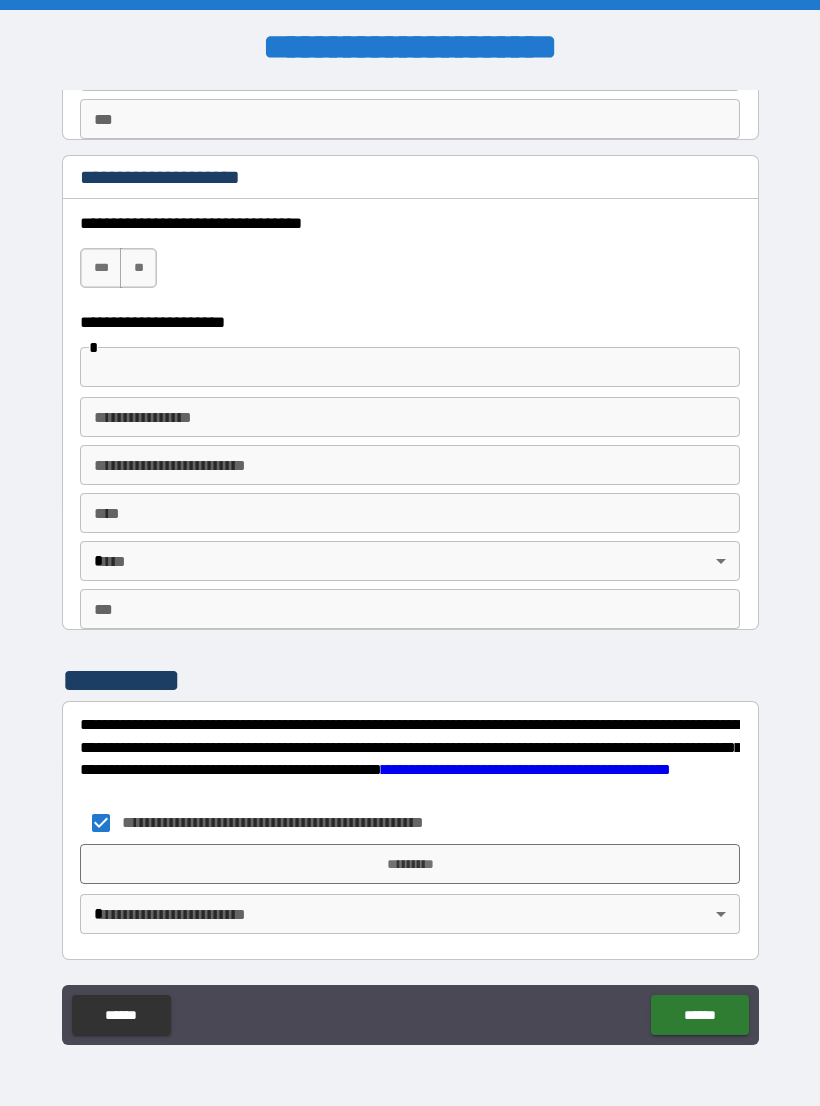 click on "**********" at bounding box center (410, 568) 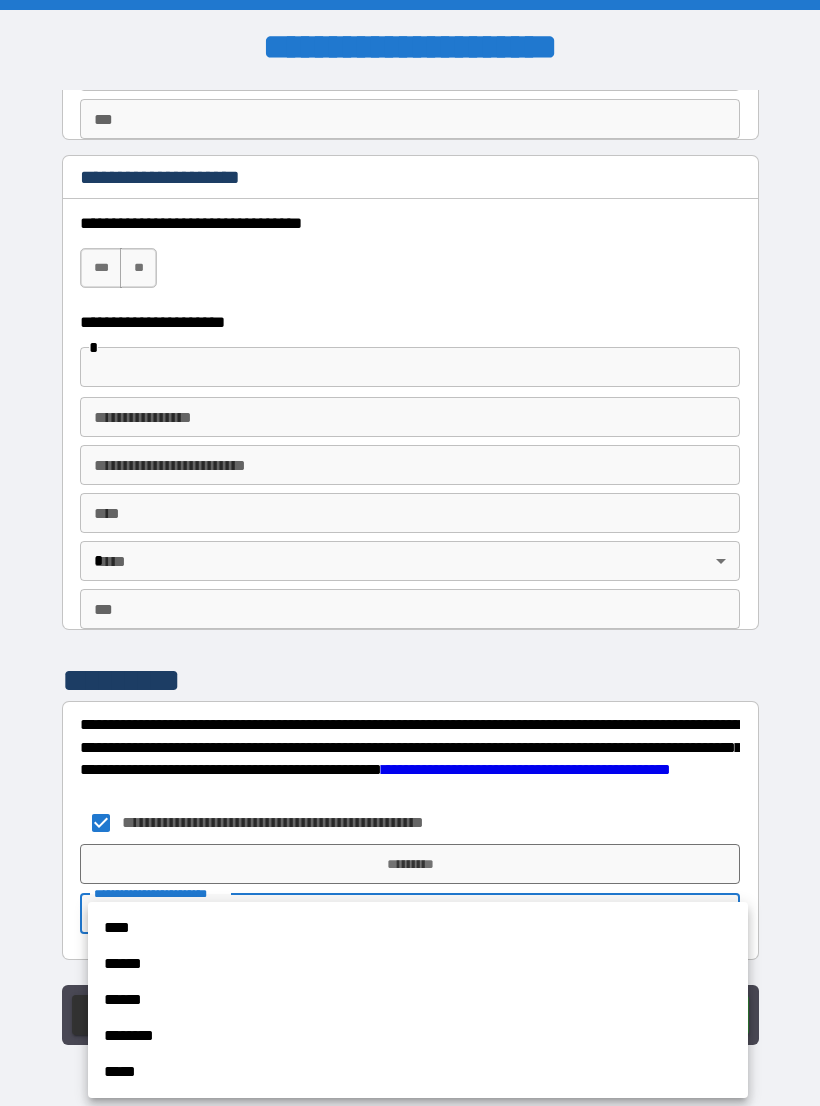 click on "******" at bounding box center [418, 964] 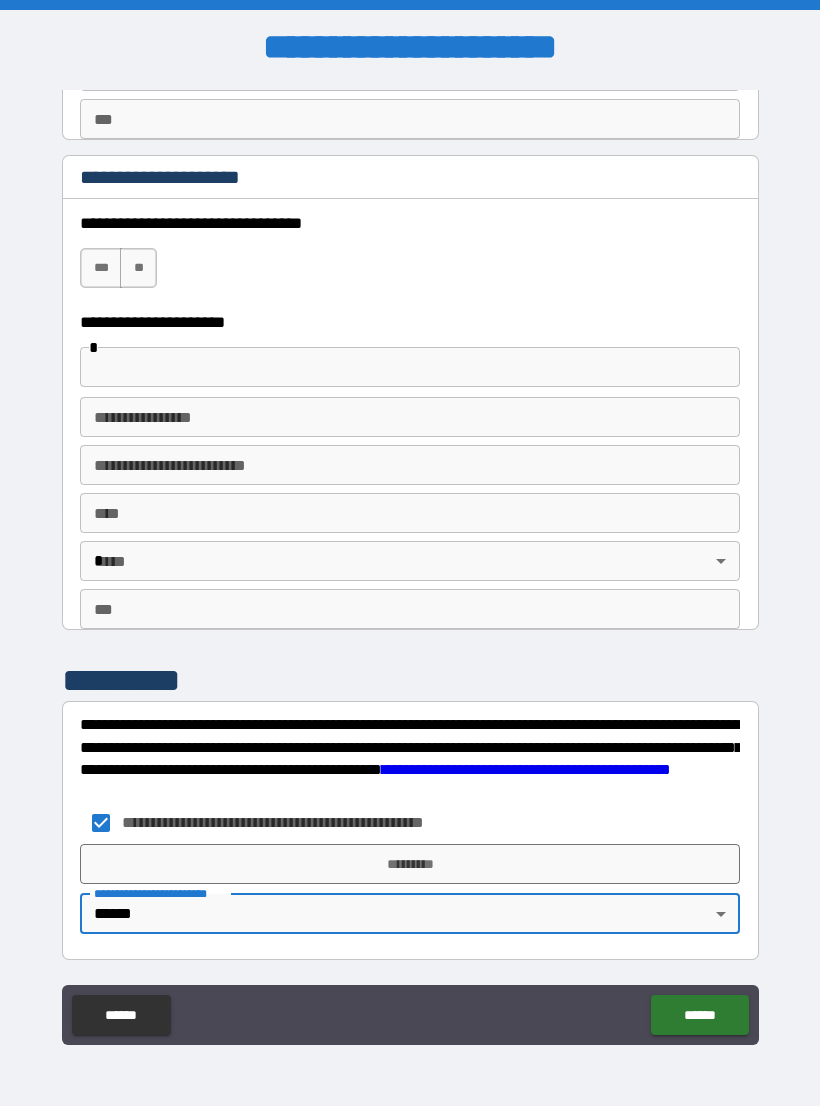 click on "*********" at bounding box center [410, 864] 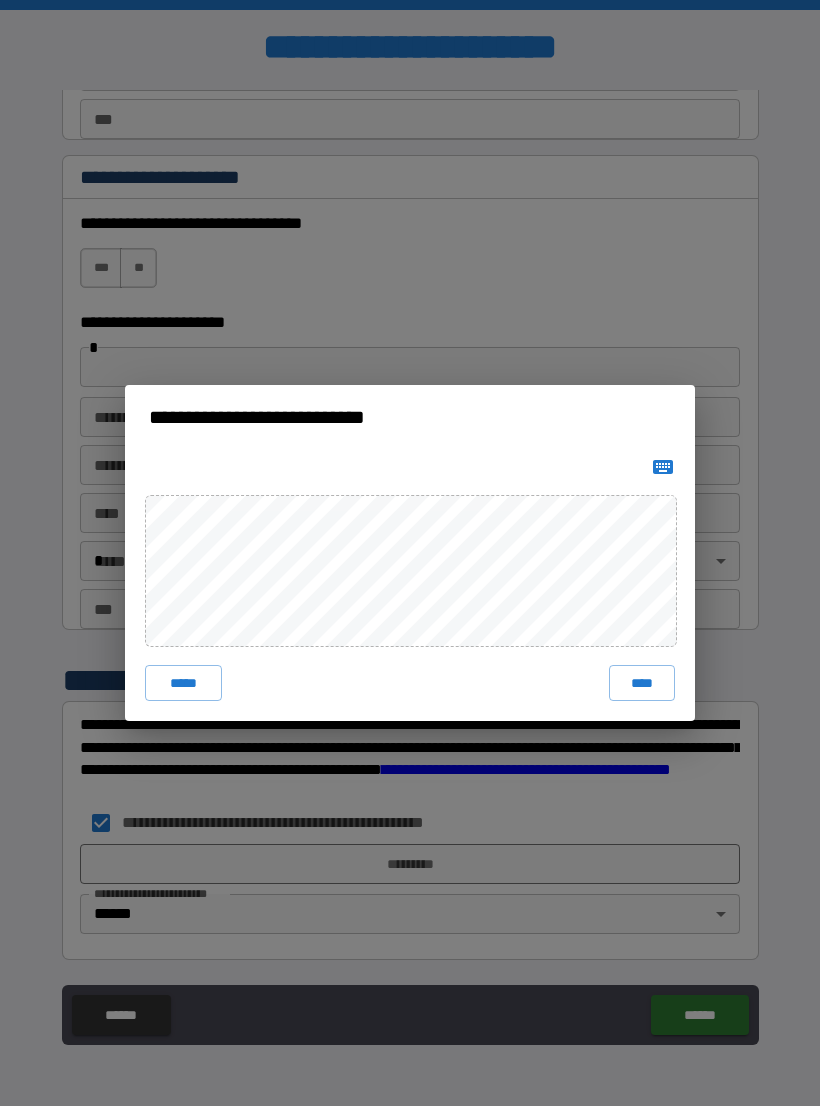 click on "****" at bounding box center (642, 683) 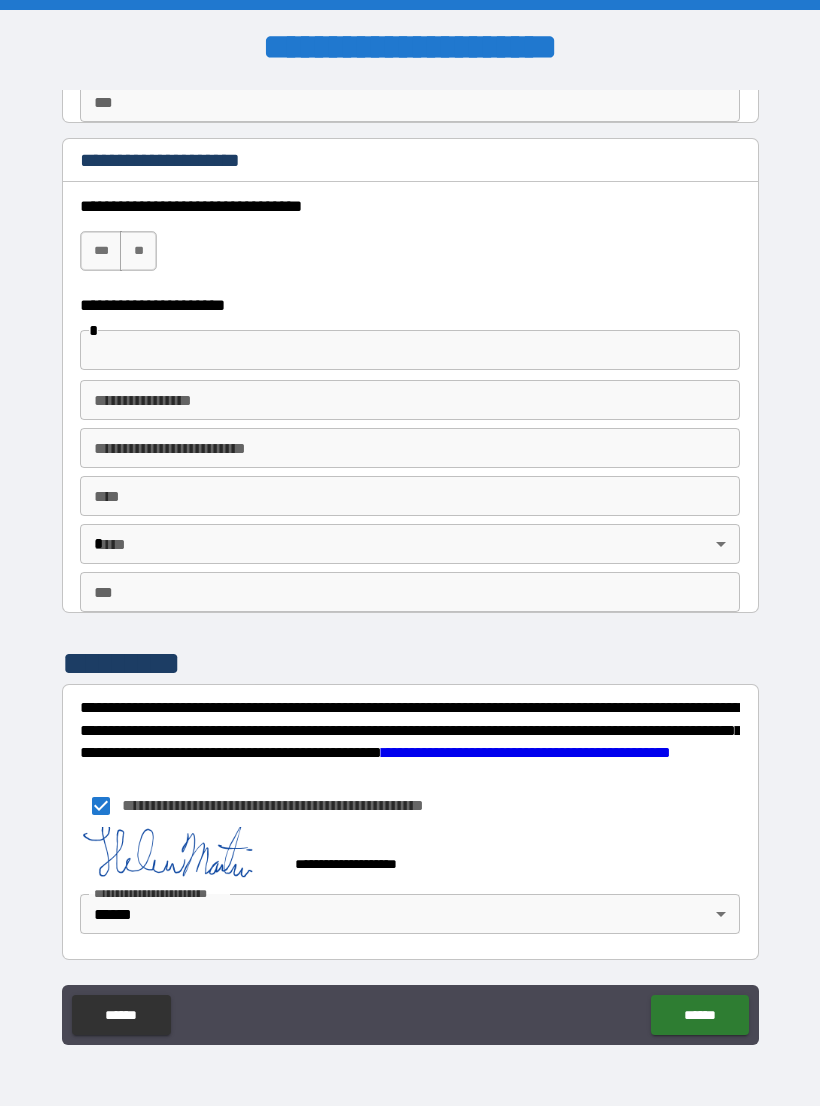 scroll, scrollTop: 3487, scrollLeft: 0, axis: vertical 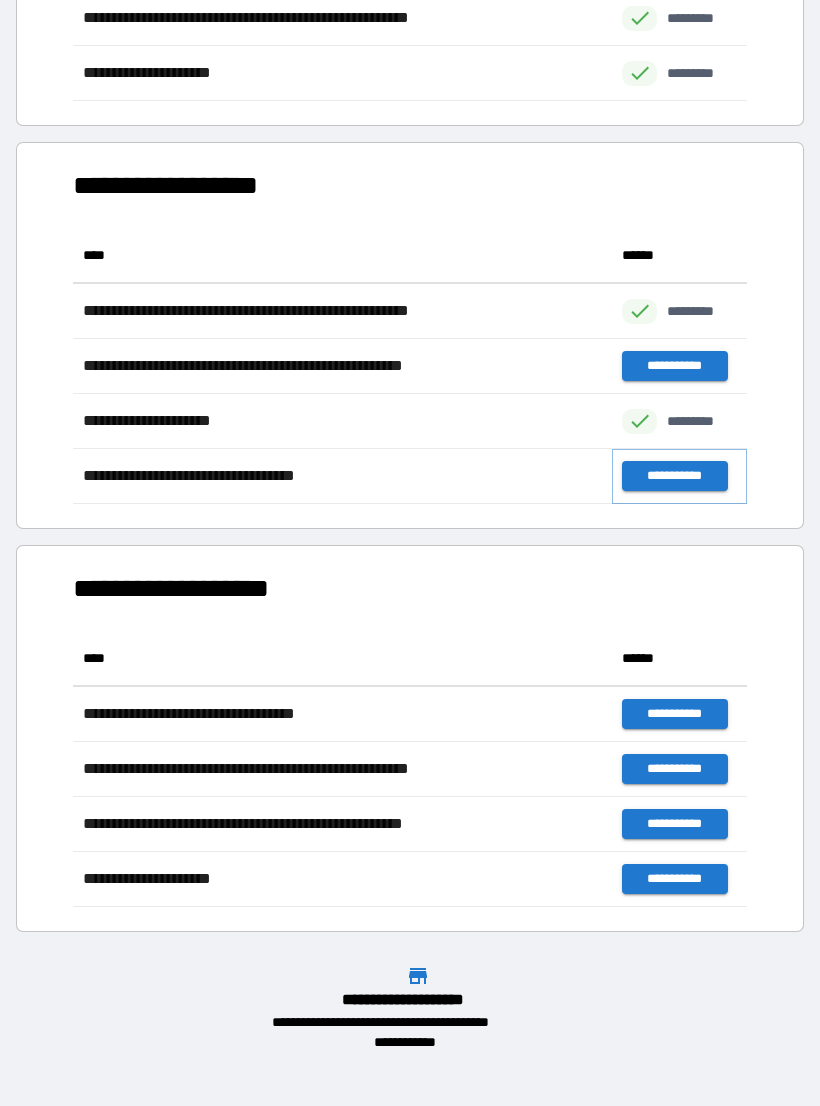 click on "**********" at bounding box center [674, 476] 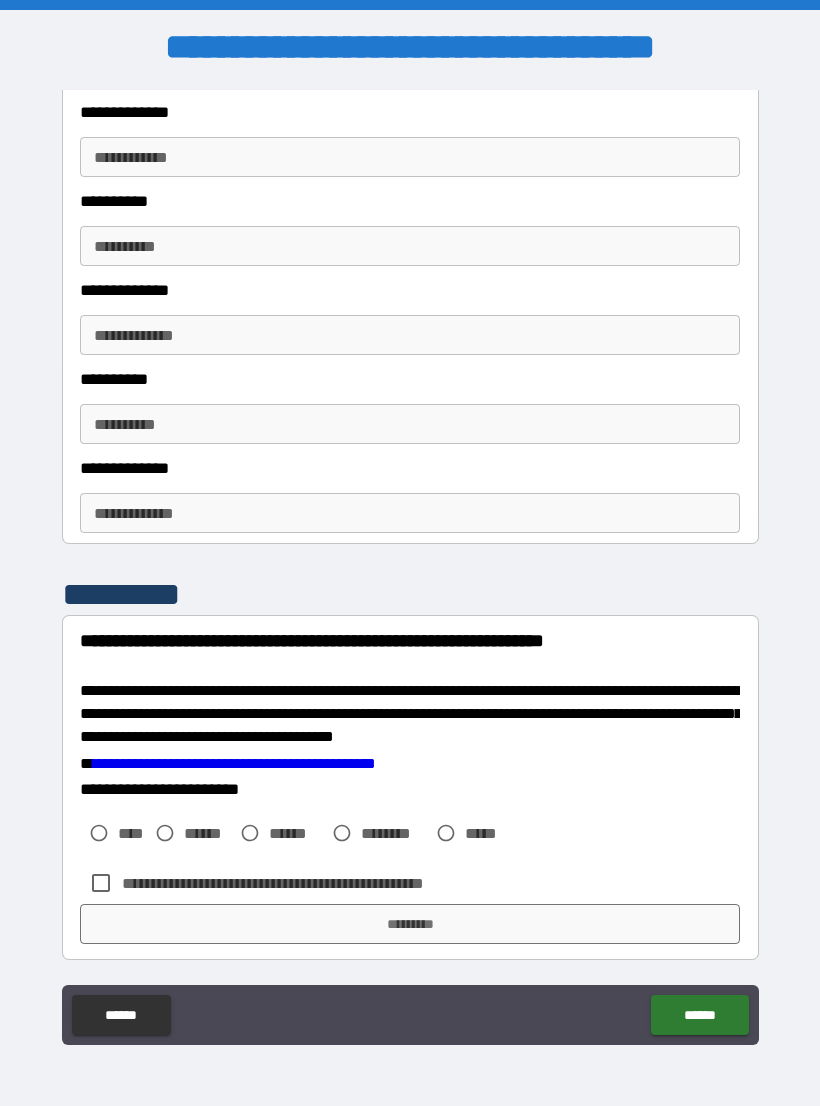 scroll, scrollTop: 3114, scrollLeft: 0, axis: vertical 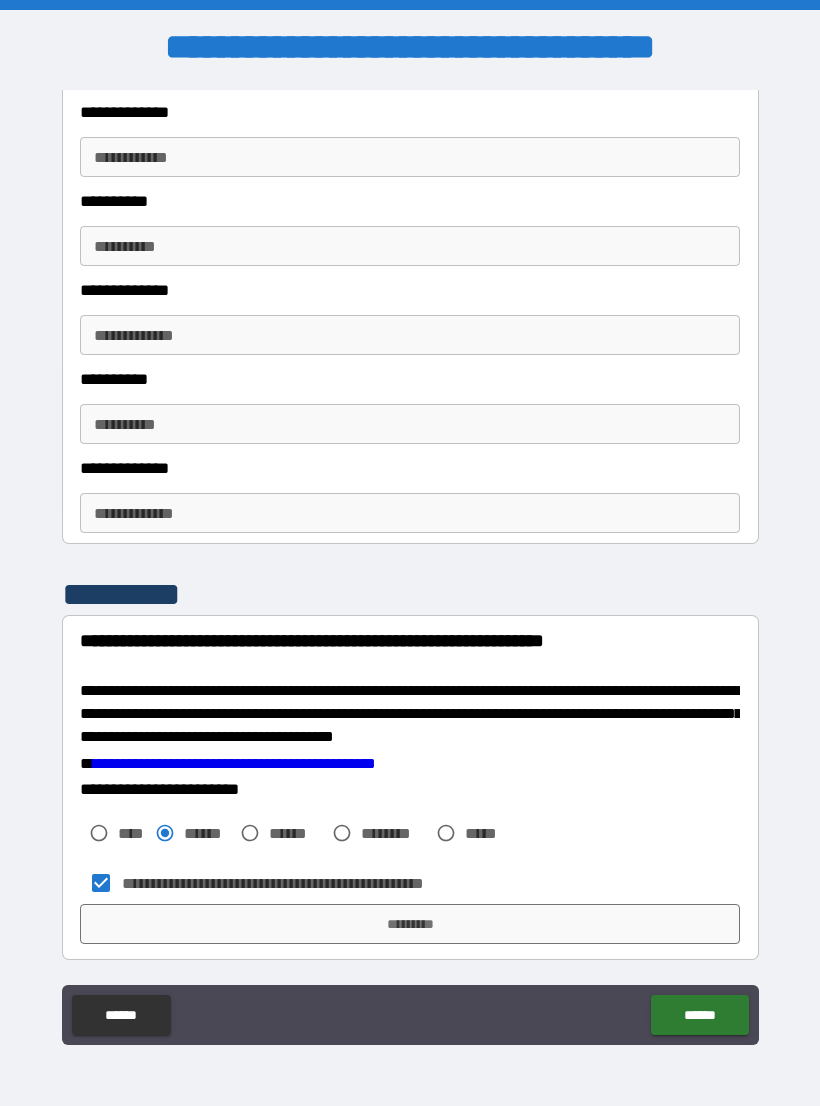 click on "*********" at bounding box center [410, 924] 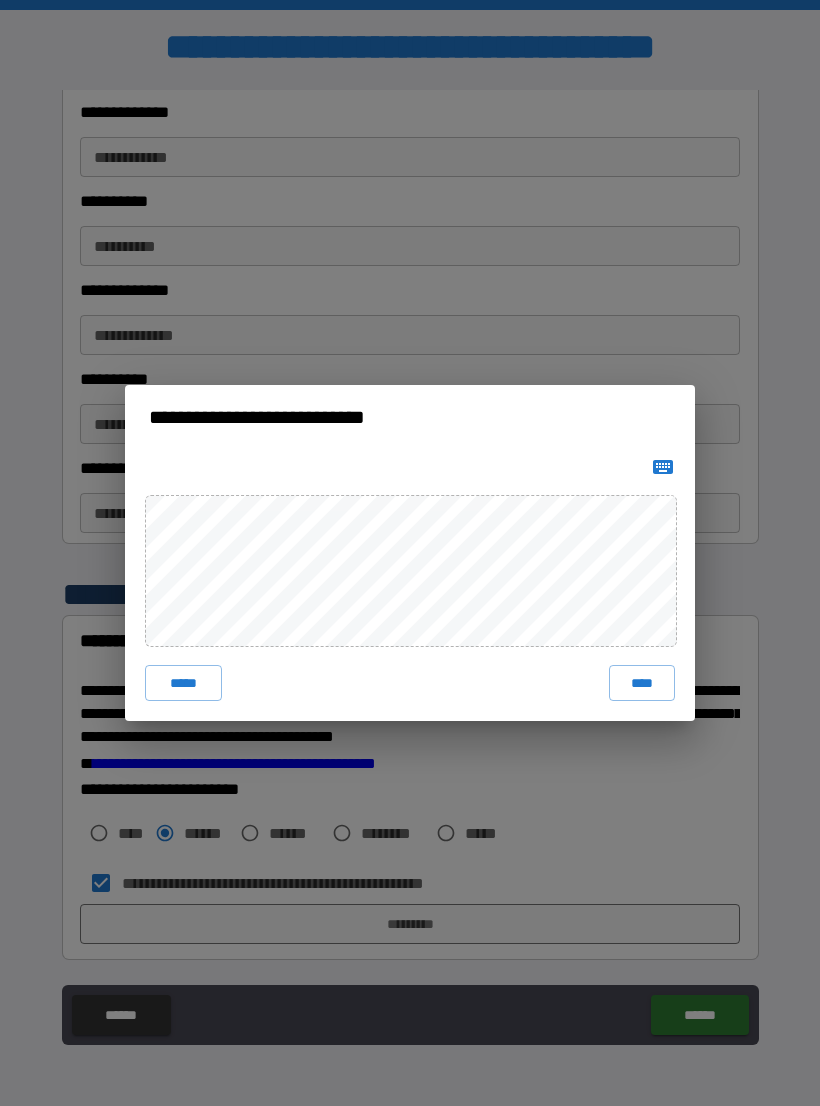 click on "****" at bounding box center (642, 683) 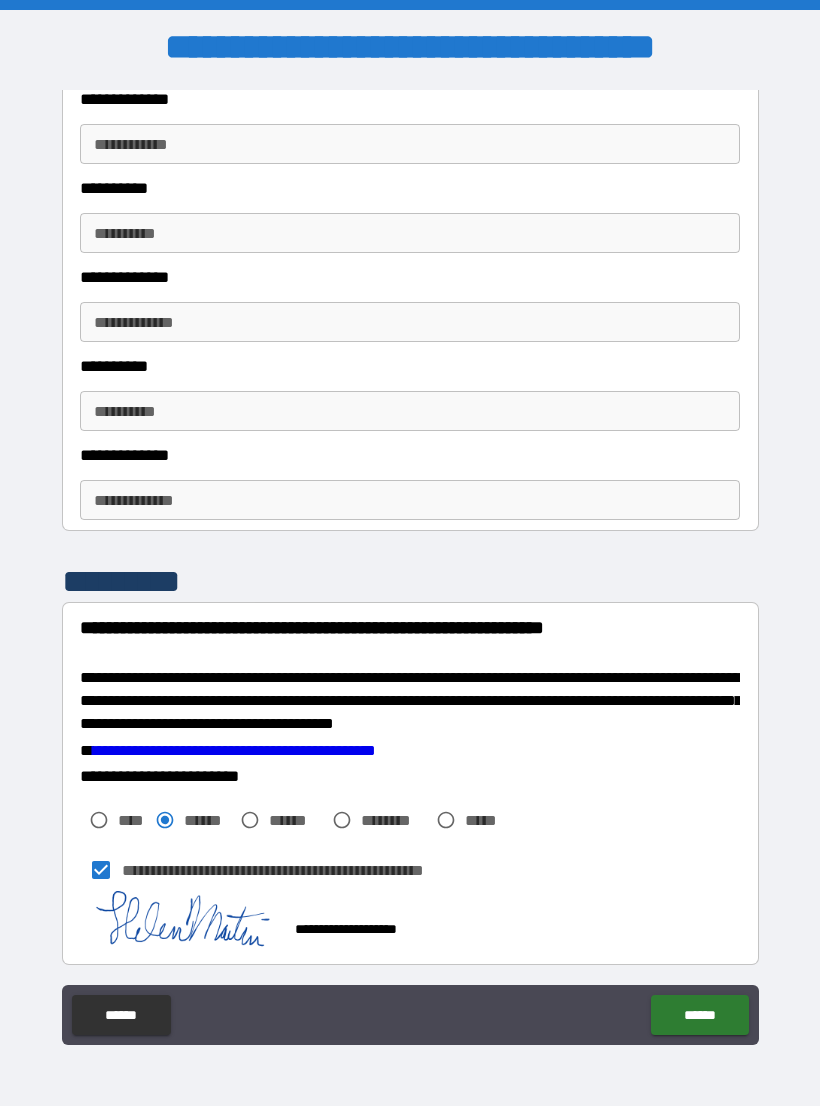 scroll, scrollTop: 3104, scrollLeft: 0, axis: vertical 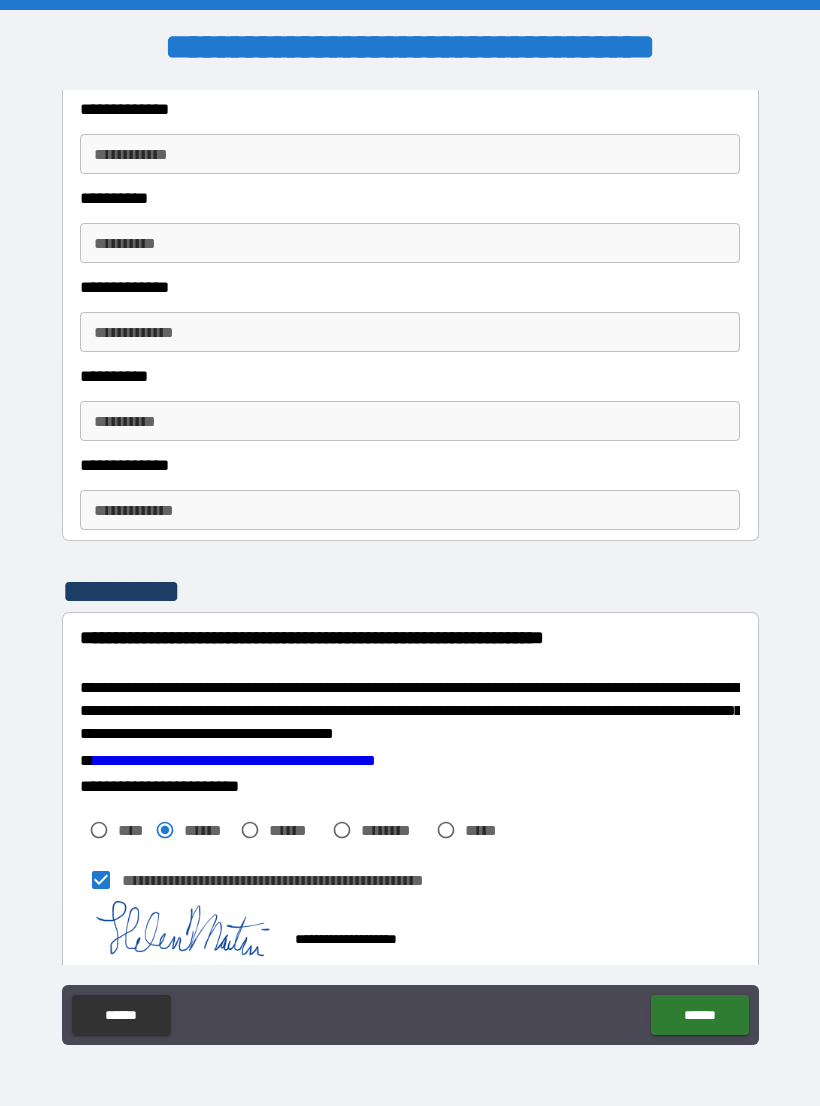 click on "******" at bounding box center [699, 1015] 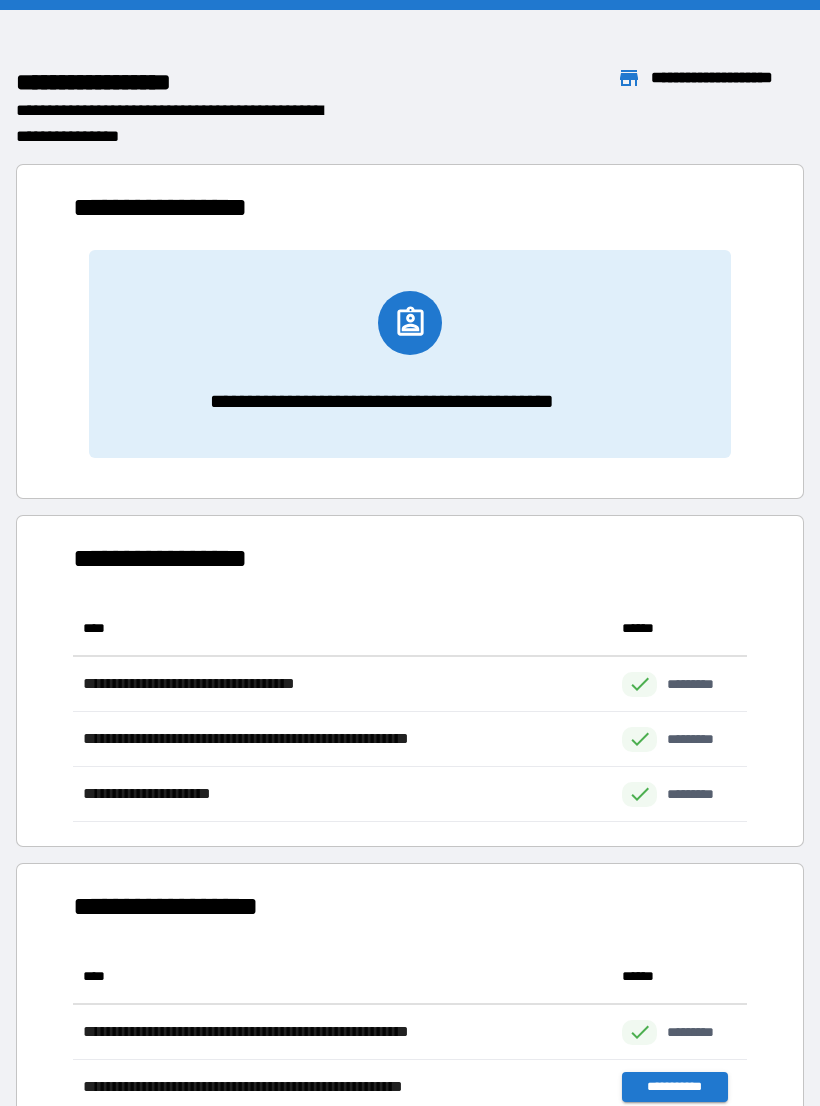 scroll, scrollTop: 1, scrollLeft: 1, axis: both 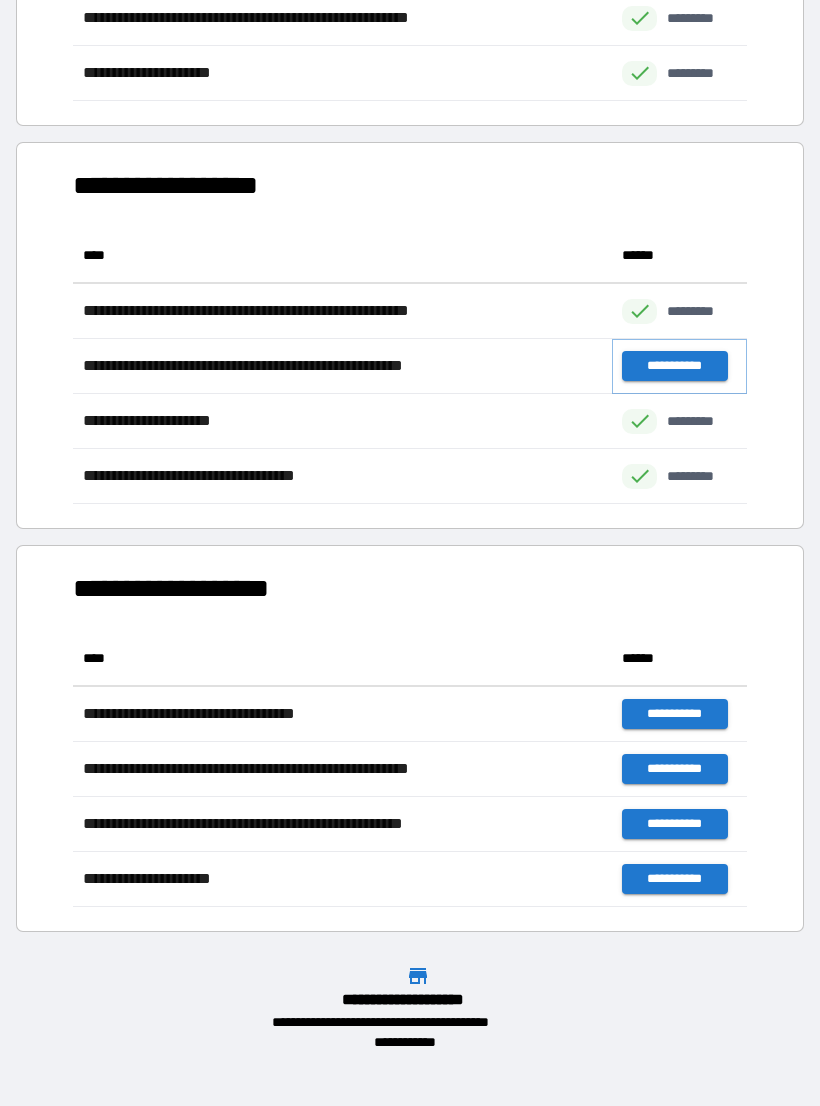 click on "**********" at bounding box center (674, 366) 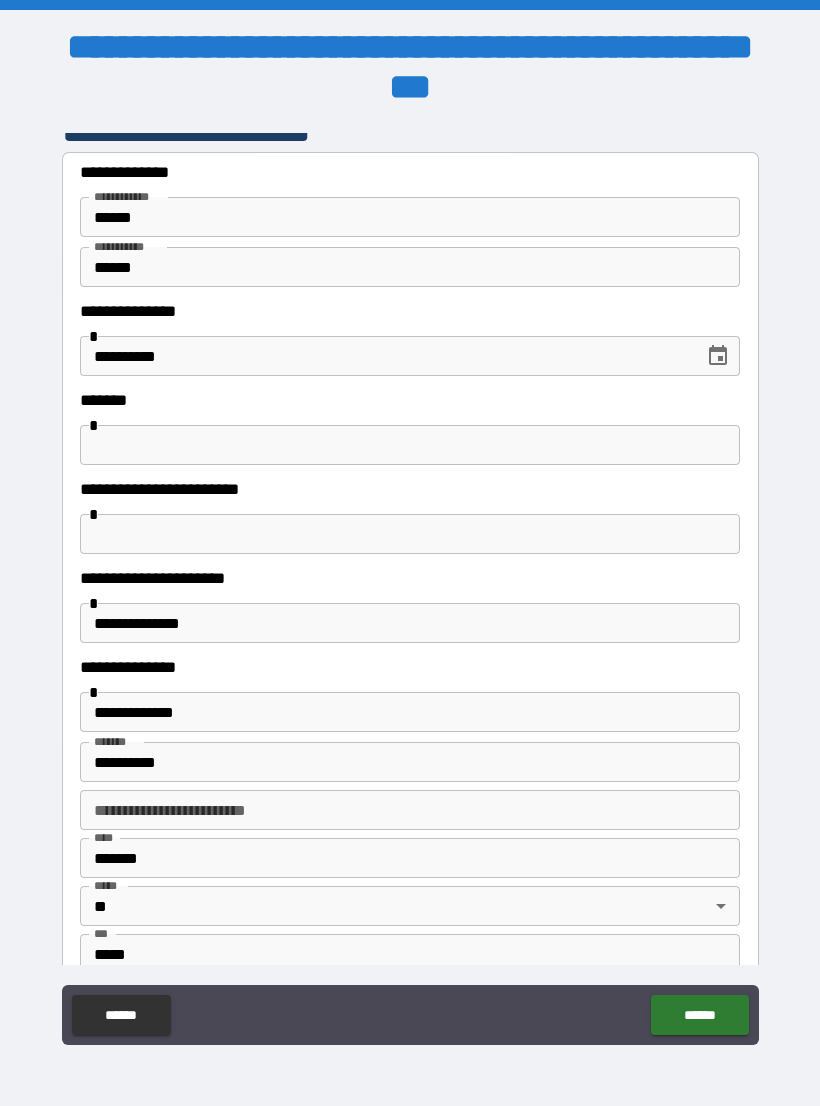 scroll, scrollTop: 165, scrollLeft: 0, axis: vertical 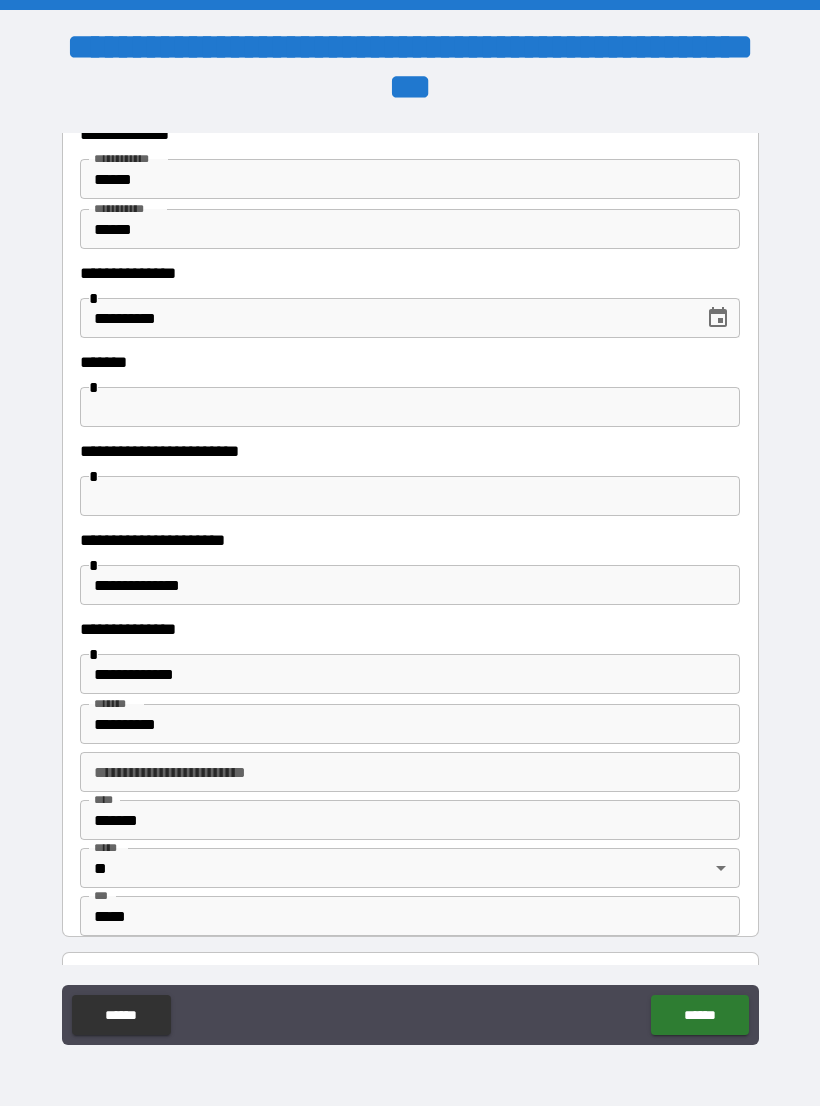 click at bounding box center [410, 496] 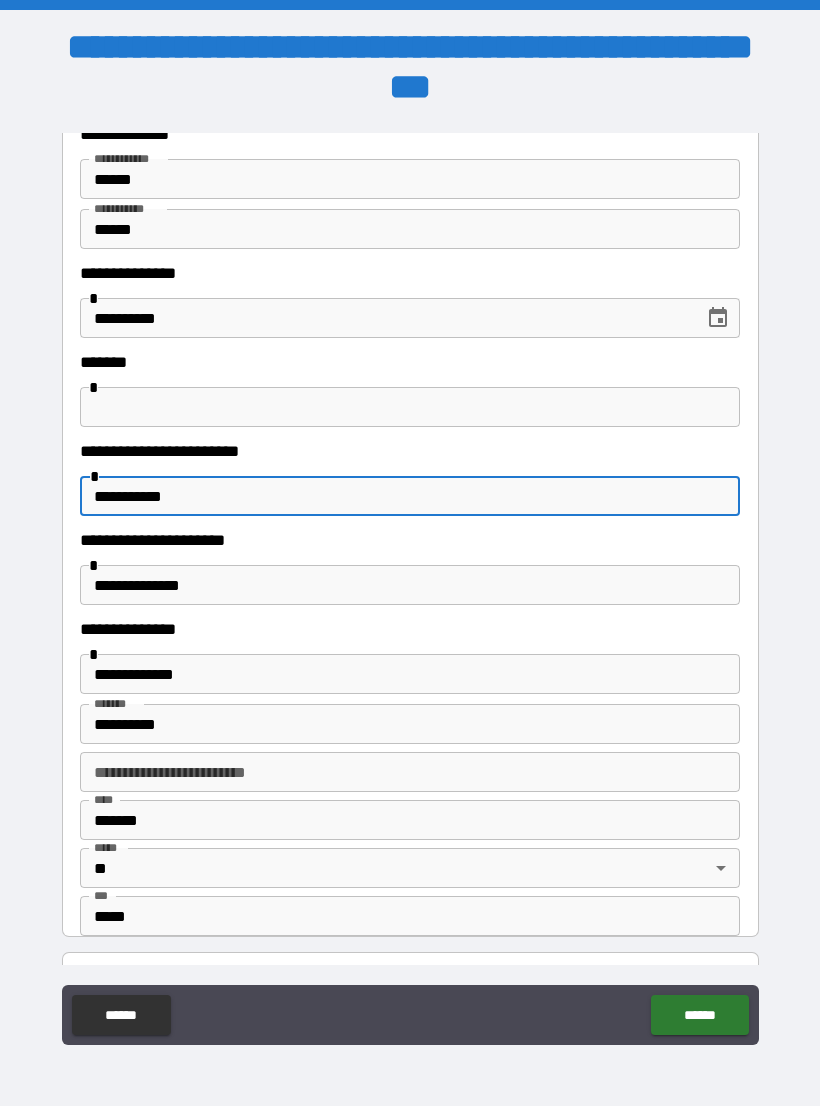 type on "**********" 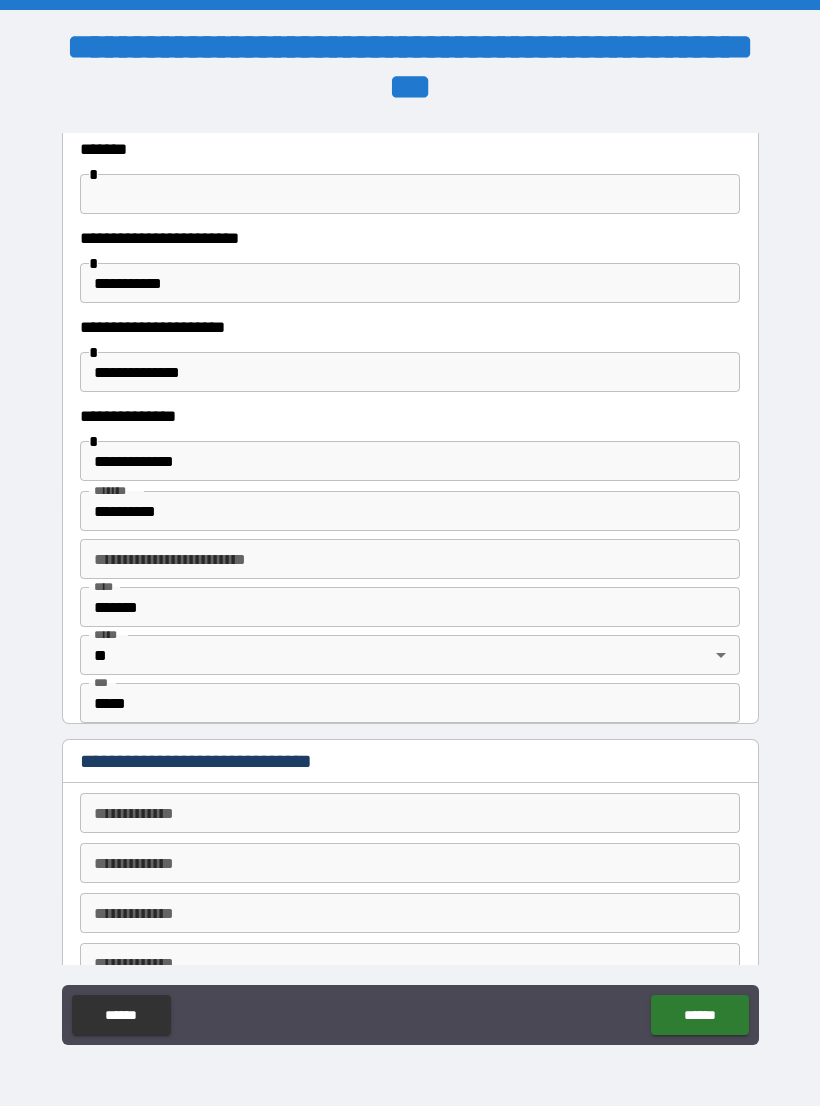 scroll, scrollTop: 377, scrollLeft: 0, axis: vertical 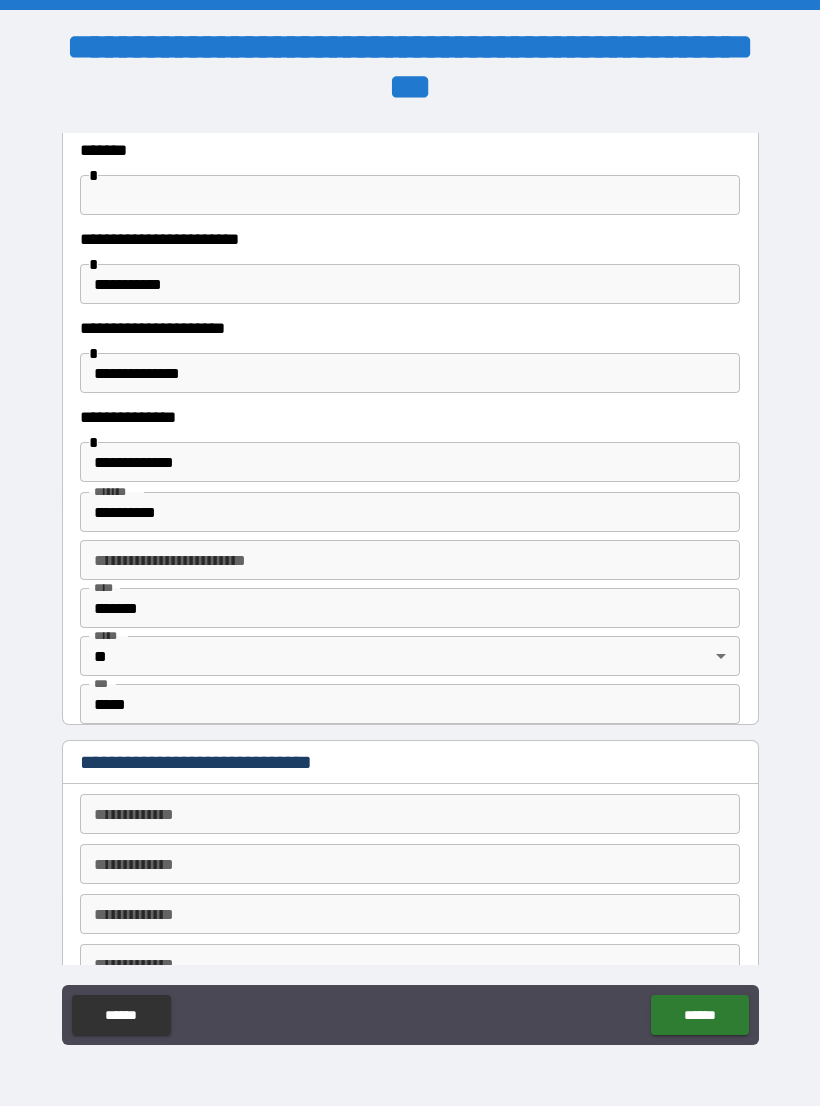 click on "**********" at bounding box center [410, 373] 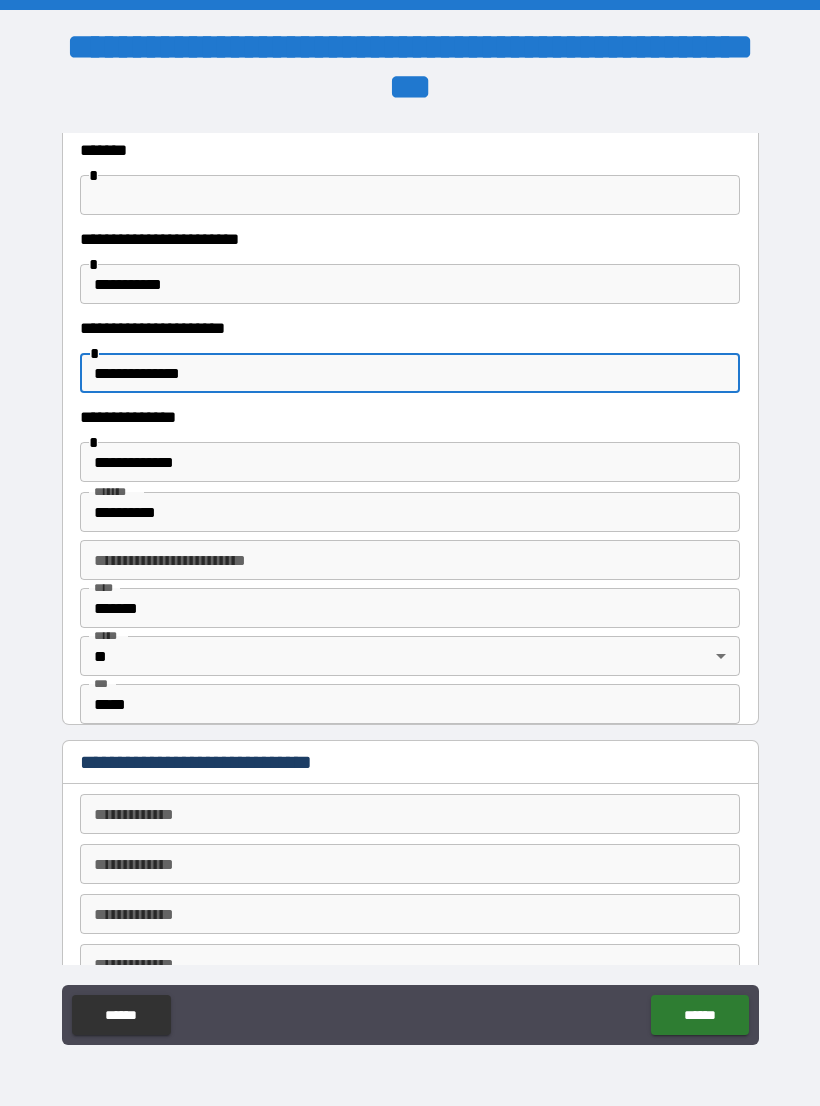 type on "**********" 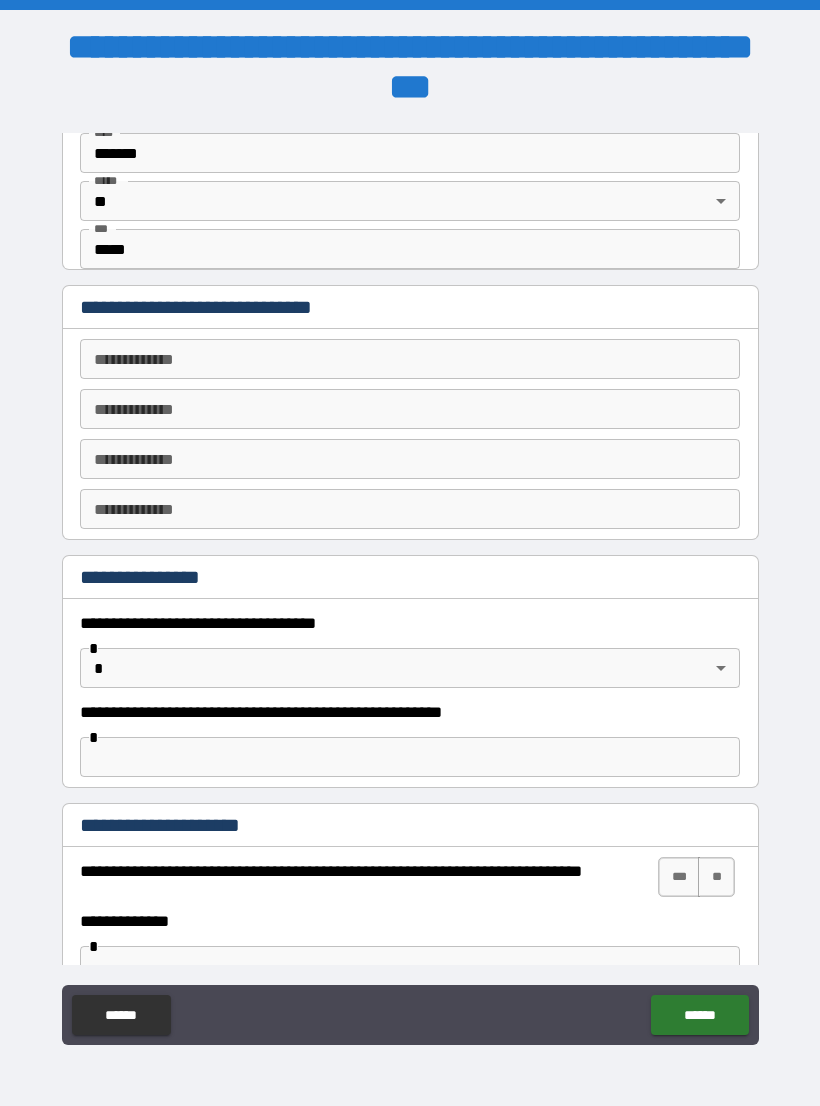 scroll, scrollTop: 844, scrollLeft: 0, axis: vertical 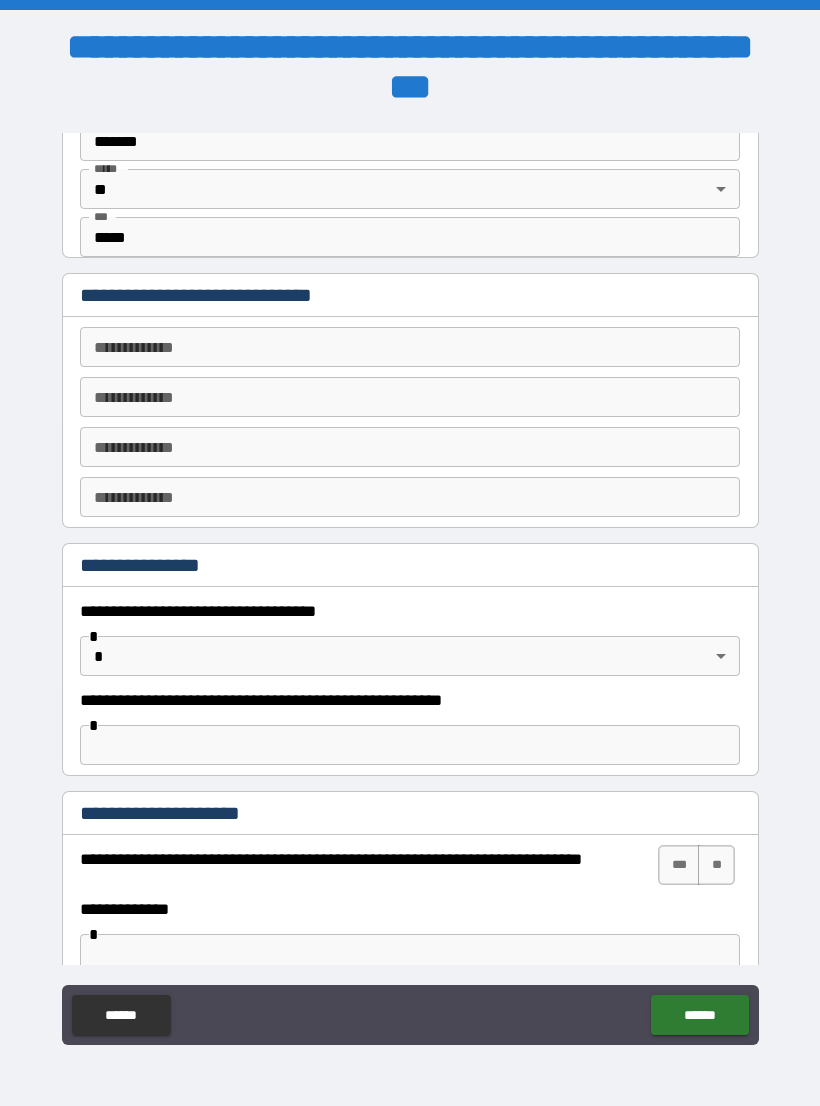 click on "**********" at bounding box center (410, 347) 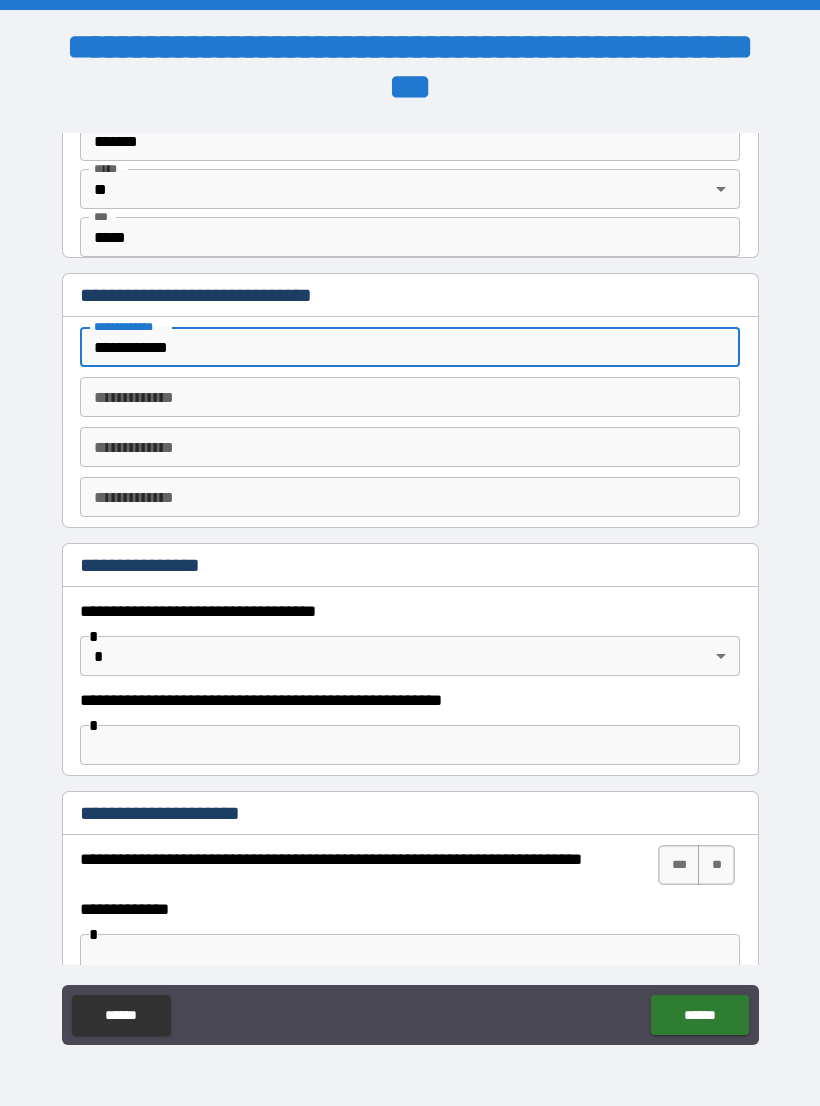 type on "**********" 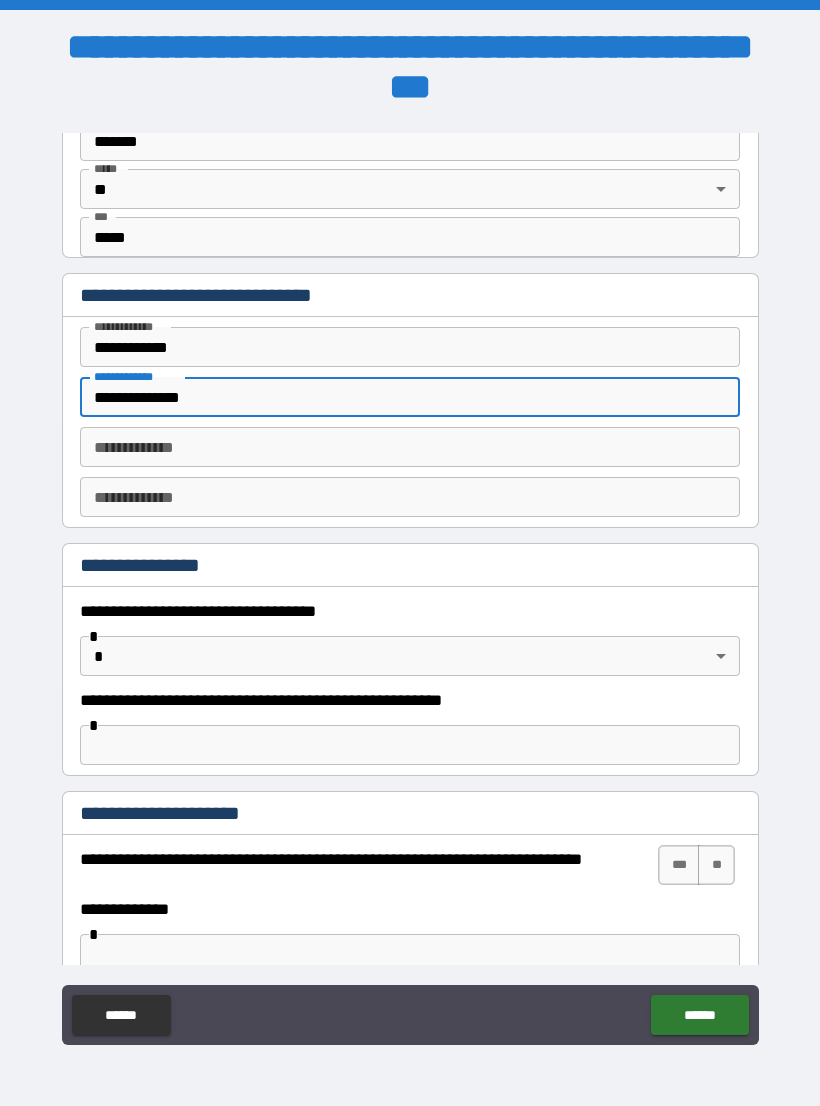 type on "**********" 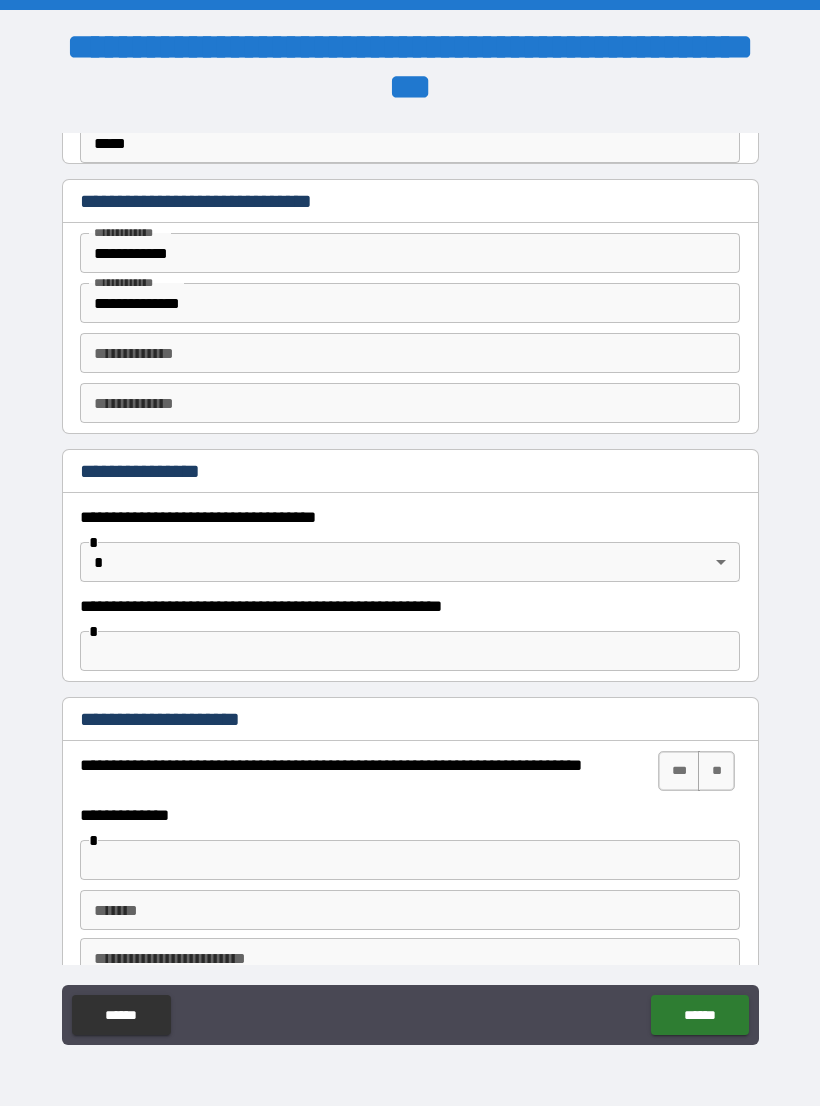 scroll, scrollTop: 960, scrollLeft: 0, axis: vertical 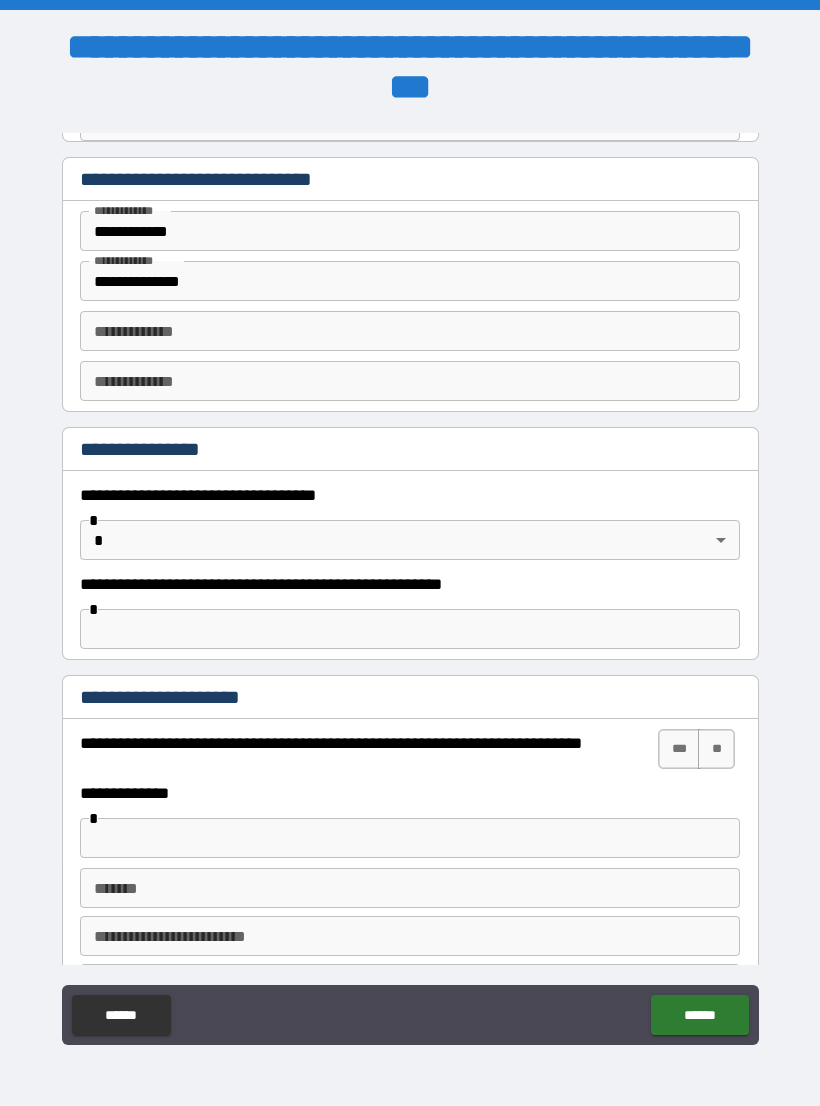 click on "**********" at bounding box center [410, 568] 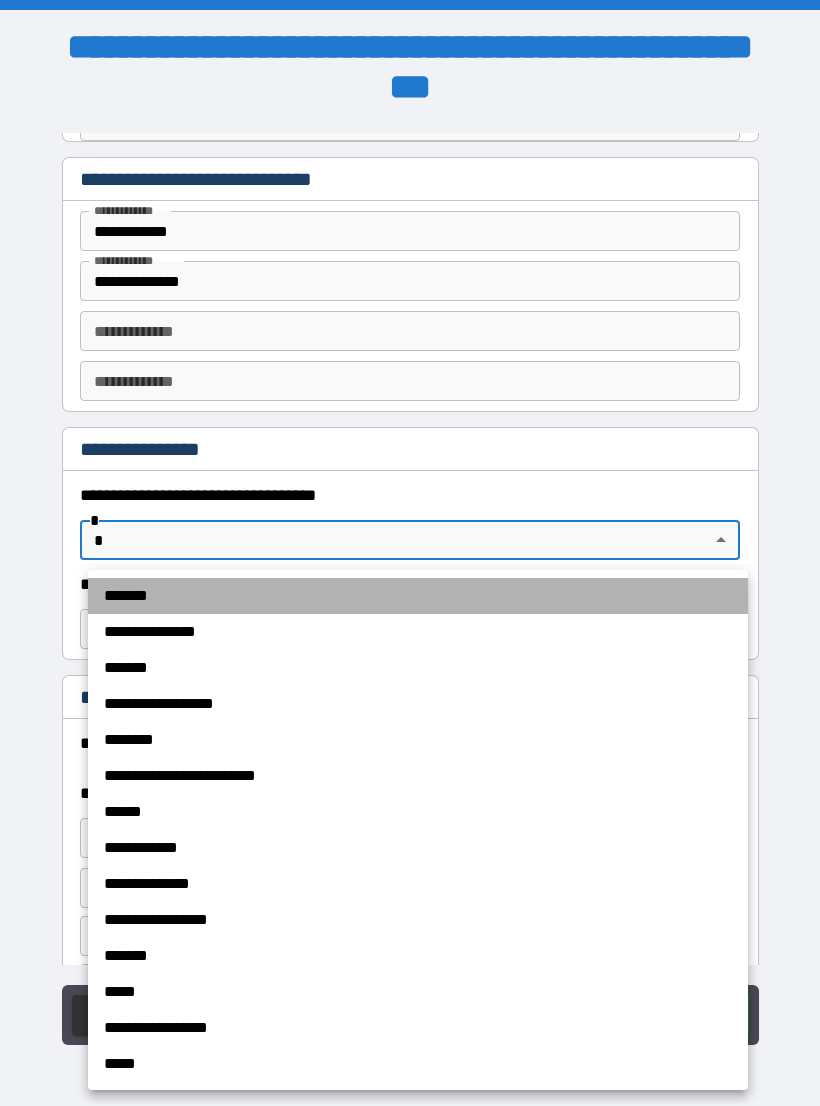 click on "*******" at bounding box center [418, 596] 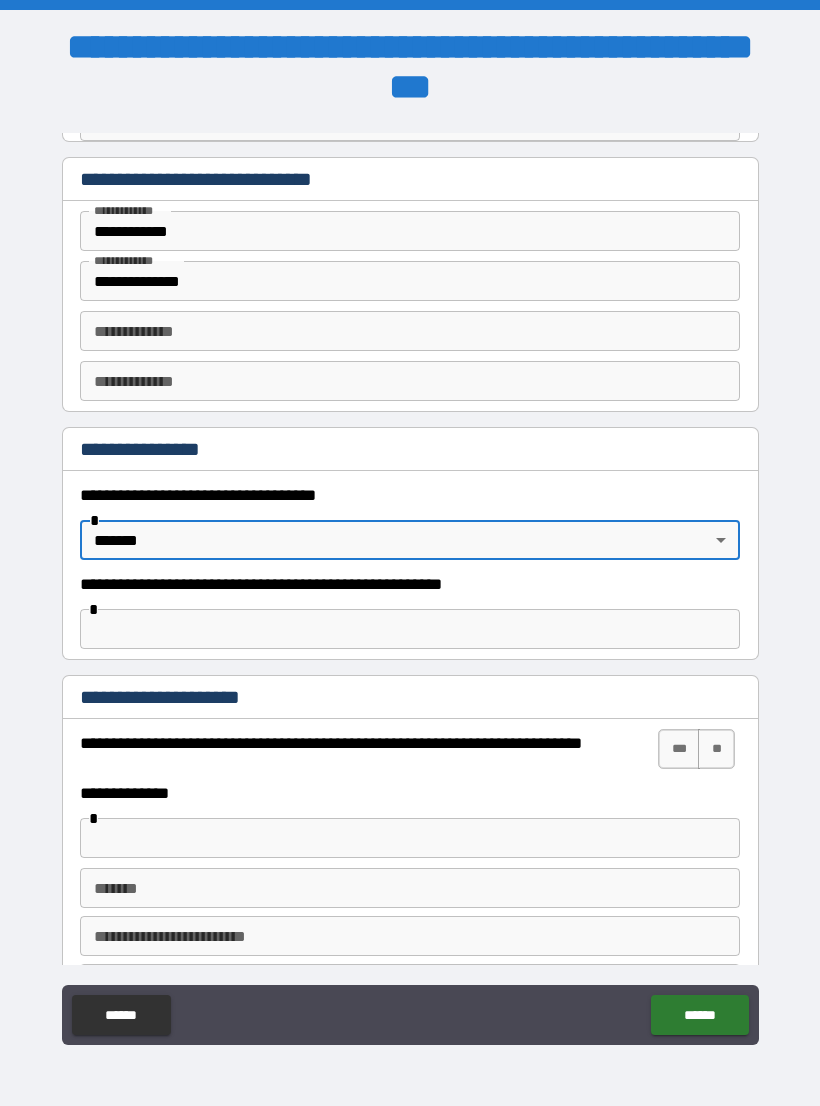 type on "*******" 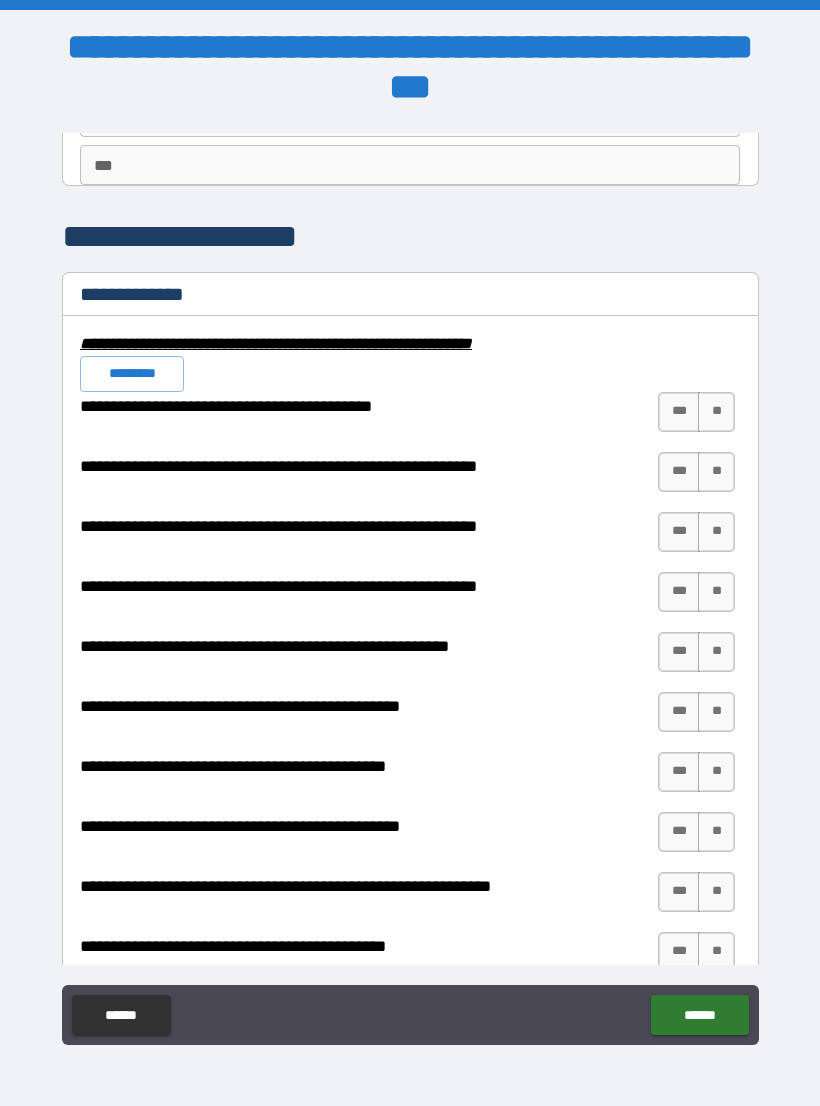 scroll, scrollTop: 1903, scrollLeft: 0, axis: vertical 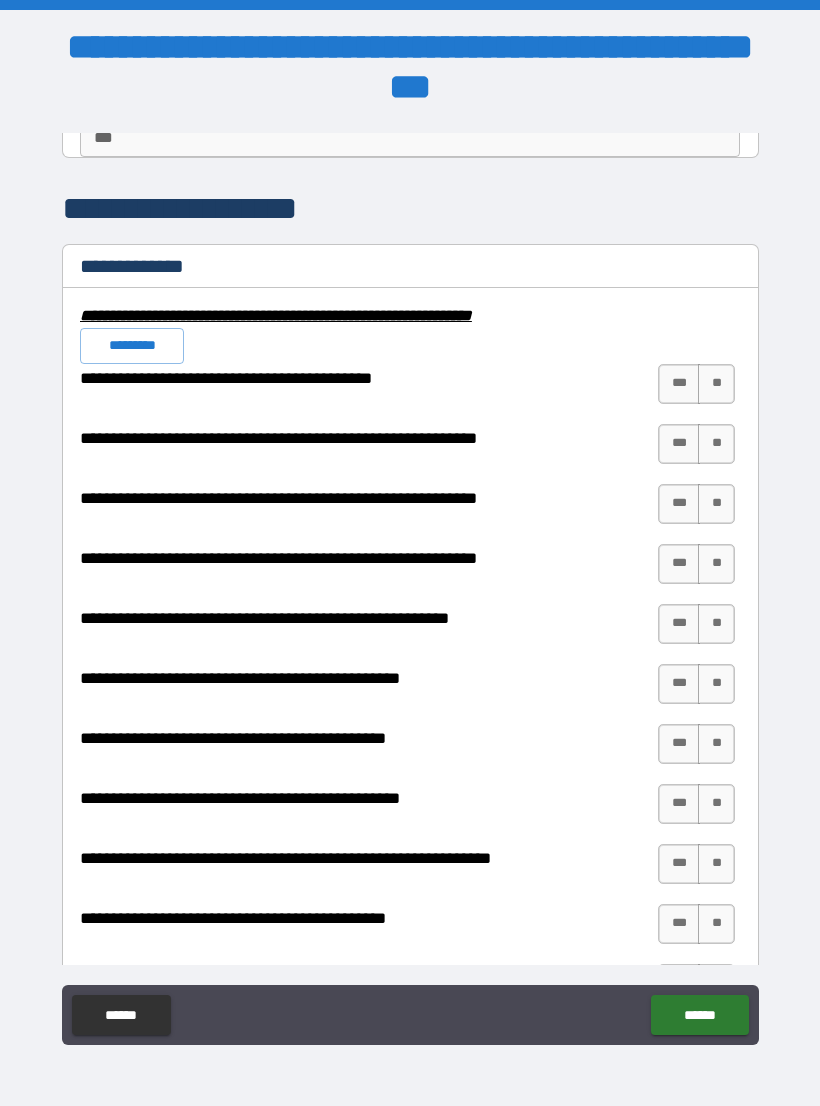 click on "*********" at bounding box center (132, 346) 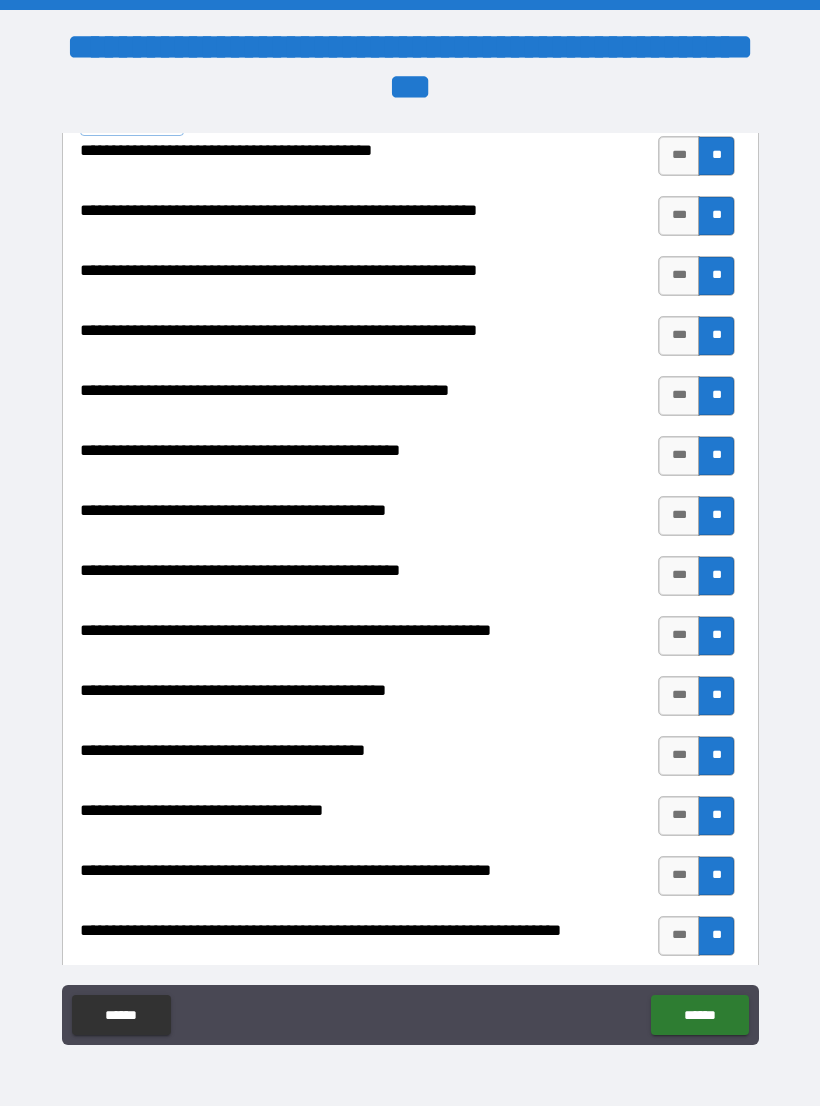 scroll, scrollTop: 2132, scrollLeft: 0, axis: vertical 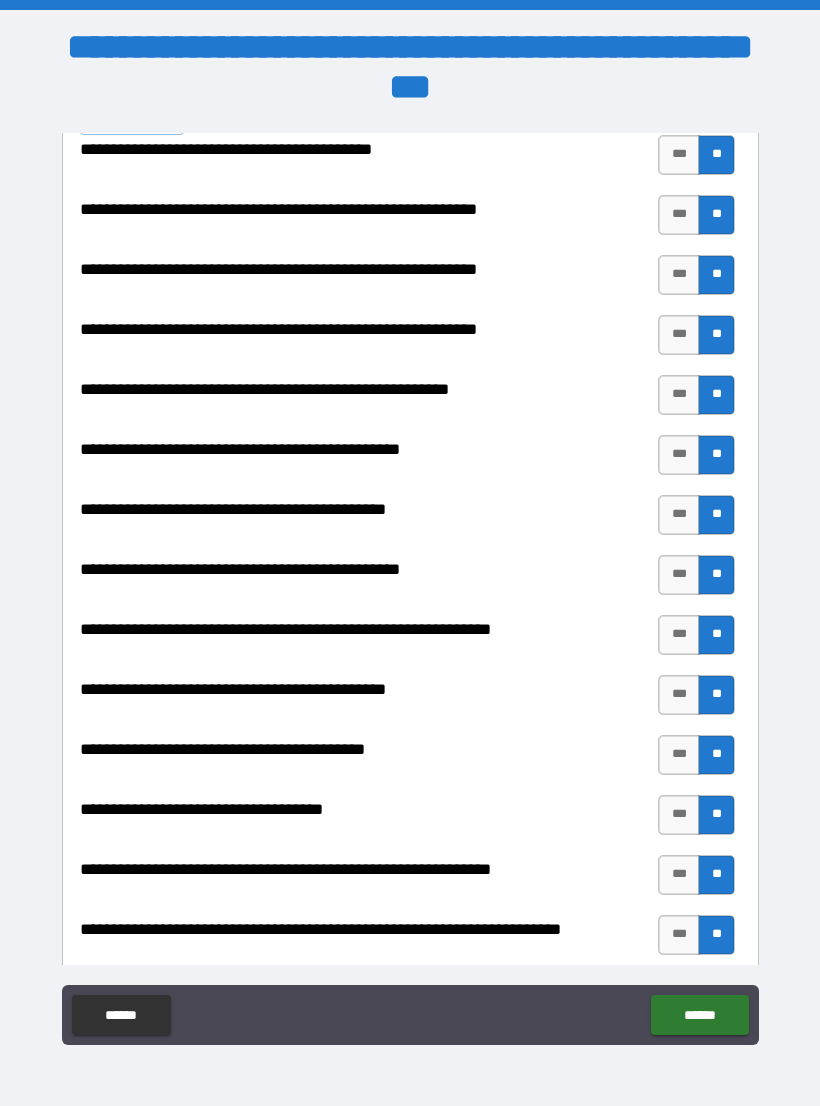 click on "***" at bounding box center [679, 875] 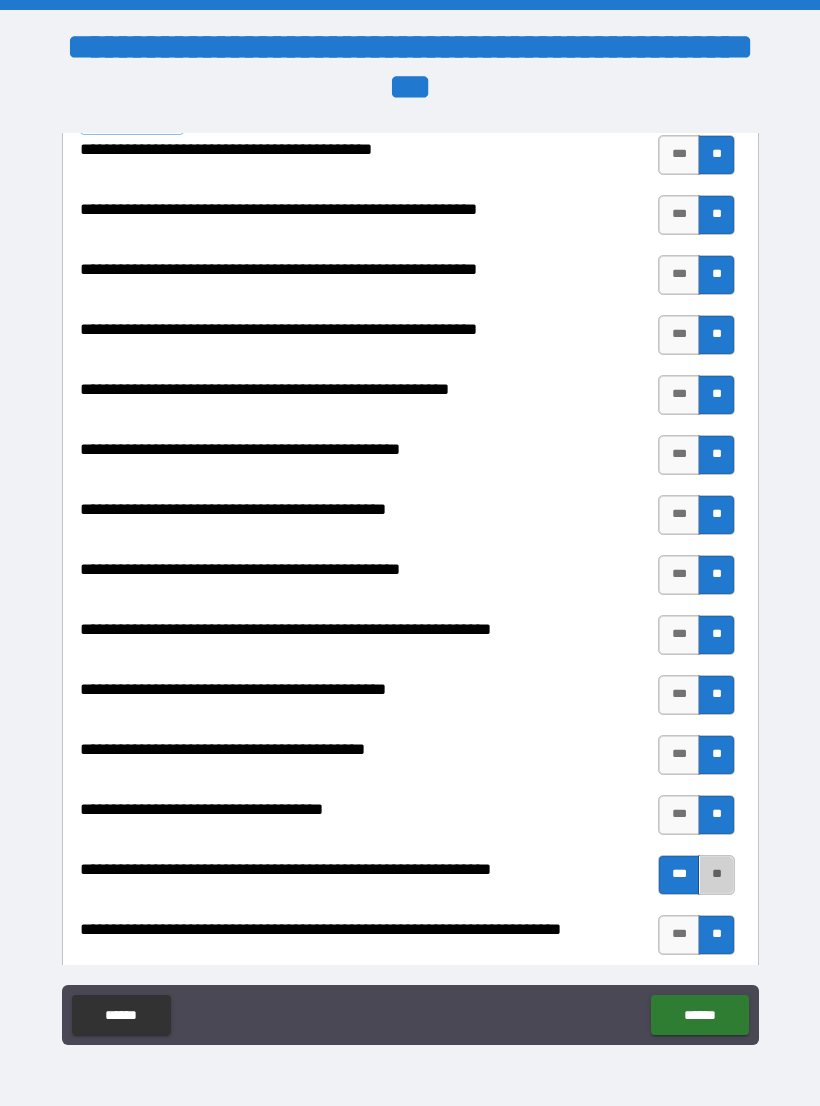 click on "**" at bounding box center [716, 875] 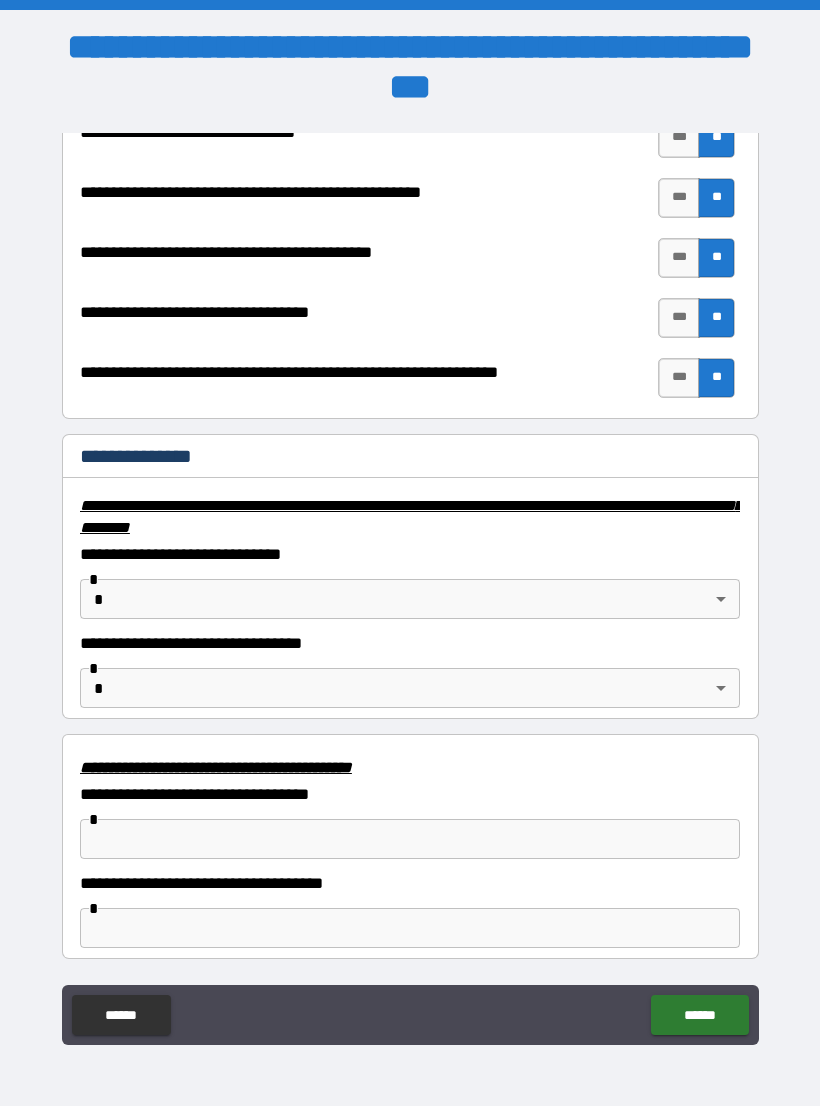 scroll, scrollTop: 2984, scrollLeft: 0, axis: vertical 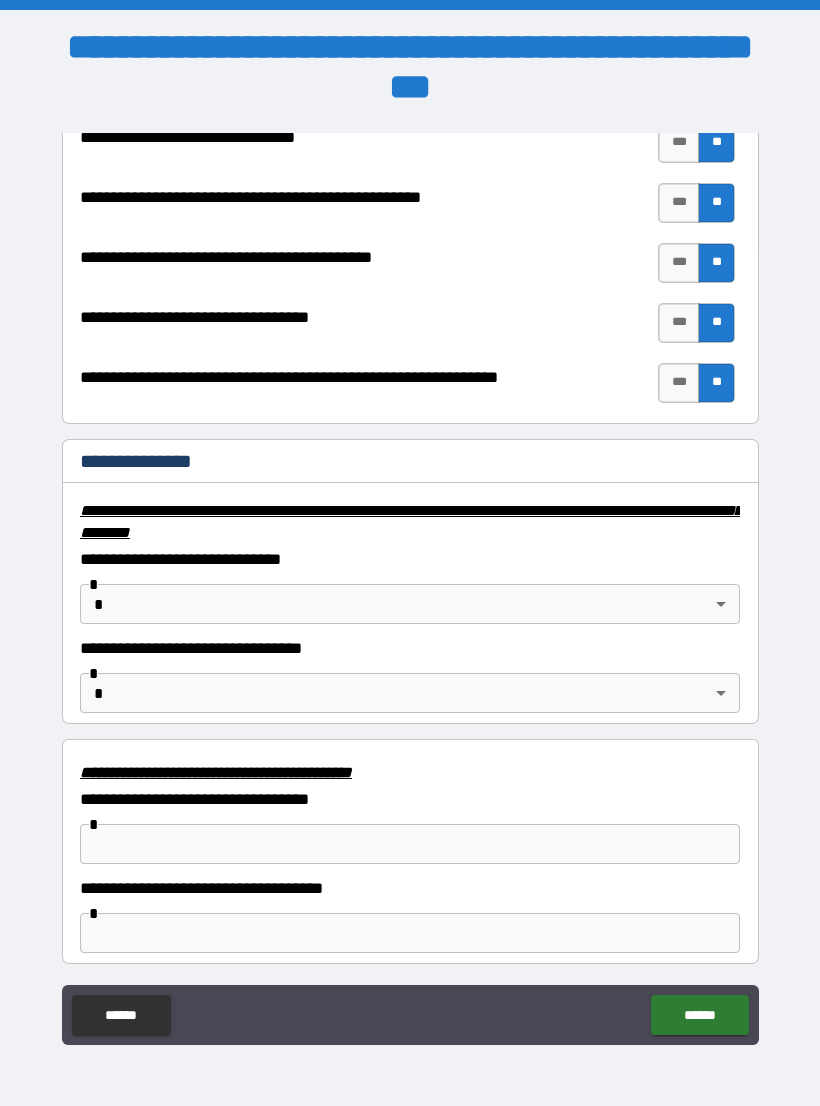 click on "**********" at bounding box center (410, 568) 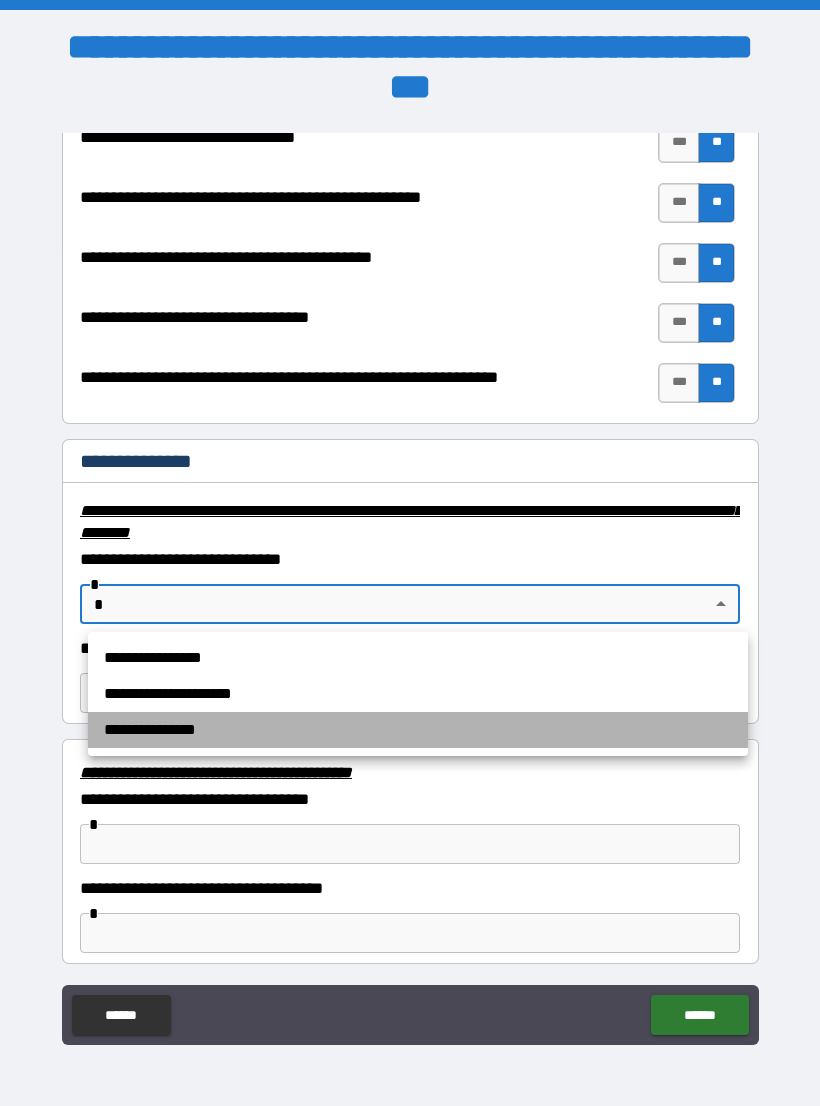click on "**********" at bounding box center [418, 730] 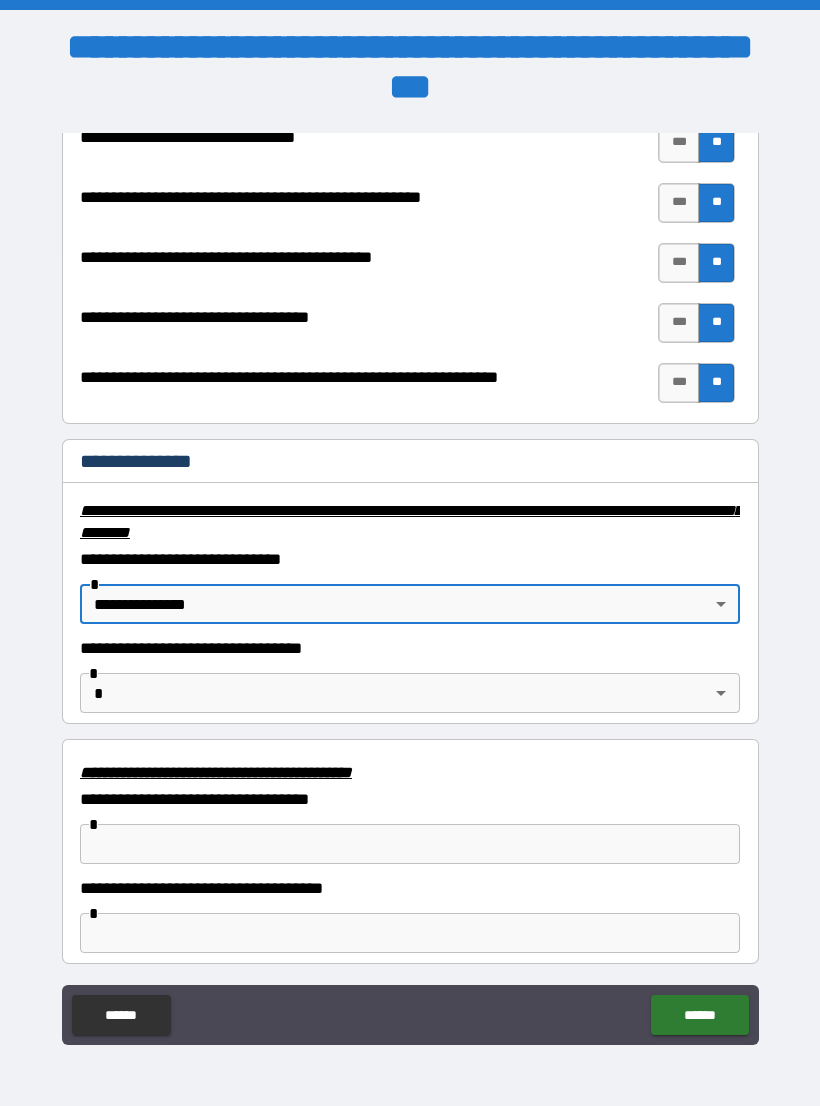 type on "**********" 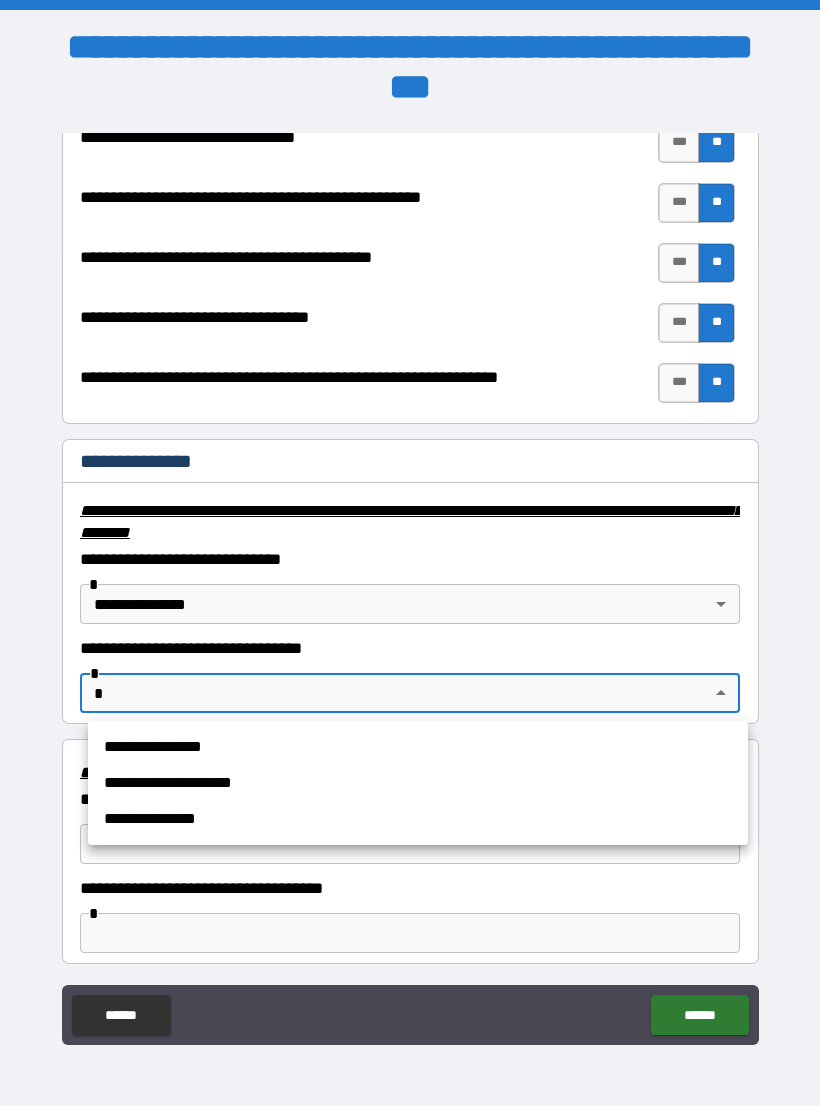 click on "**********" at bounding box center (418, 819) 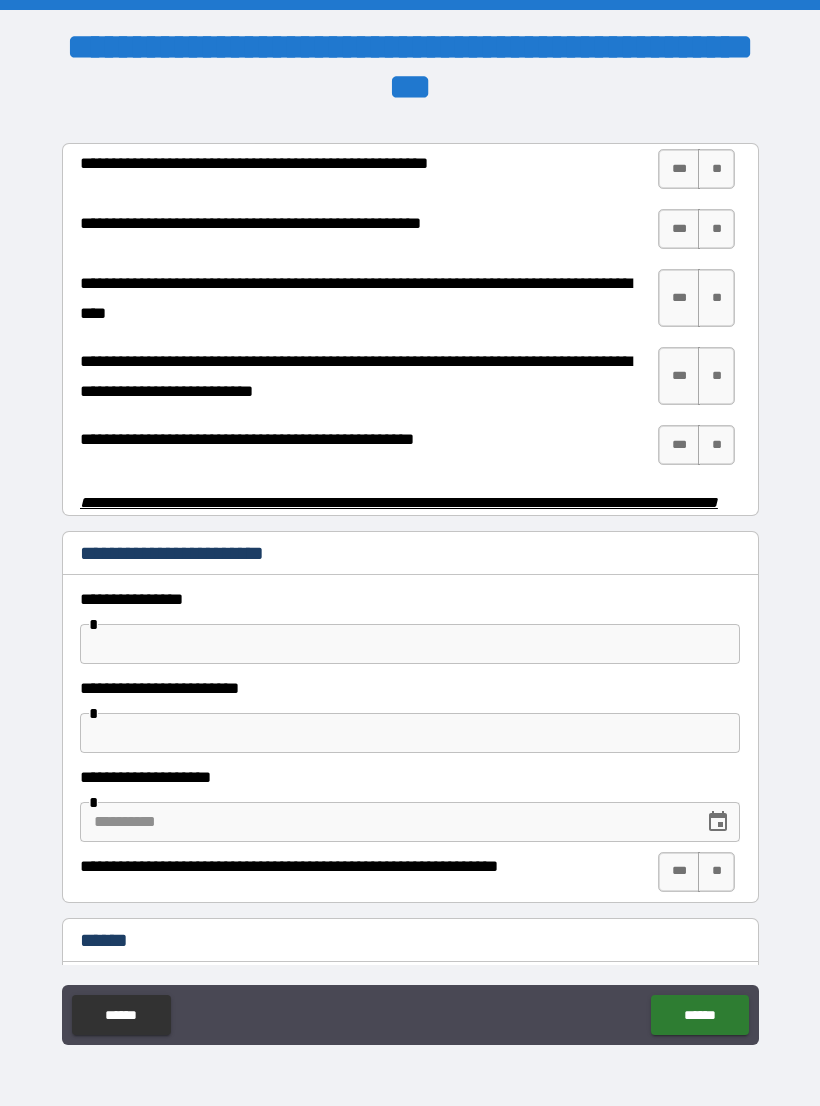 scroll, scrollTop: 3878, scrollLeft: 0, axis: vertical 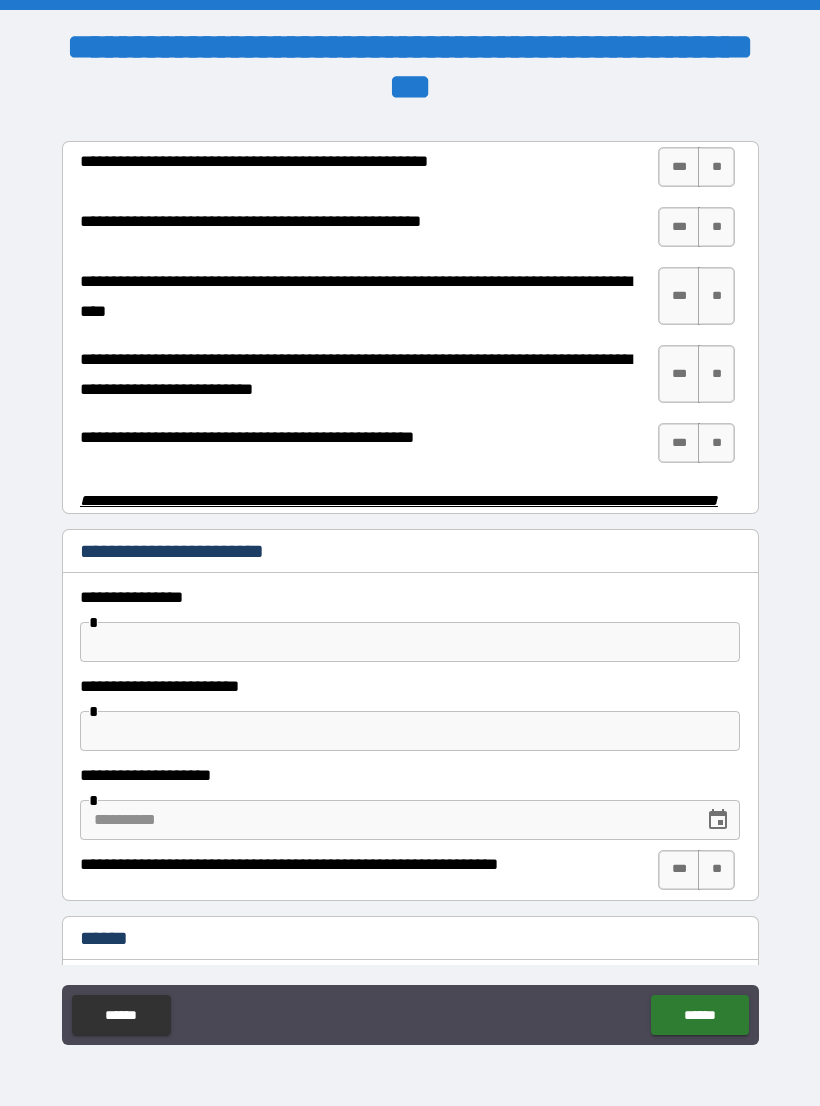 click on "**" at bounding box center (716, 167) 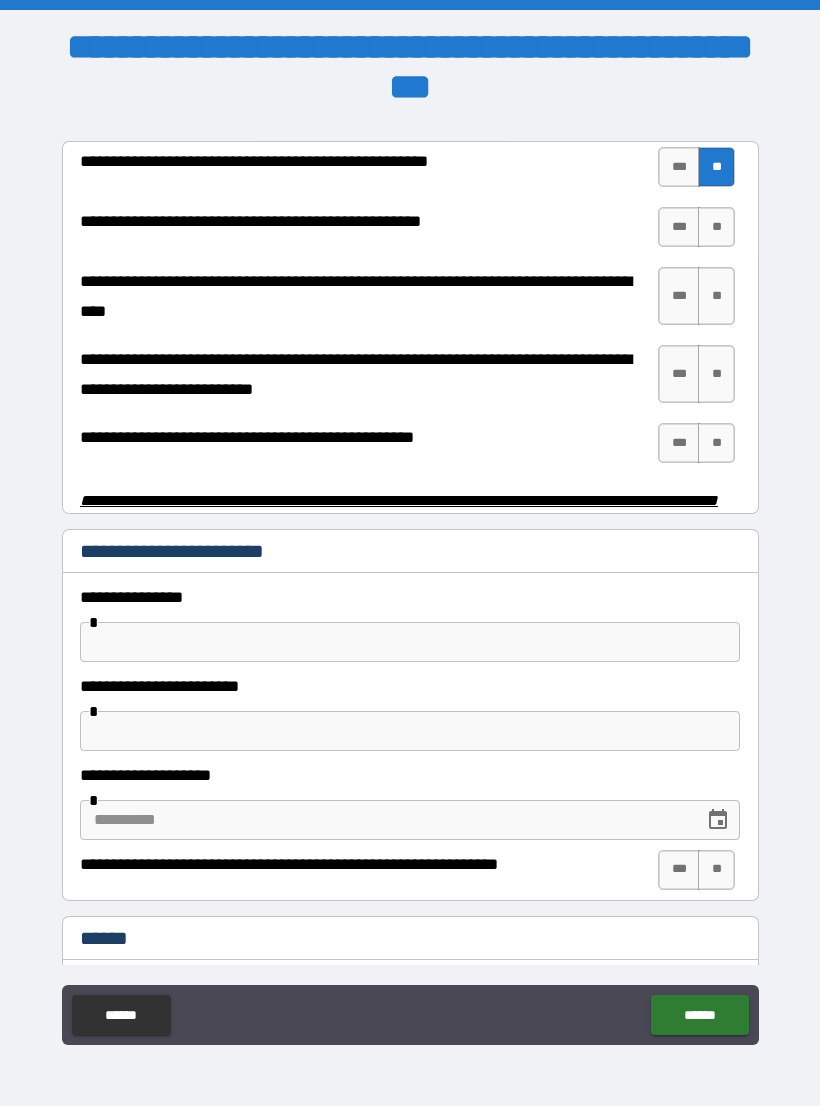 click on "**" at bounding box center (716, 227) 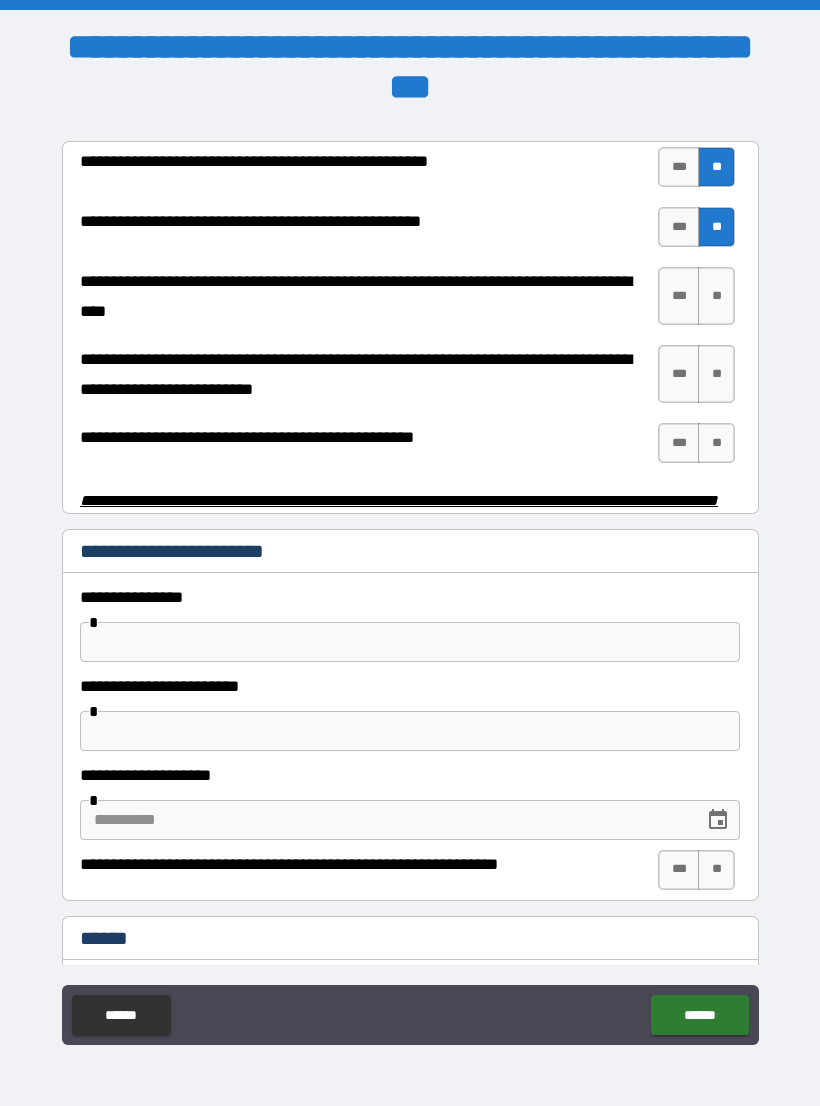 click on "**" at bounding box center [716, 296] 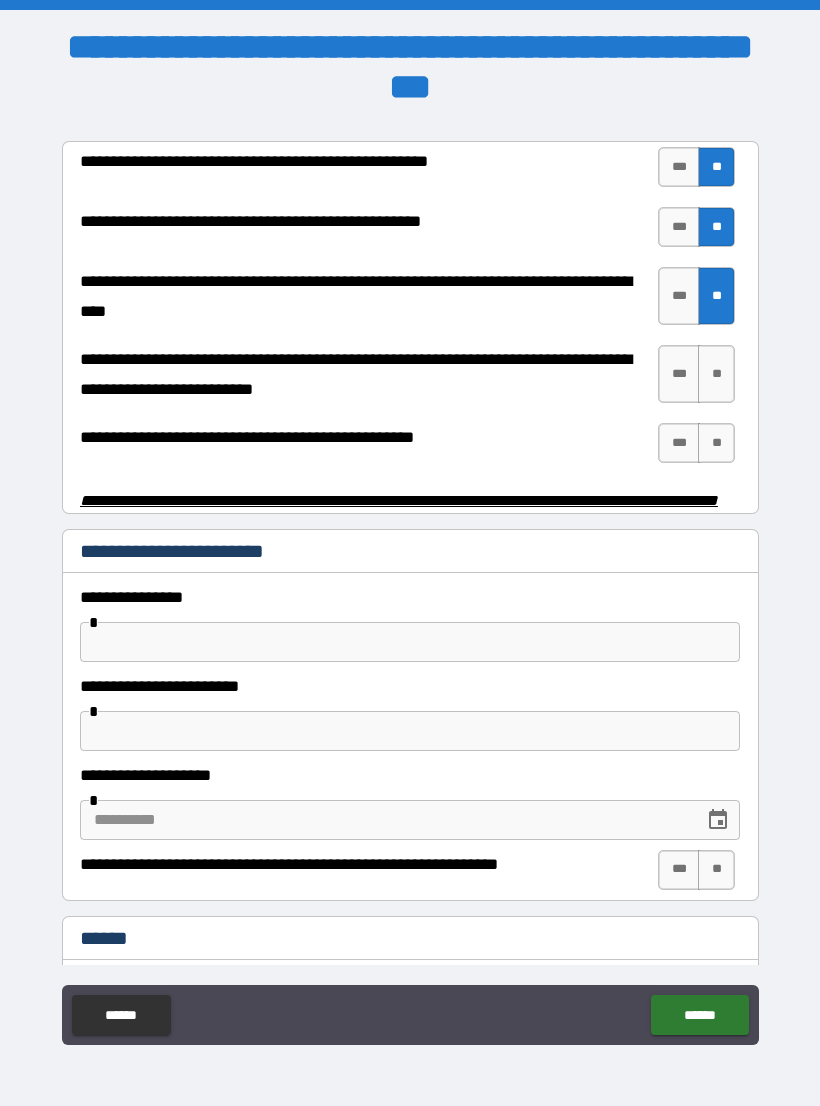 click on "**" at bounding box center (716, 374) 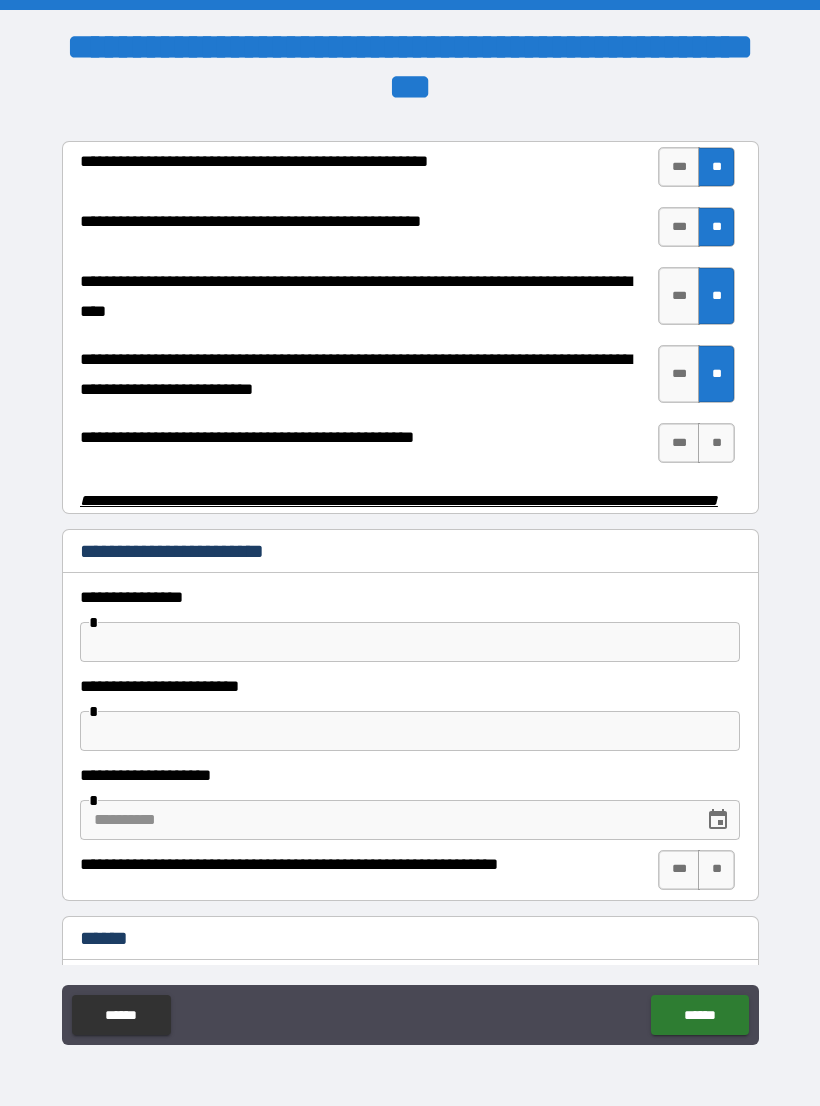 click on "**" at bounding box center [716, 443] 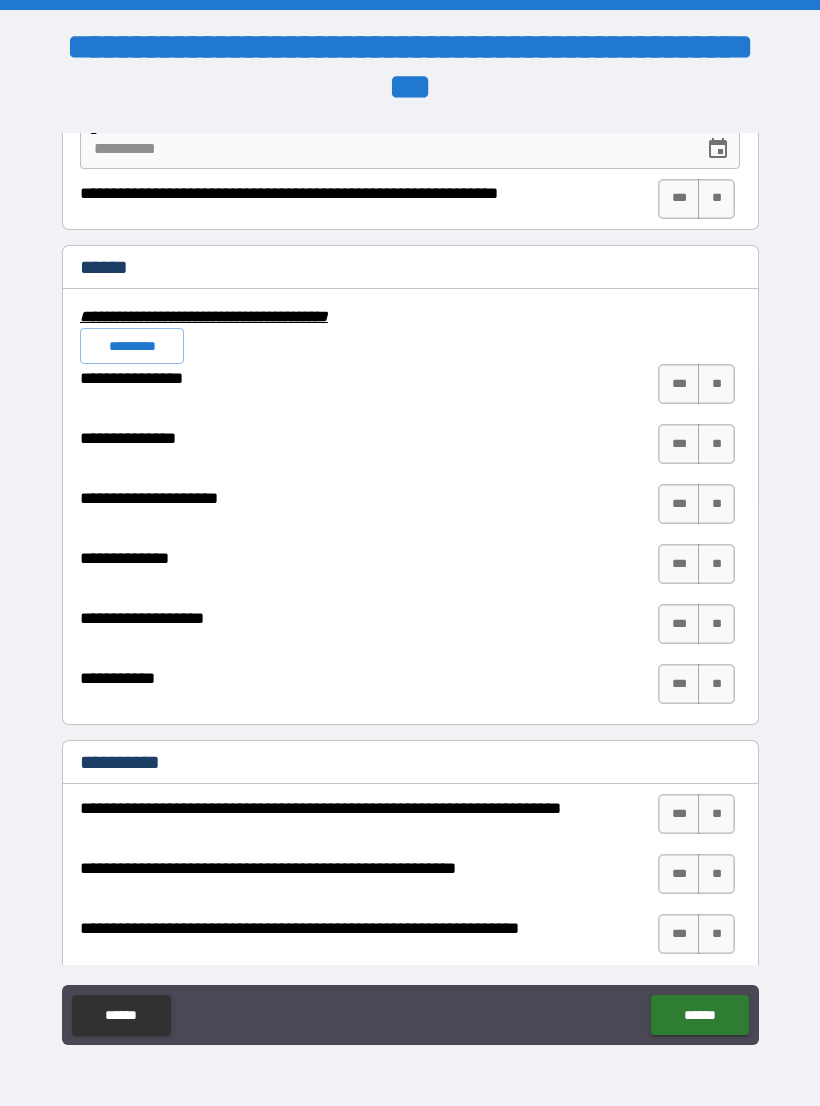 scroll, scrollTop: 4550, scrollLeft: 0, axis: vertical 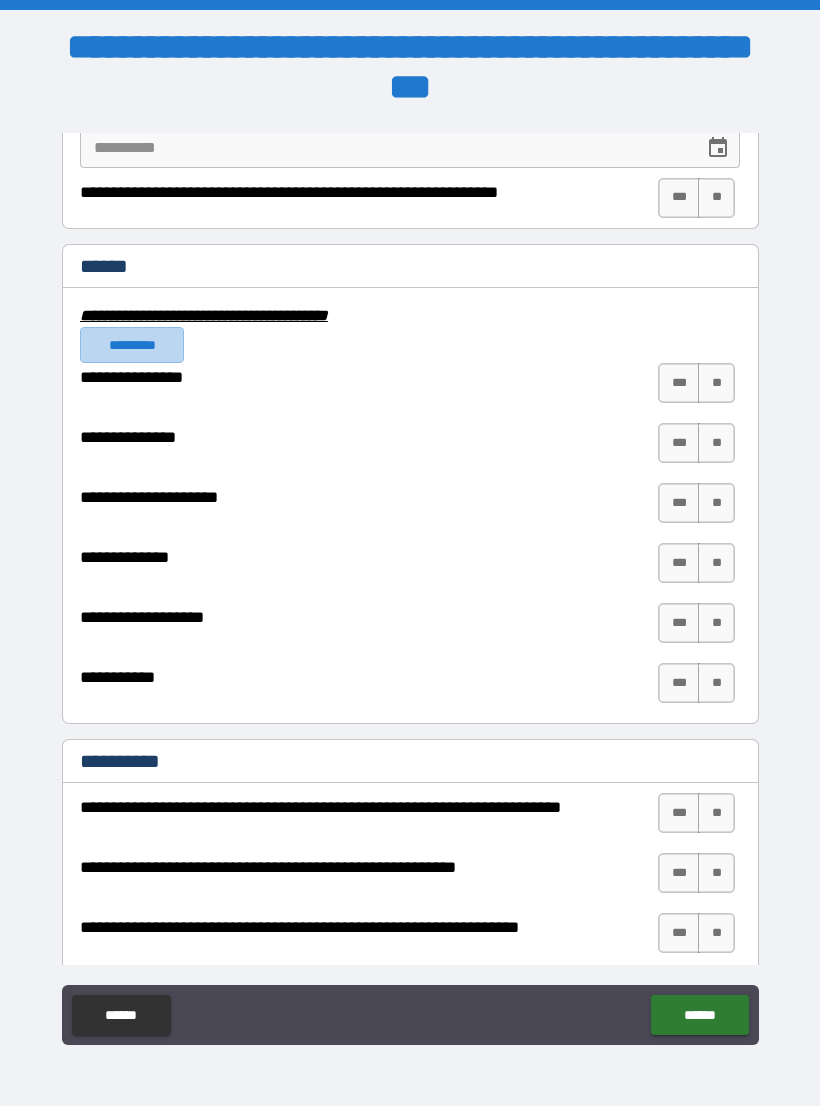 click on "*********" at bounding box center [132, 345] 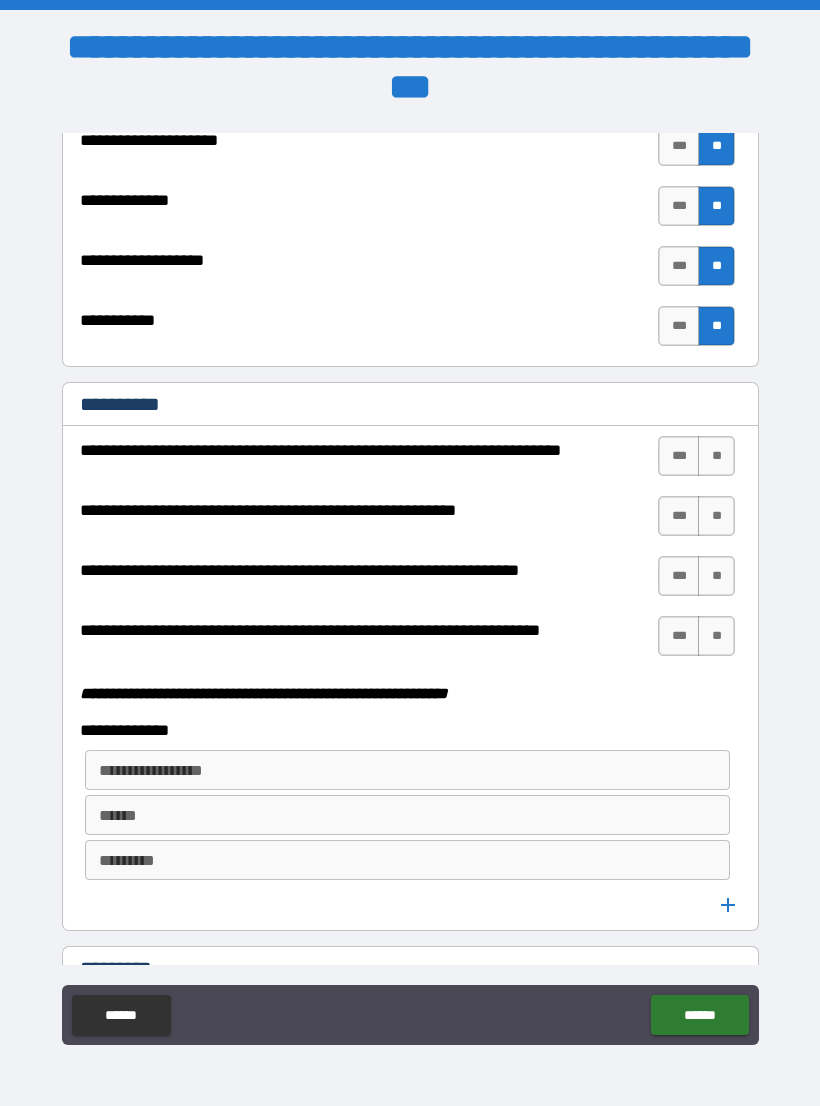 scroll, scrollTop: 4906, scrollLeft: 0, axis: vertical 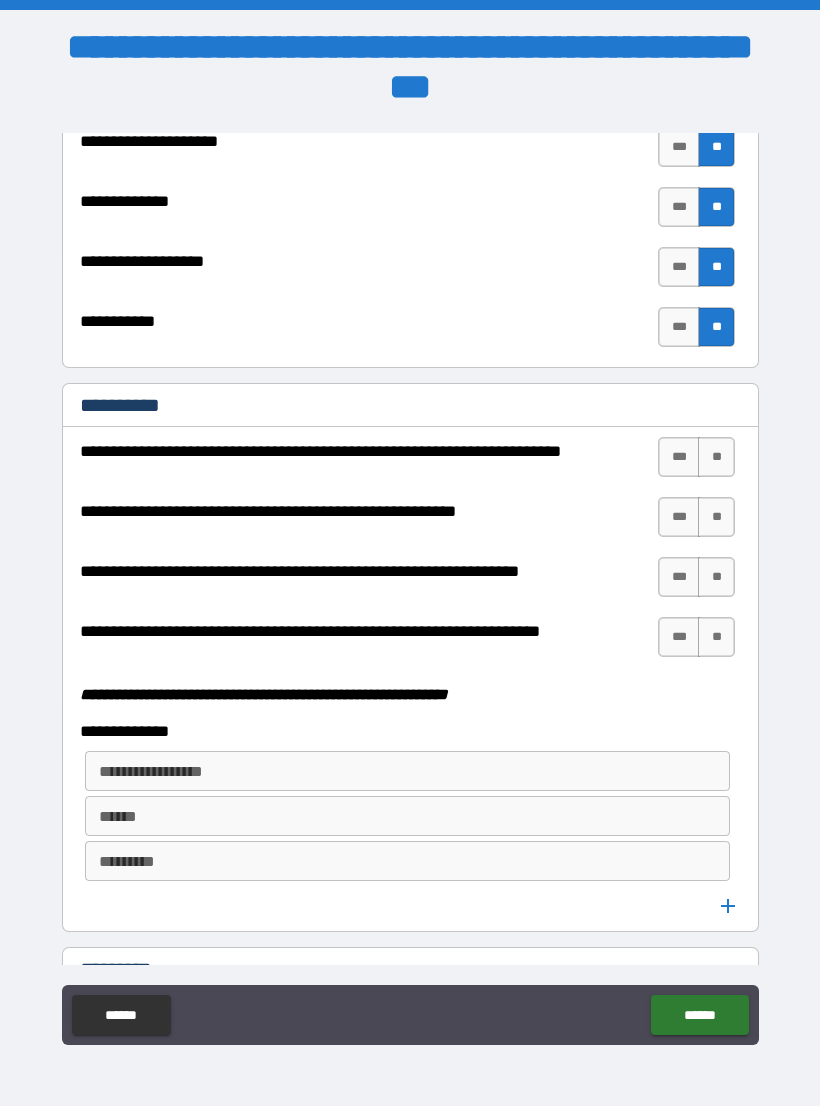 click on "**" at bounding box center [716, 457] 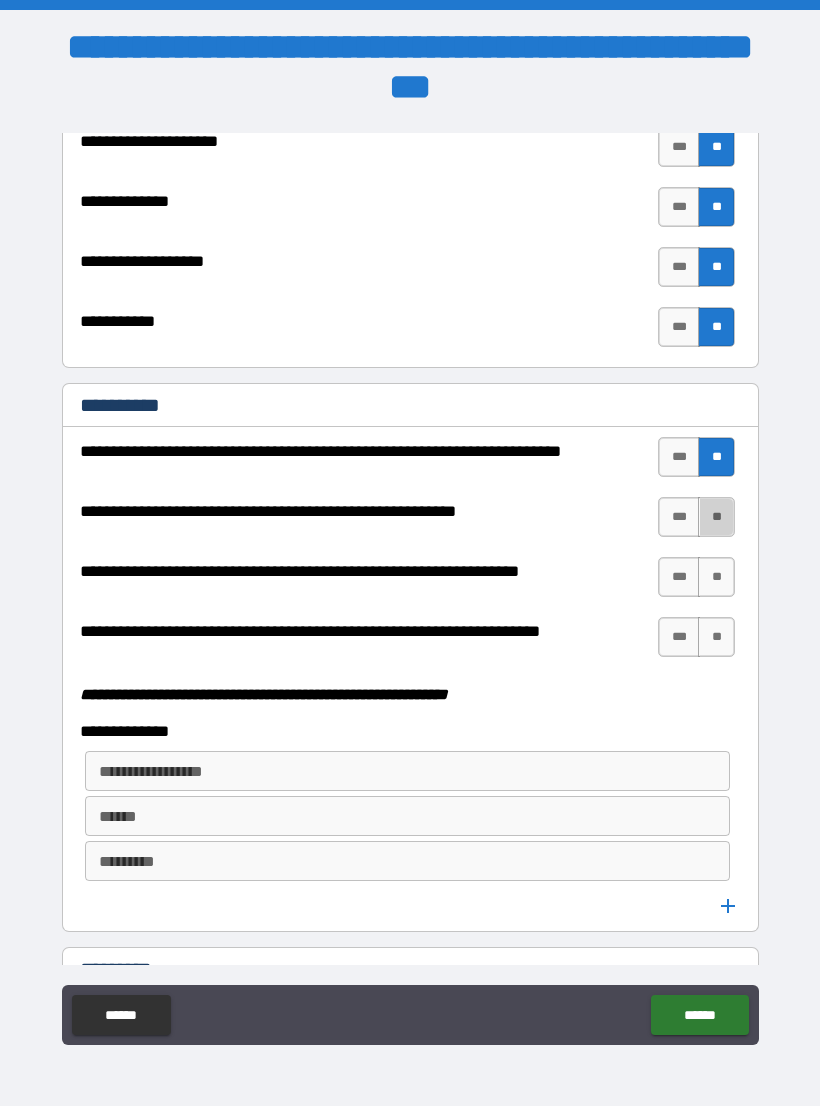 click on "**" at bounding box center [716, 517] 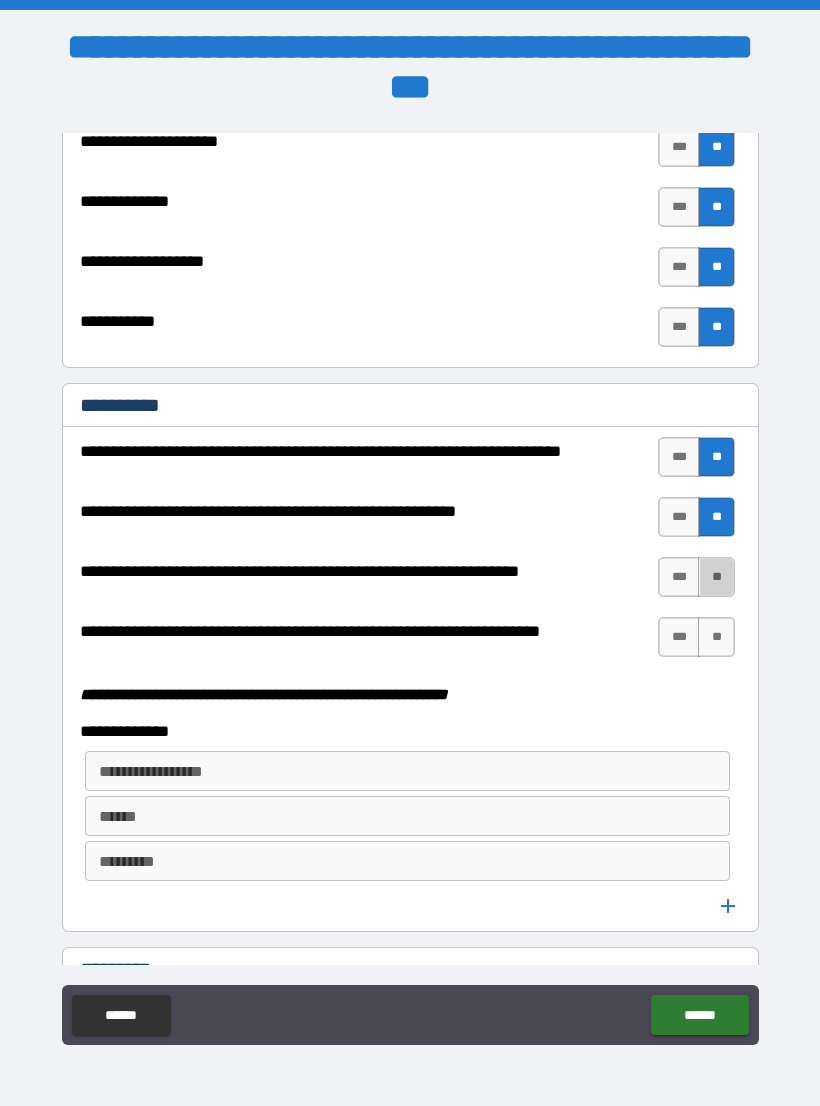 click on "**" at bounding box center [716, 577] 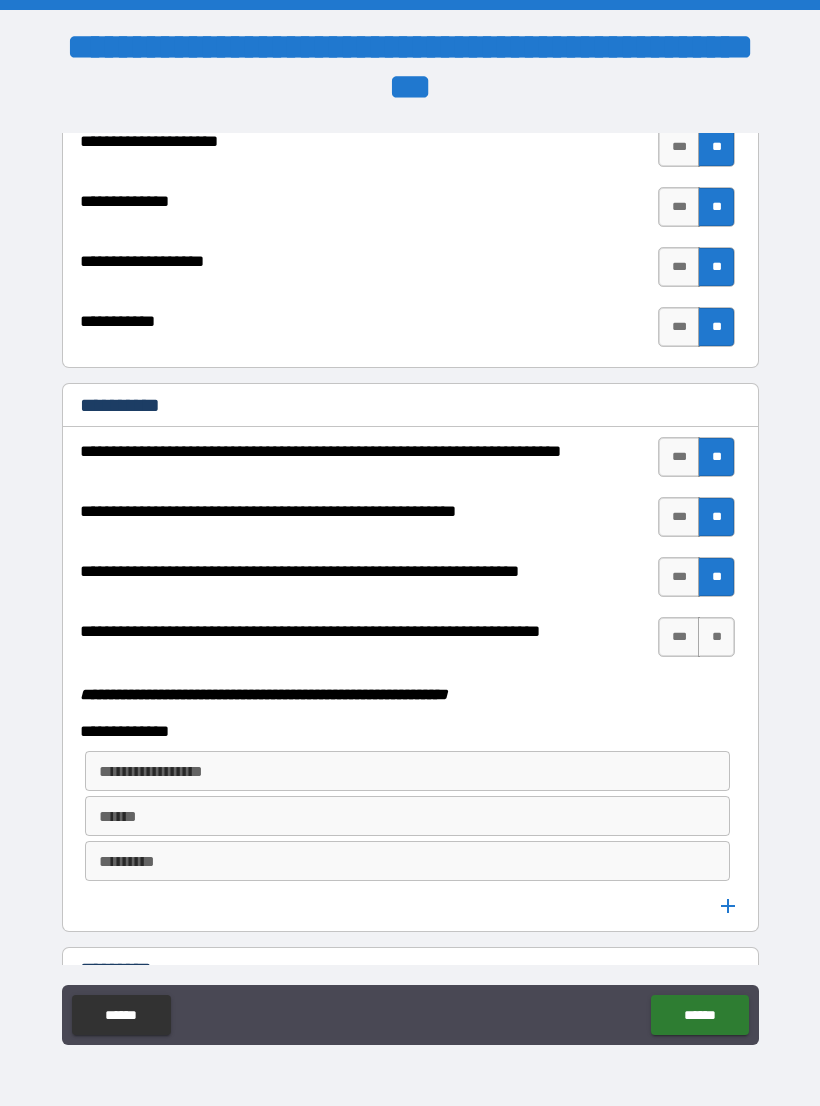 click on "**" at bounding box center [716, 637] 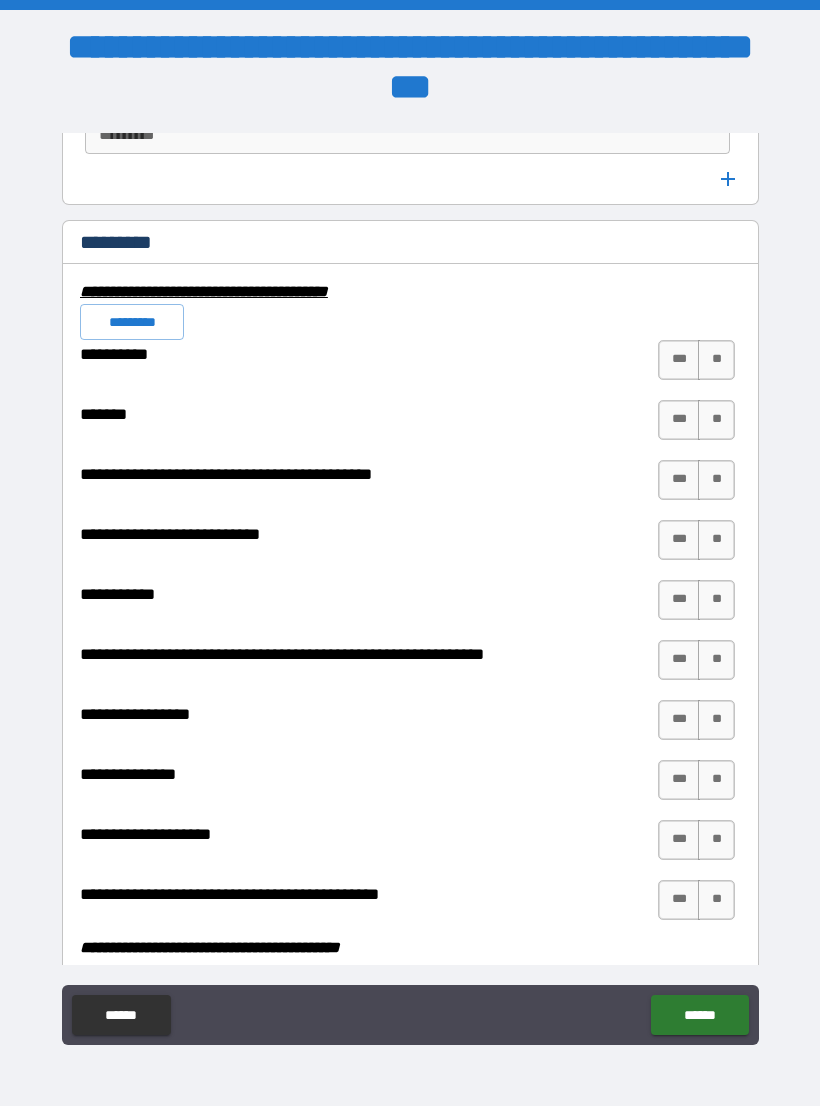 scroll, scrollTop: 5633, scrollLeft: 0, axis: vertical 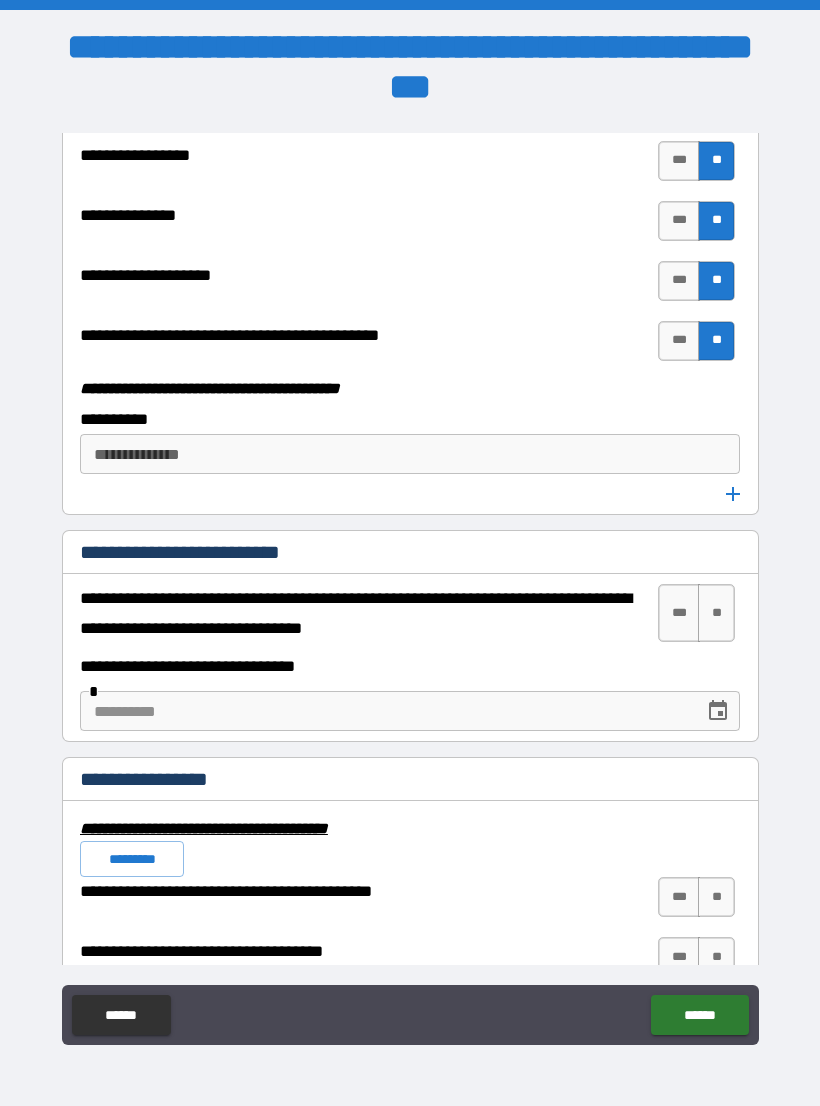 click on "**" at bounding box center (716, 613) 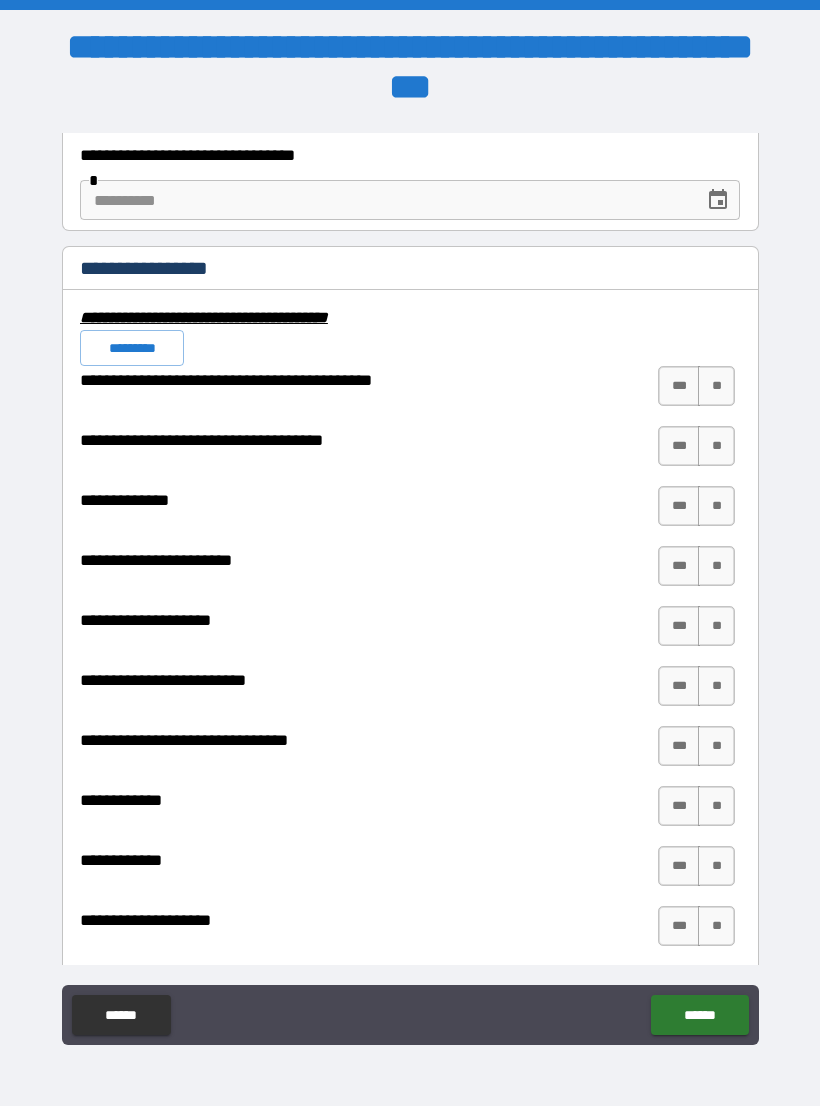 scroll, scrollTop: 6705, scrollLeft: 0, axis: vertical 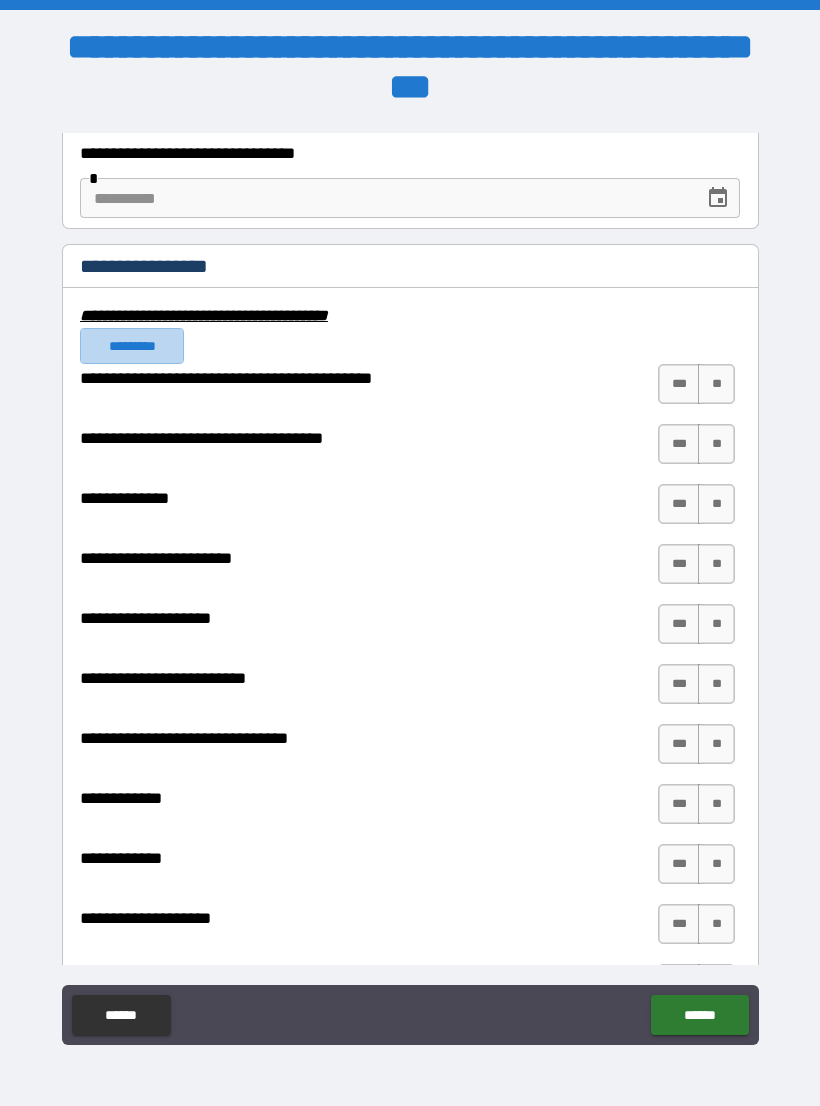 click on "*********" at bounding box center [132, 346] 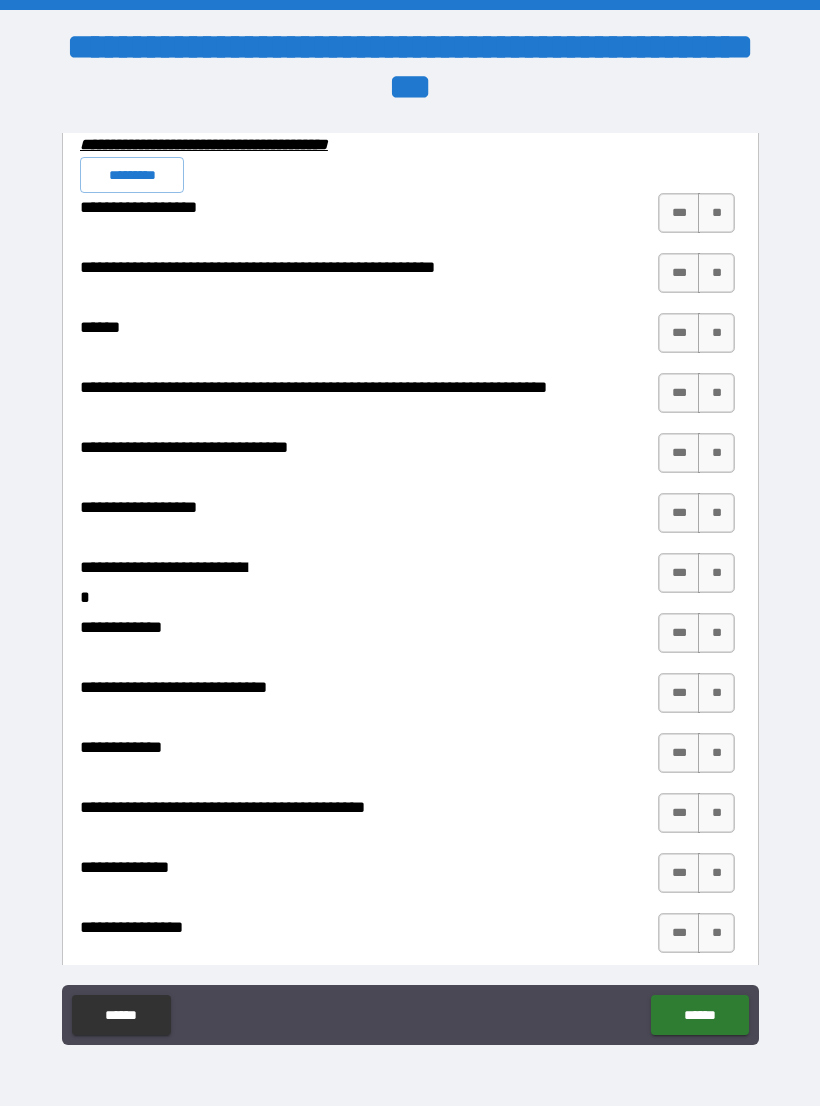 scroll, scrollTop: 7851, scrollLeft: 0, axis: vertical 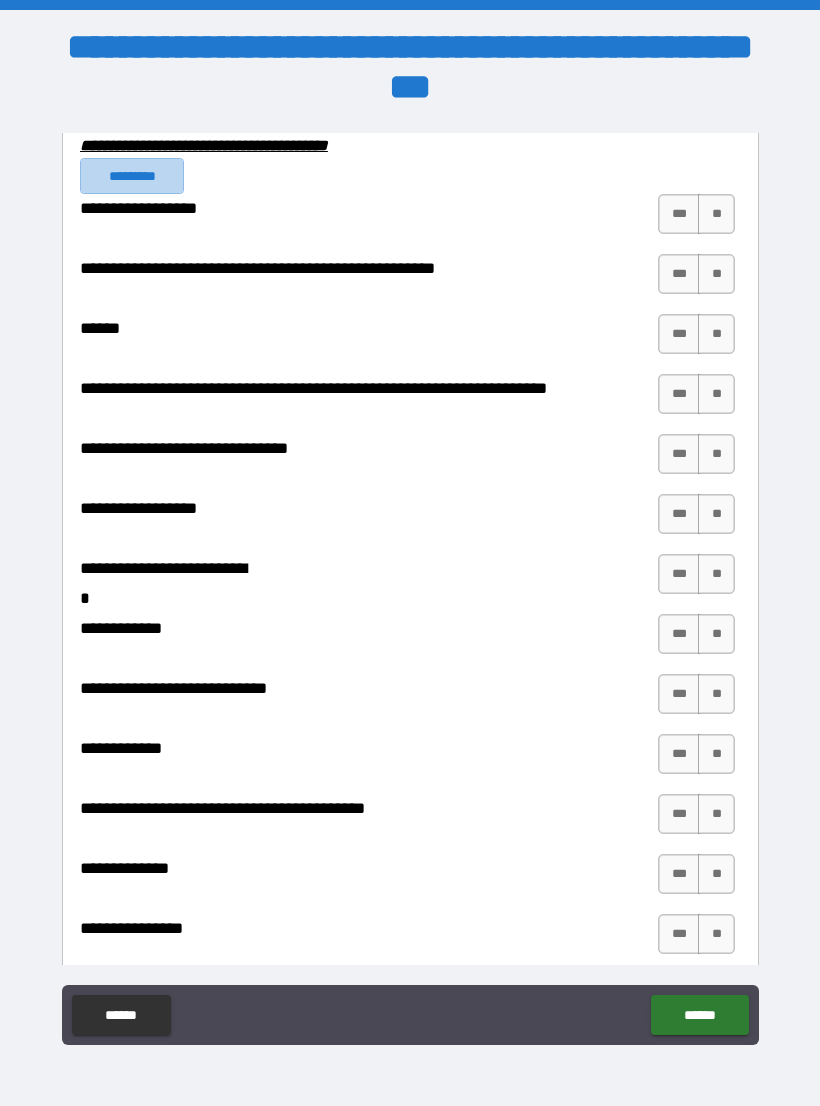 click on "*********" at bounding box center (132, 176) 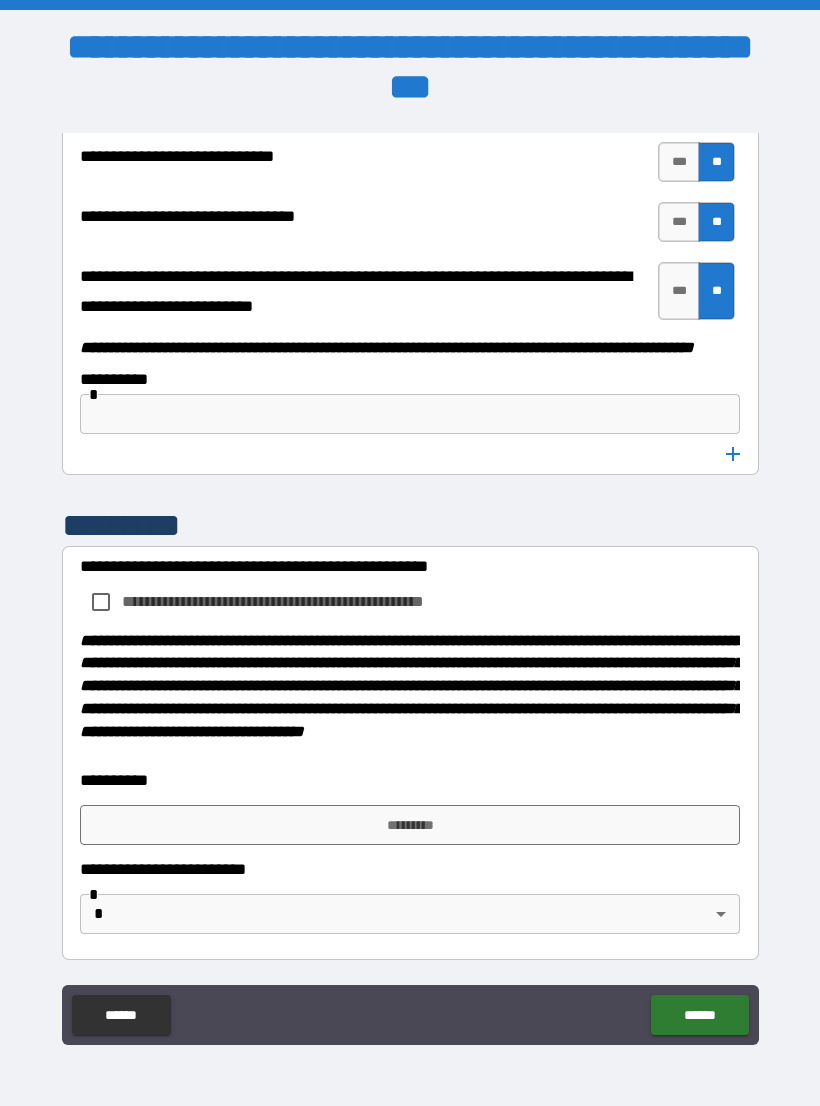 scroll, scrollTop: 10236, scrollLeft: 0, axis: vertical 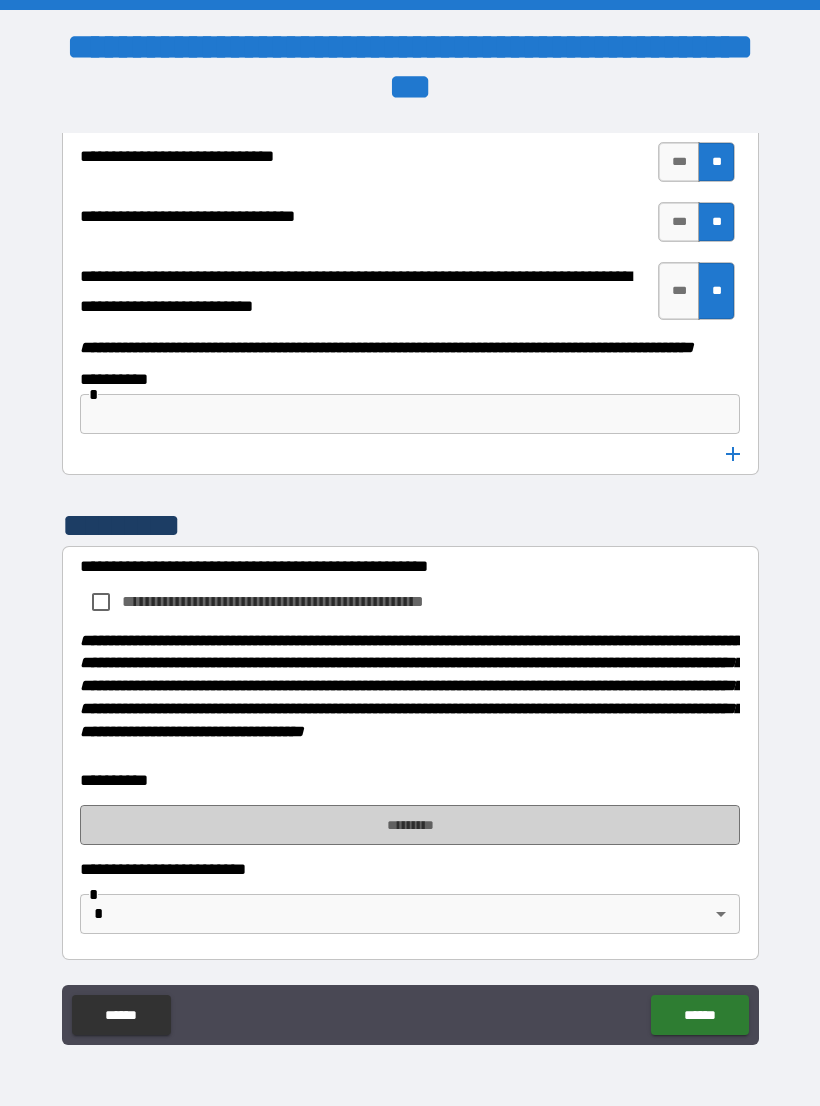 click on "*********" at bounding box center [410, 825] 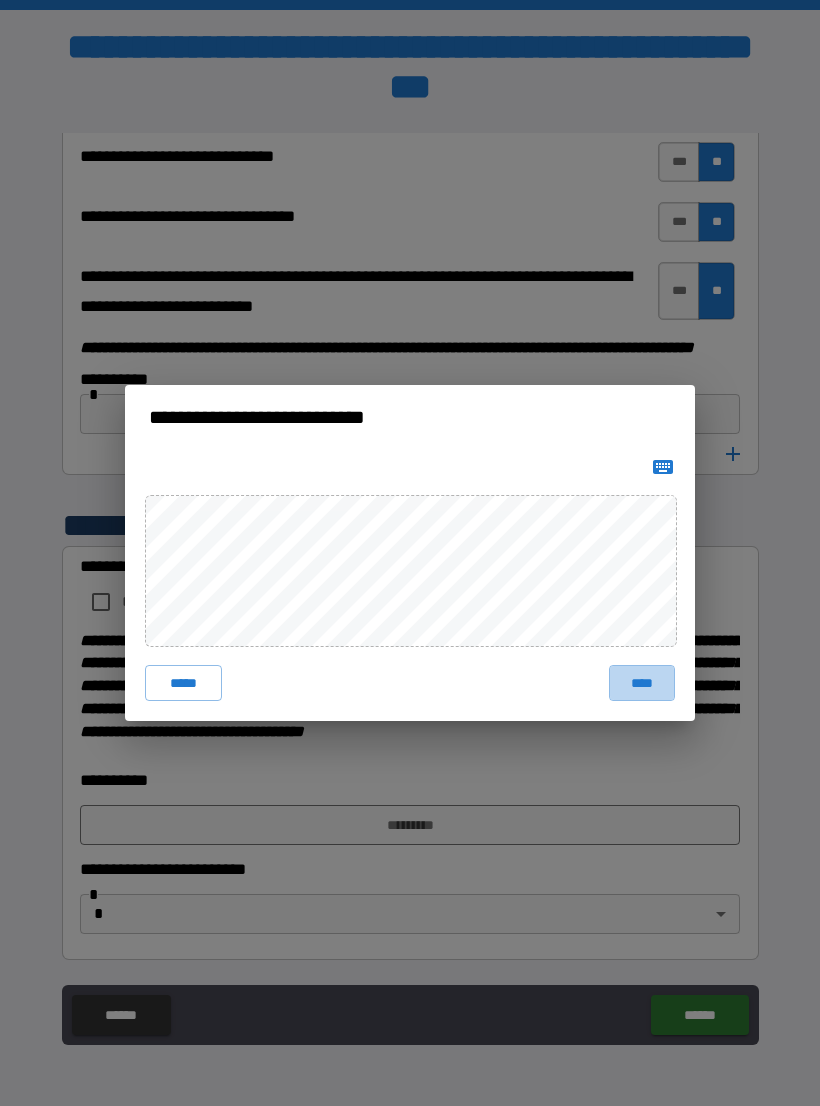 click on "****" at bounding box center (642, 683) 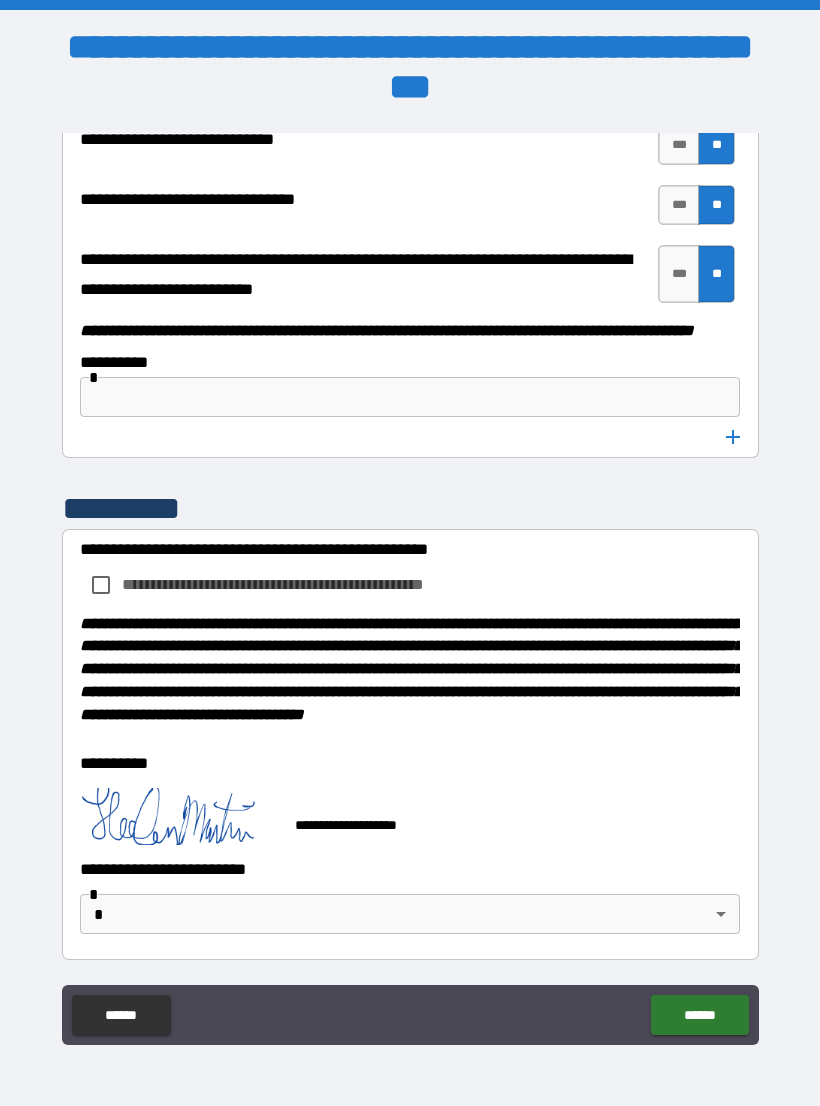 scroll, scrollTop: 10226, scrollLeft: 0, axis: vertical 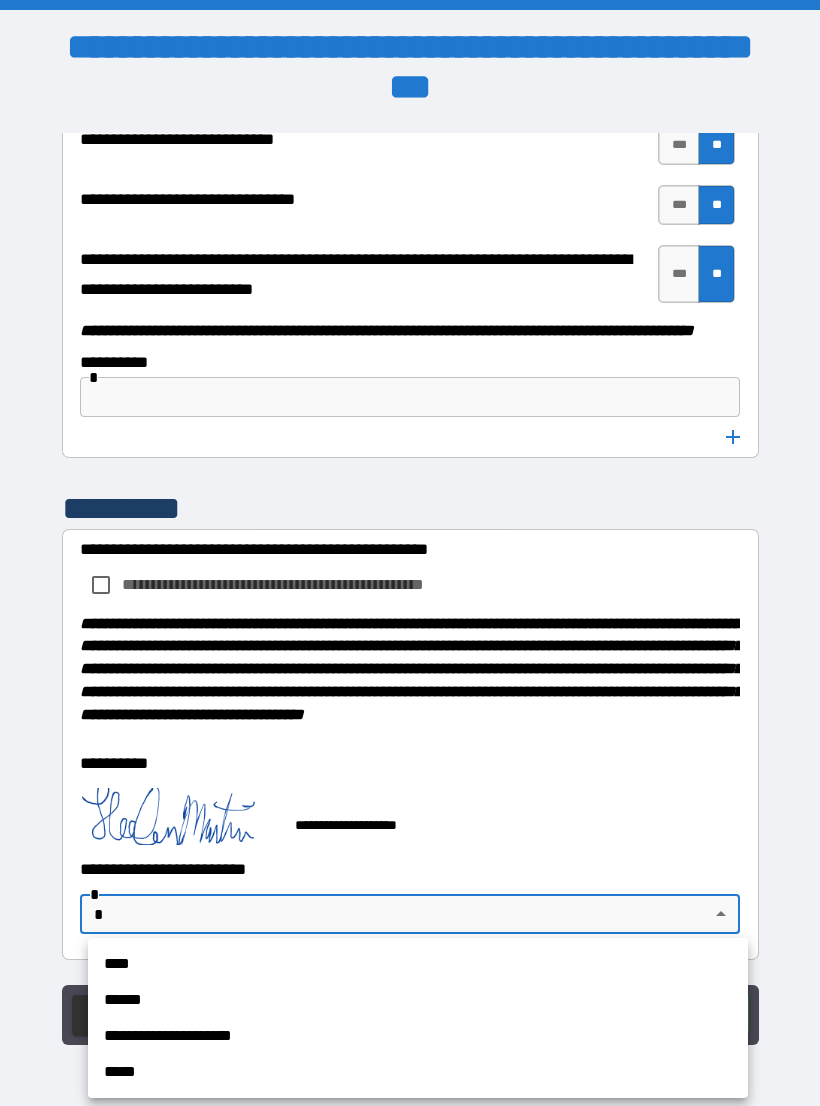 click on "**********" at bounding box center (418, 1036) 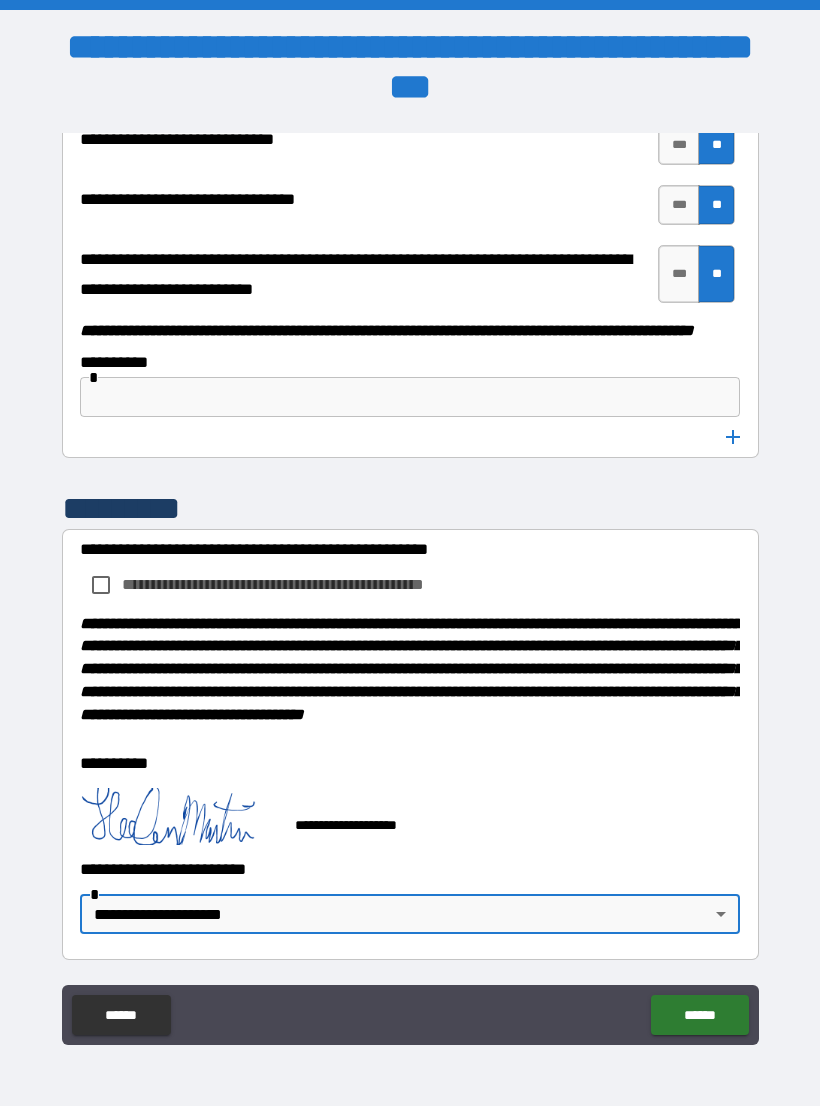 click on "******" at bounding box center [699, 1015] 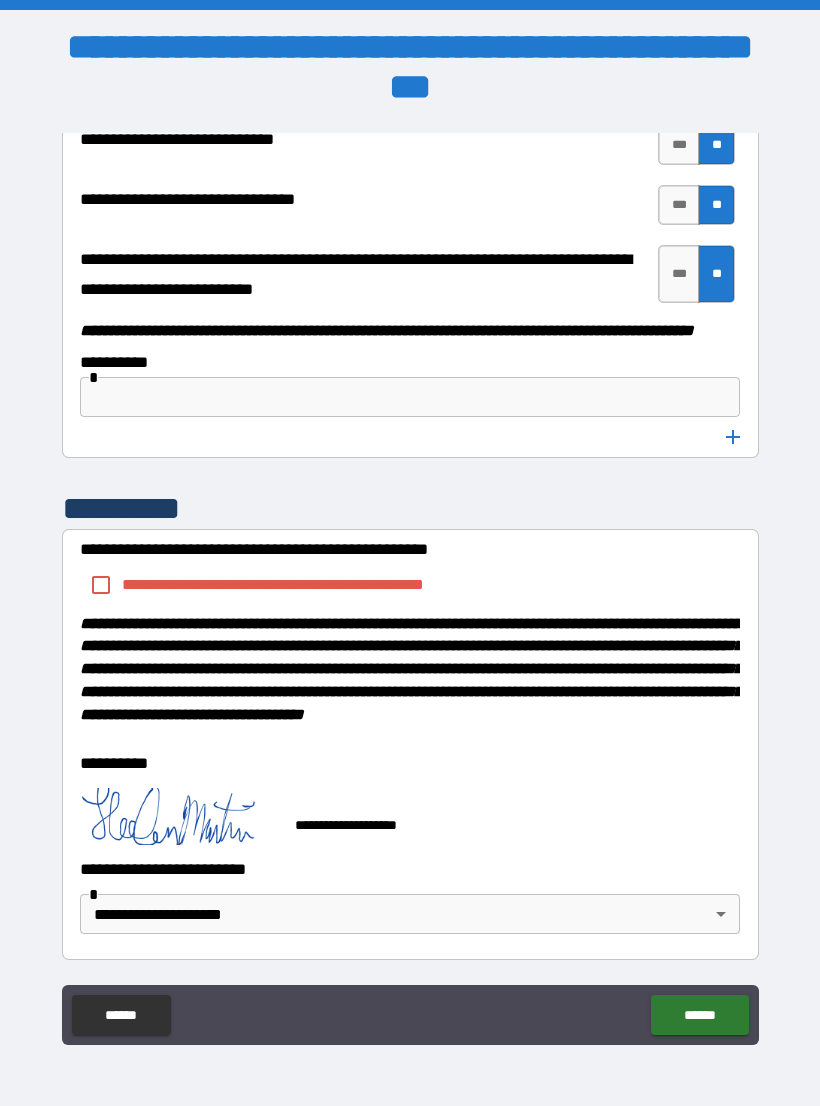 click on "******" at bounding box center (699, 1015) 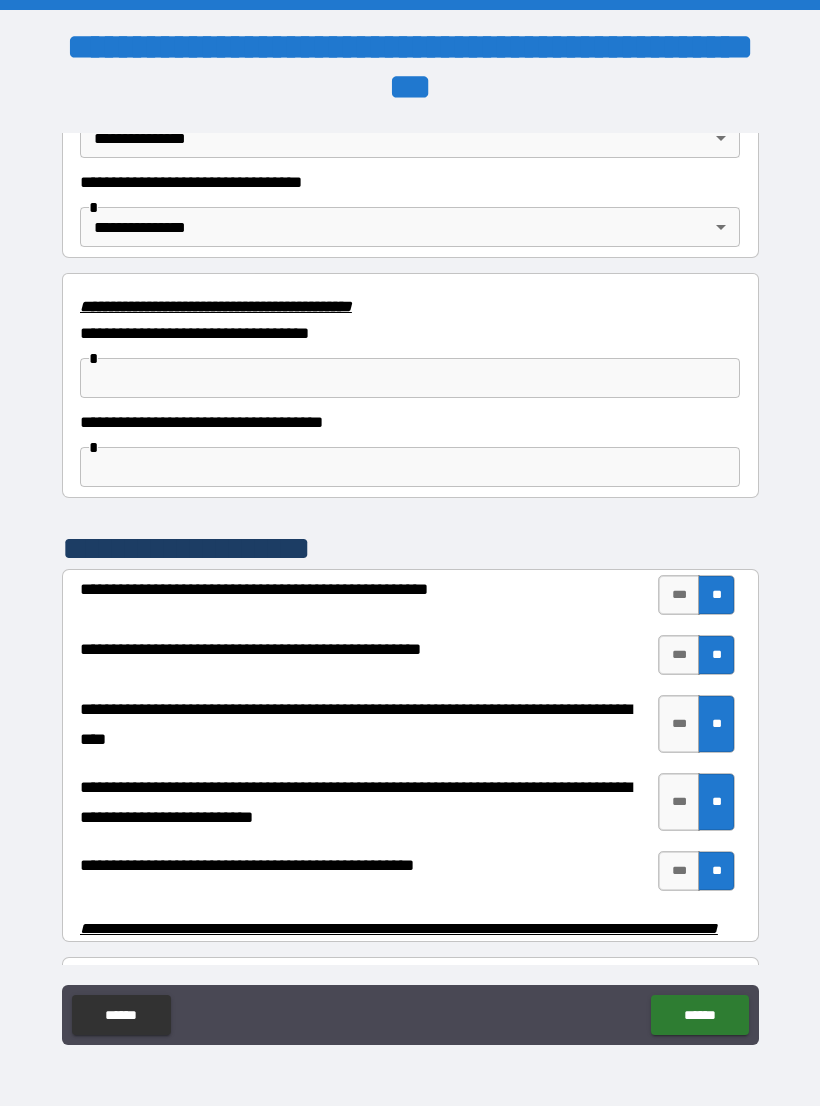 scroll, scrollTop: 3447, scrollLeft: 0, axis: vertical 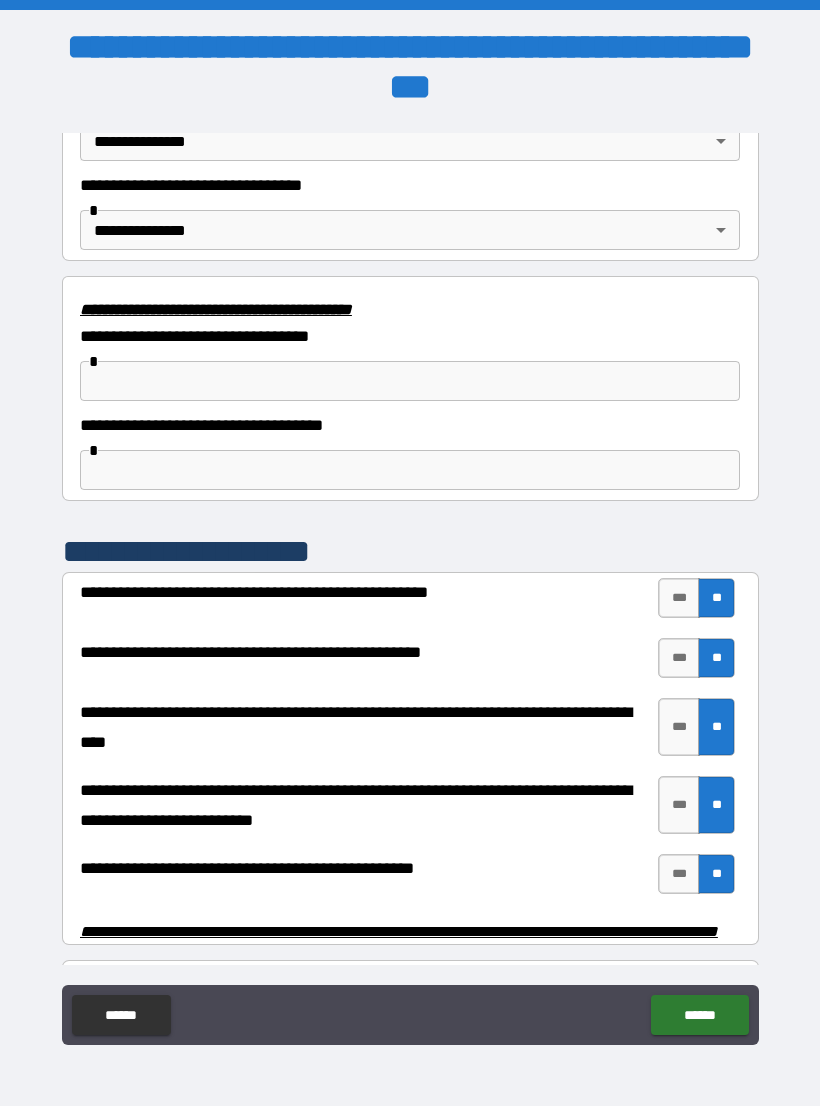 click at bounding box center (410, 381) 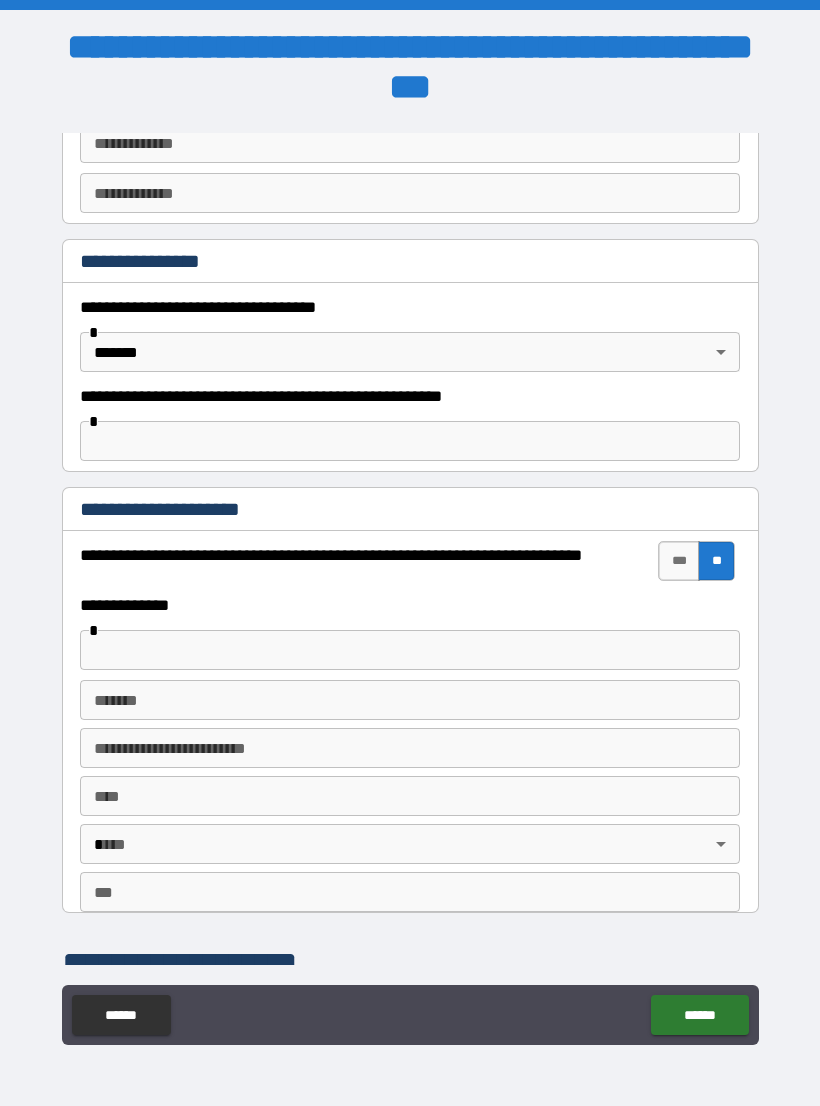scroll, scrollTop: 1146, scrollLeft: 0, axis: vertical 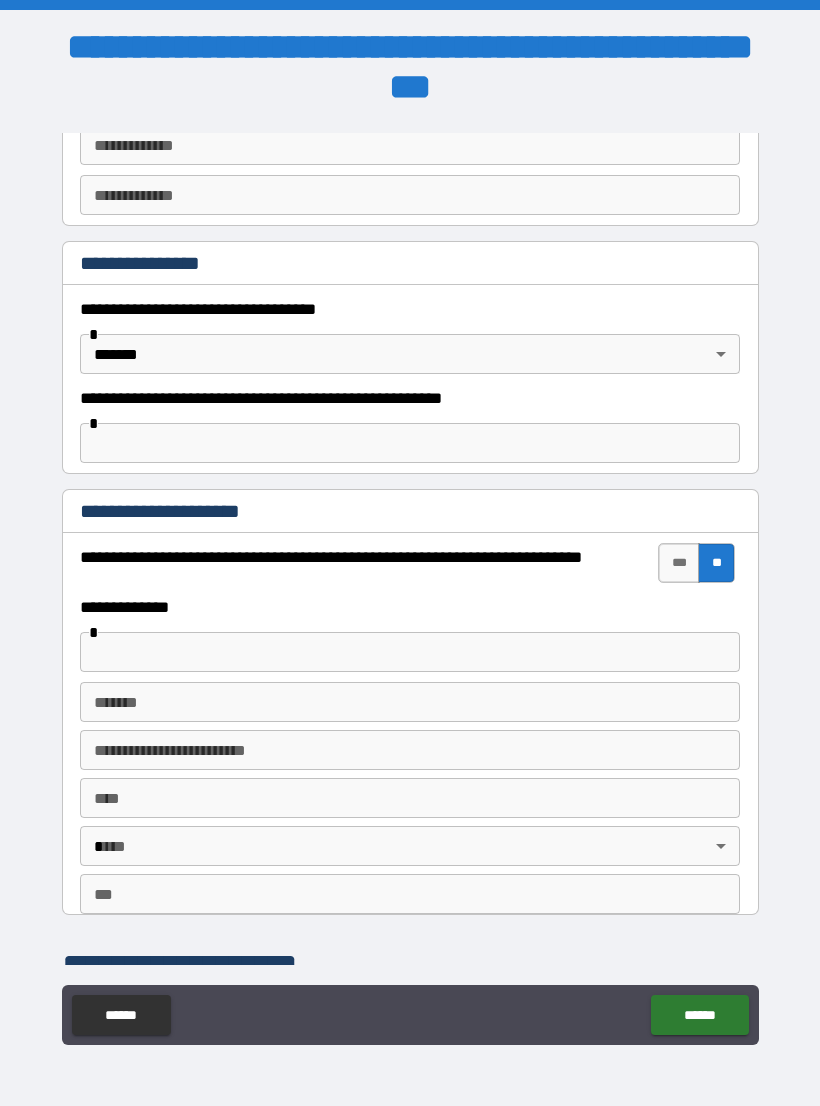 type on "**********" 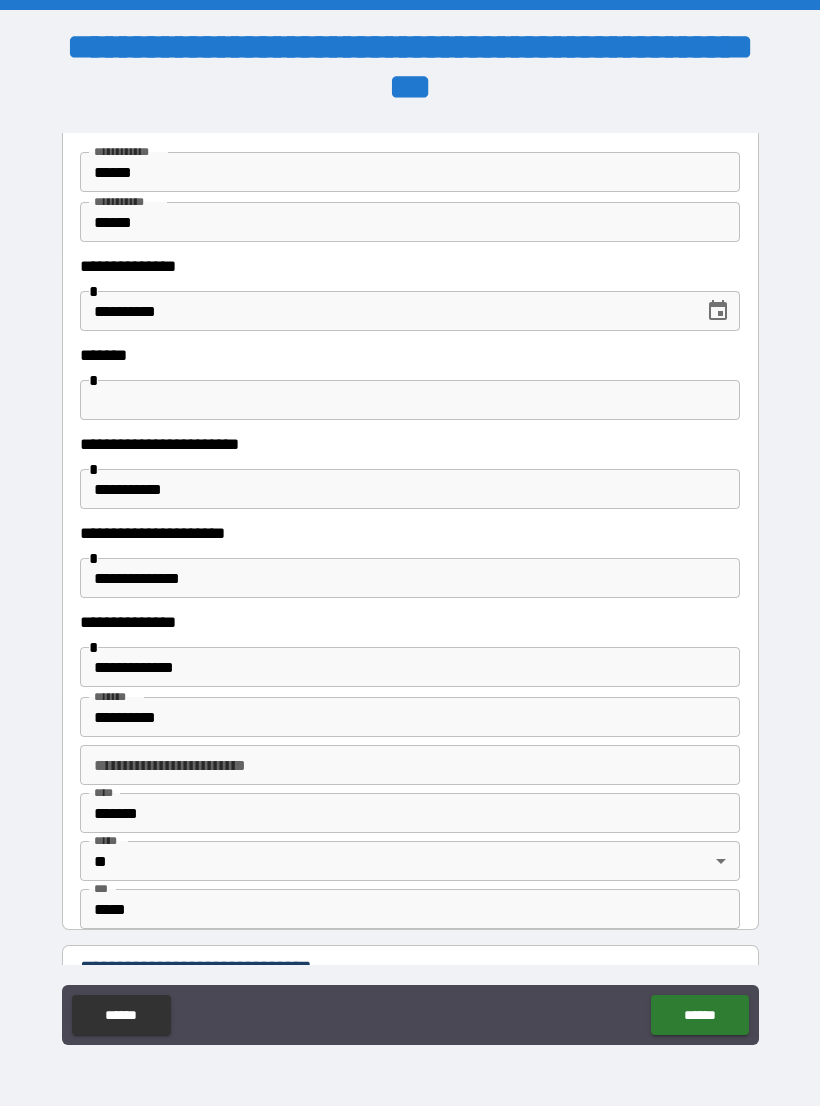 scroll, scrollTop: 168, scrollLeft: 0, axis: vertical 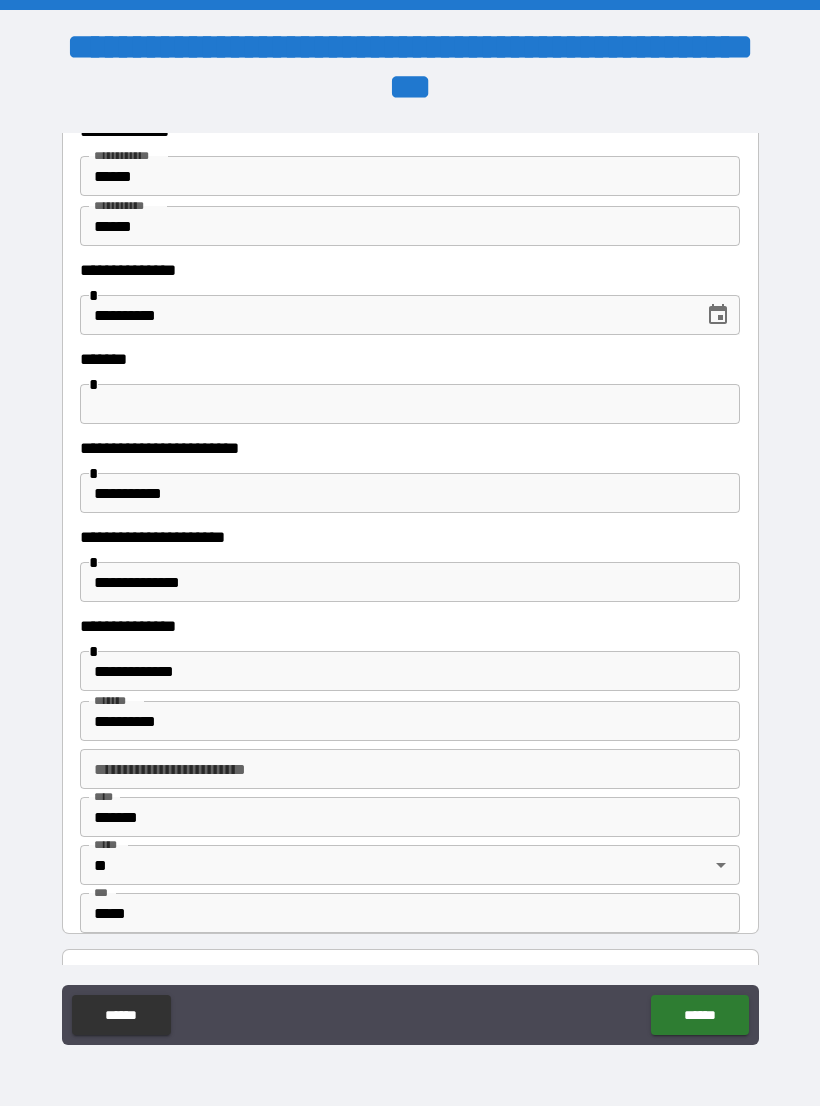 click at bounding box center [410, 404] 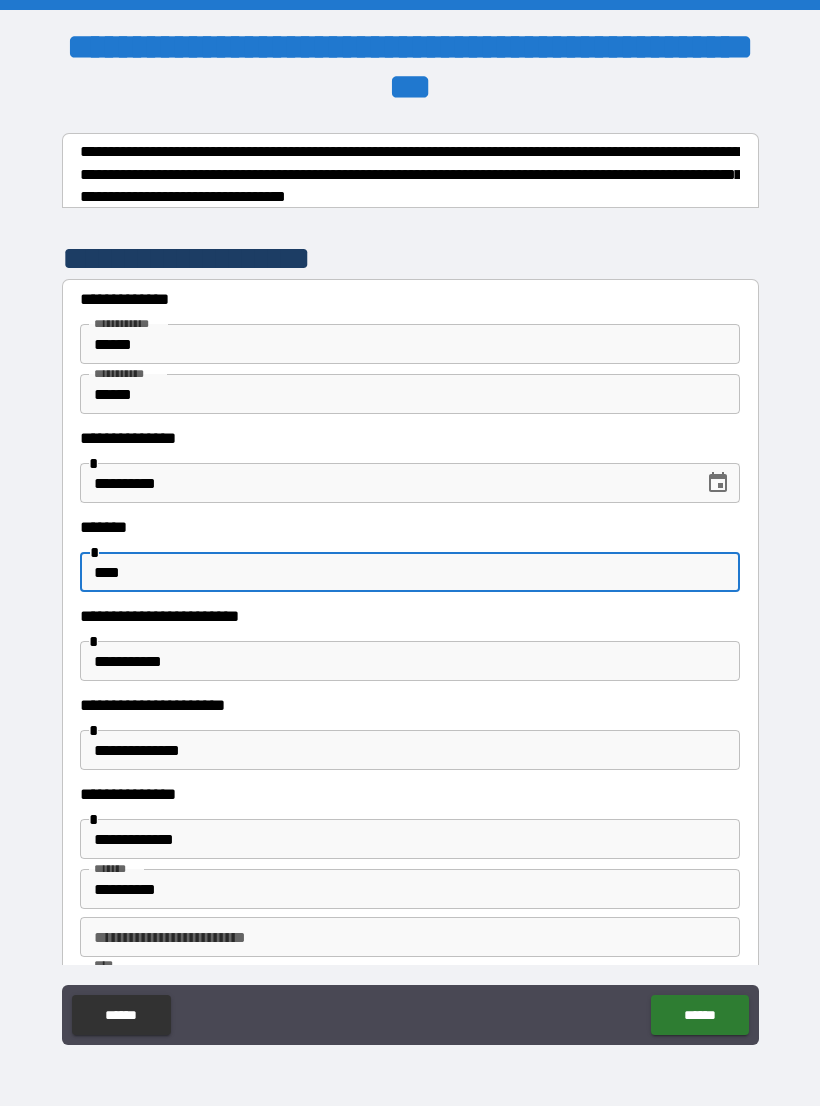 scroll, scrollTop: 0, scrollLeft: 0, axis: both 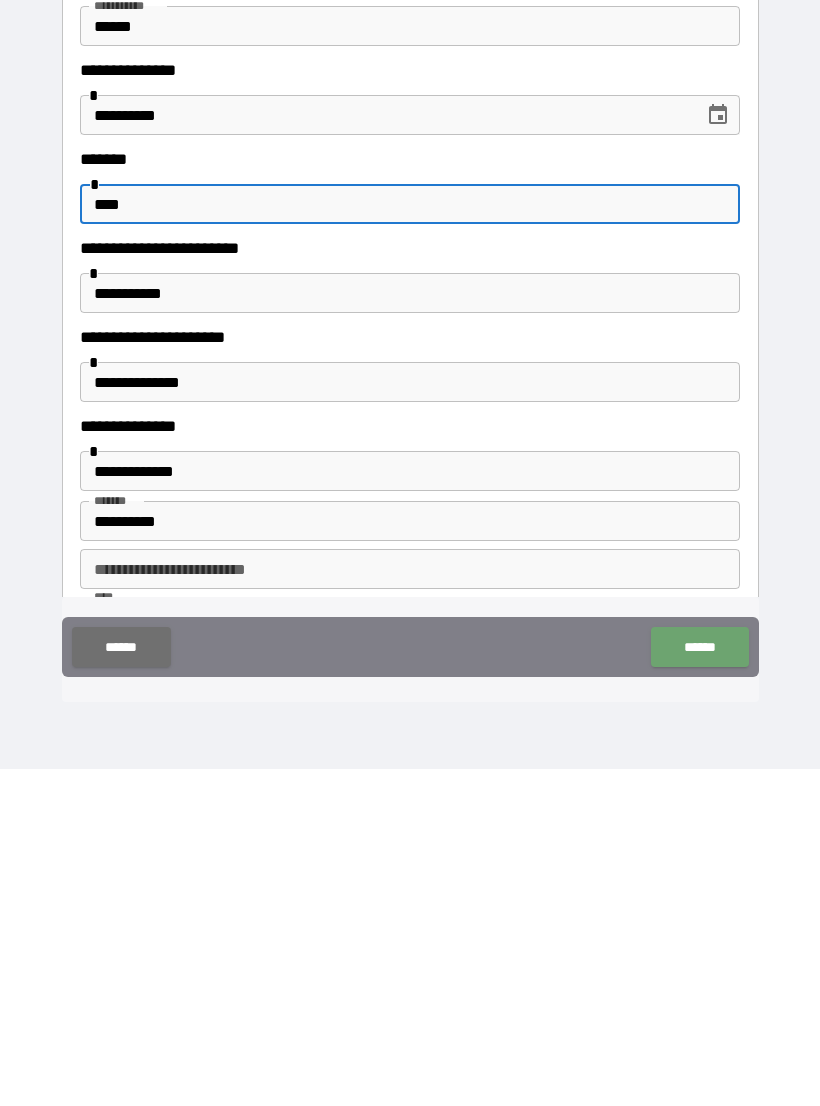 type on "****" 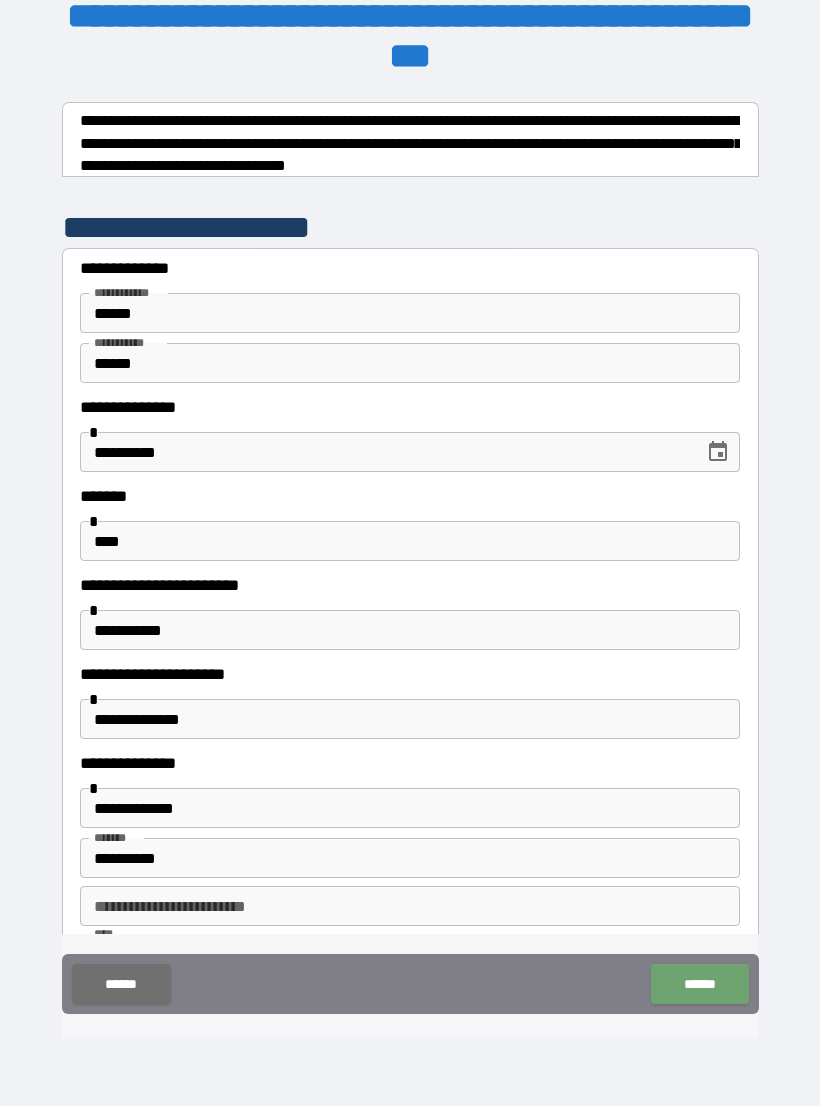 click on "******" at bounding box center (699, 984) 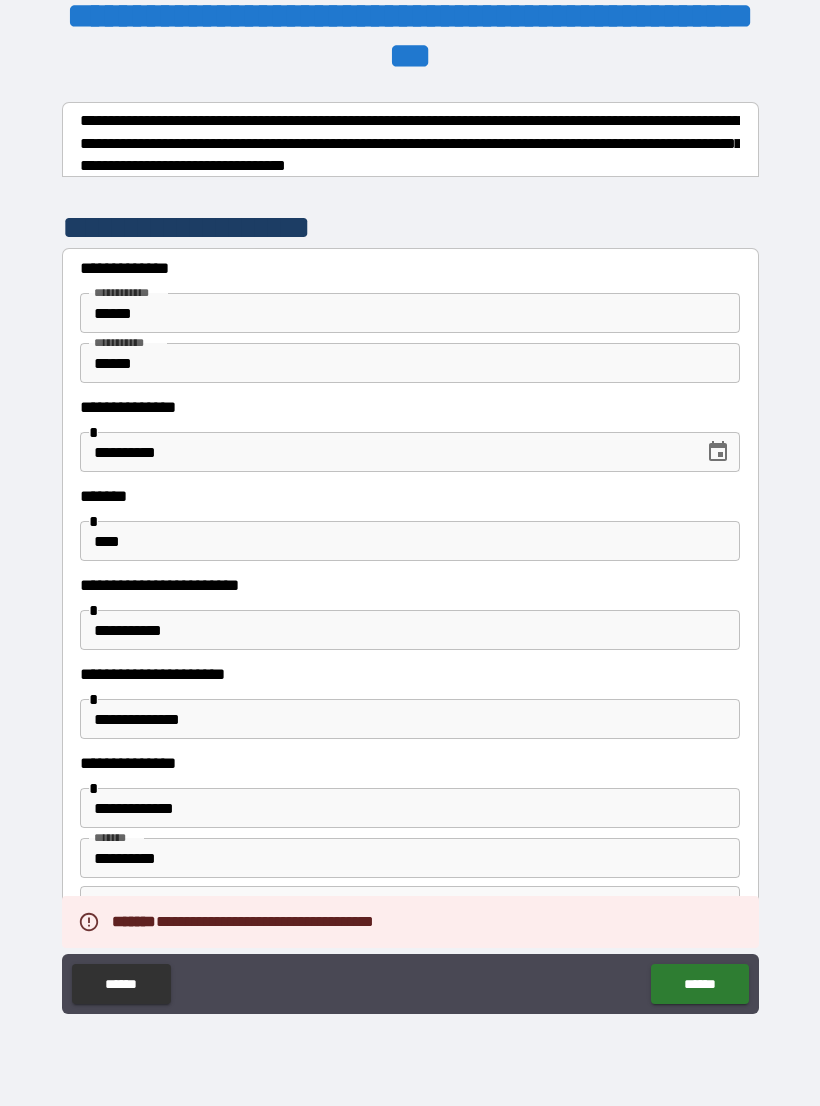 click on "******" at bounding box center [699, 984] 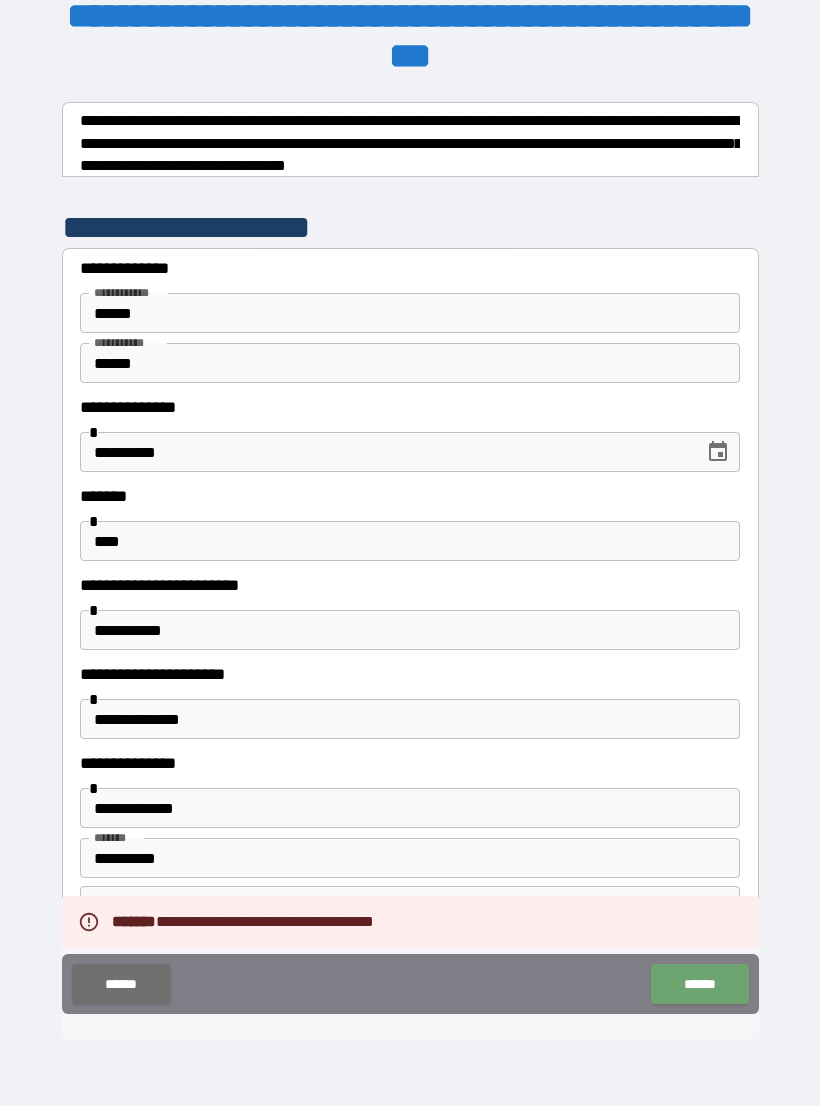 click on "******" at bounding box center [699, 984] 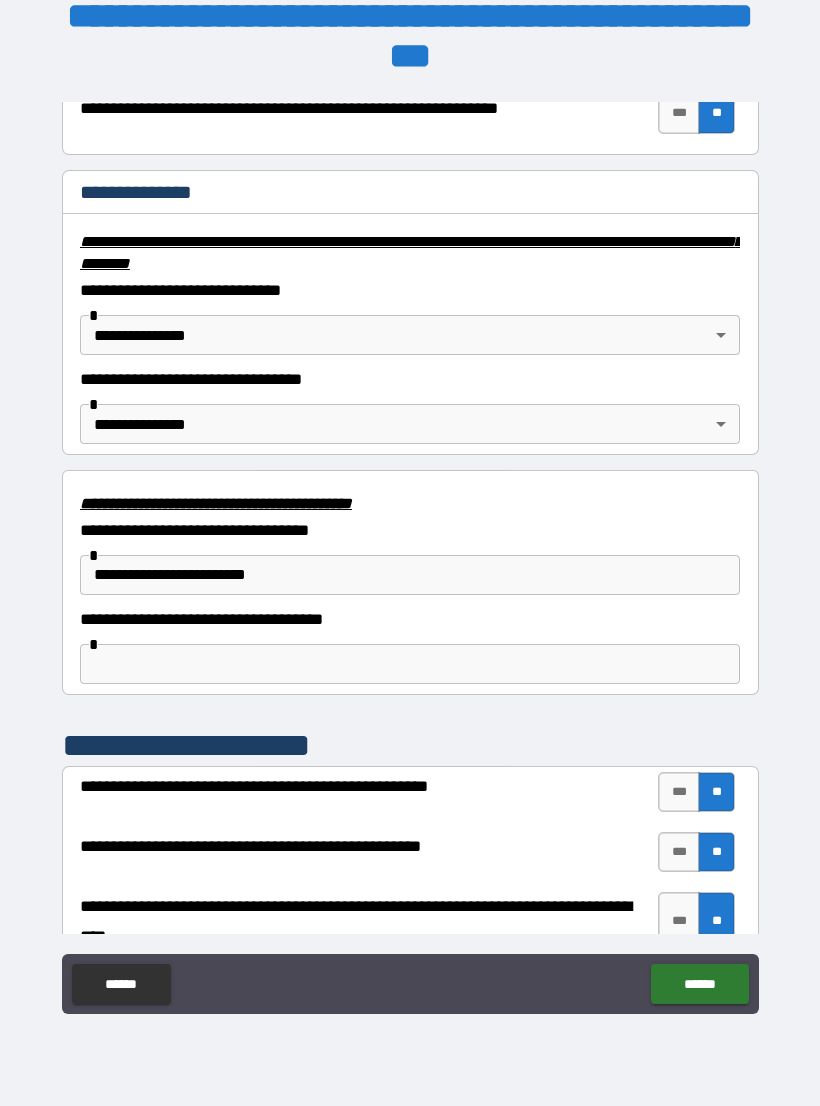 scroll, scrollTop: 3224, scrollLeft: 0, axis: vertical 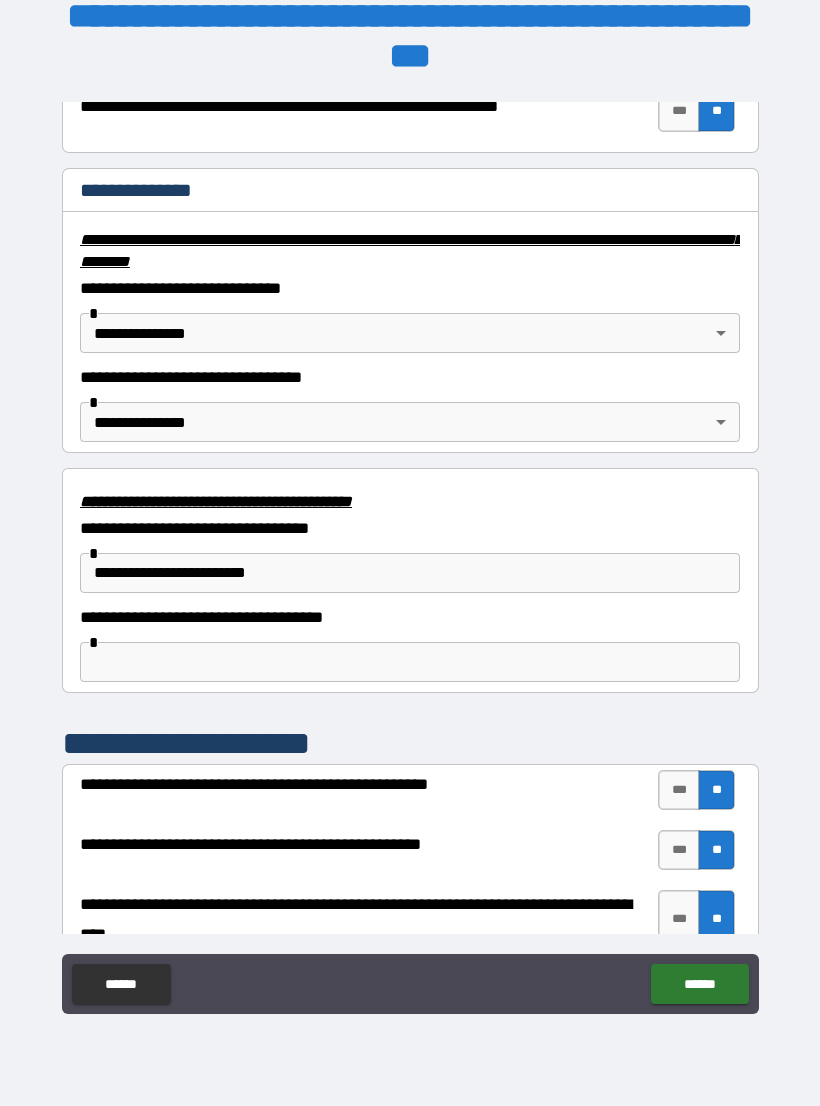 click on "**********" at bounding box center (410, 537) 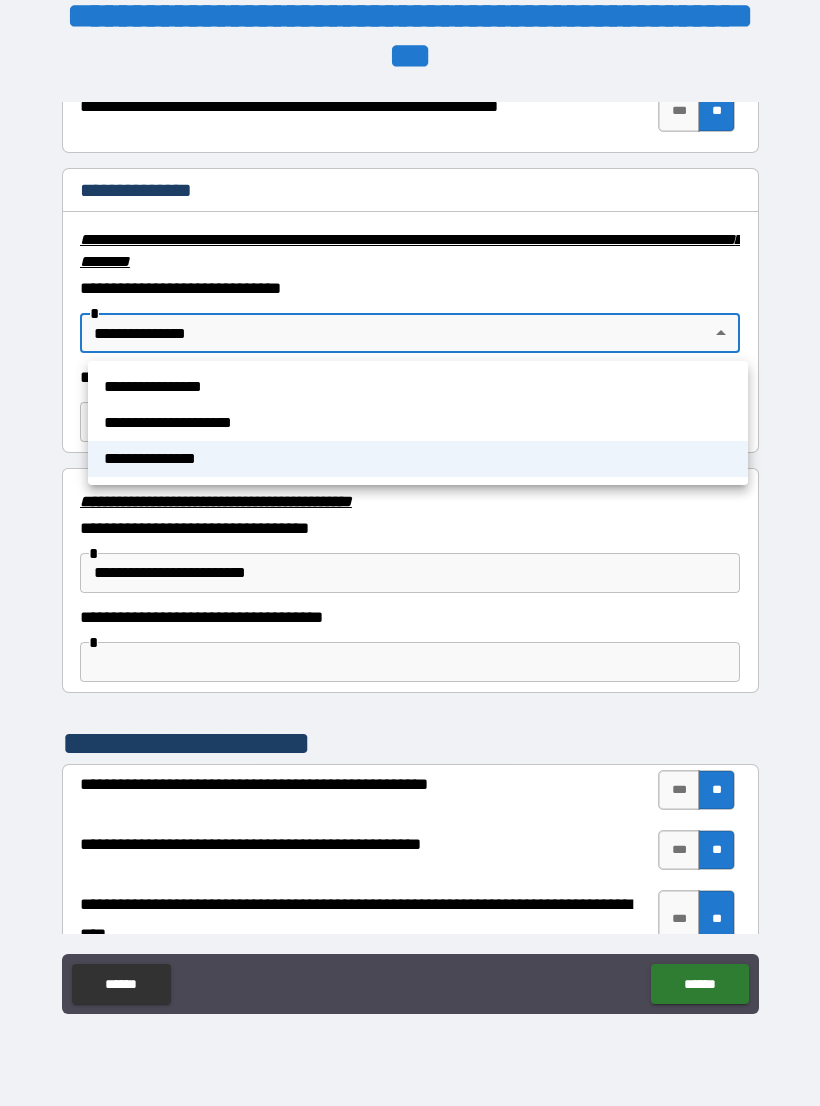 click on "**********" at bounding box center (418, 459) 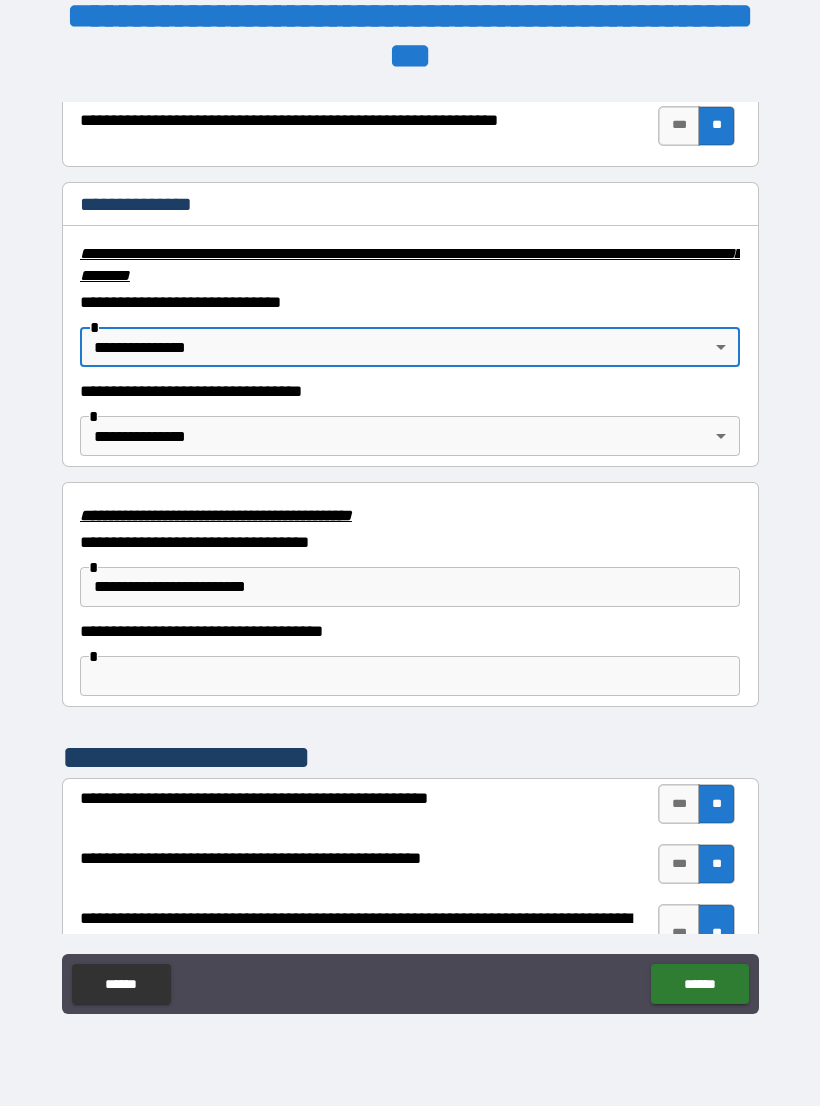 scroll, scrollTop: 3211, scrollLeft: 0, axis: vertical 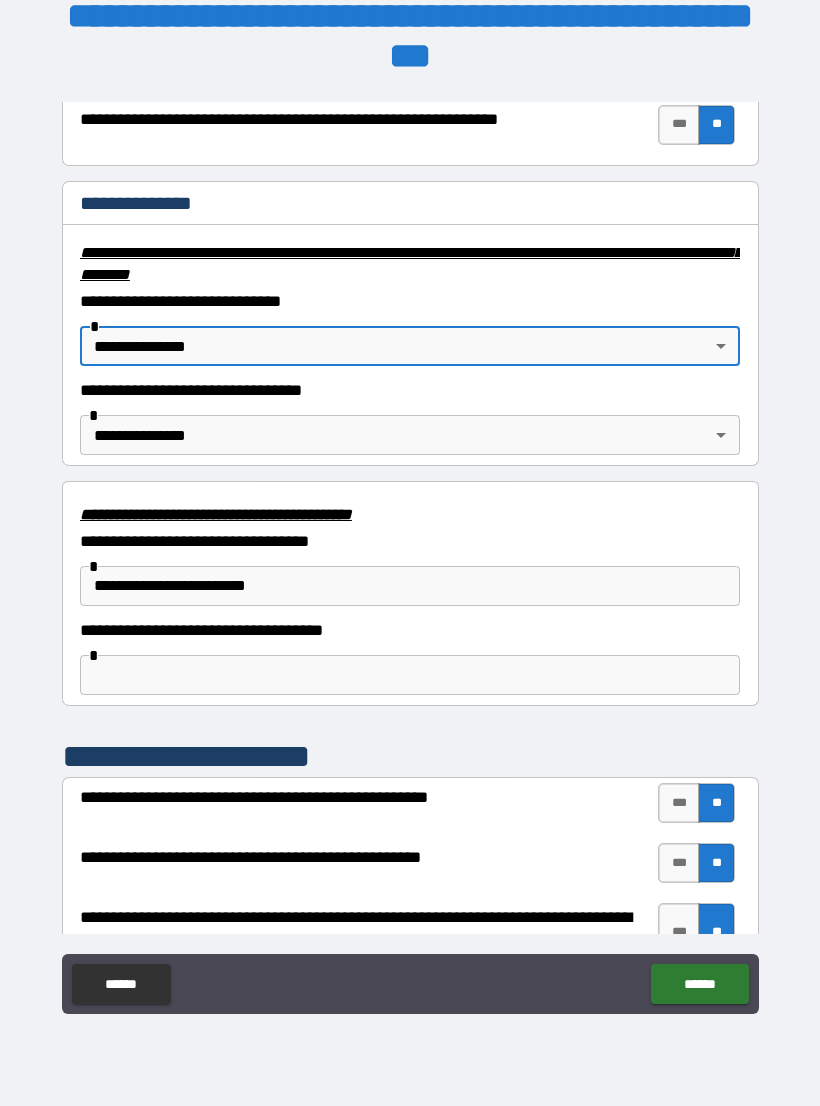 click on "**********" at bounding box center (410, 537) 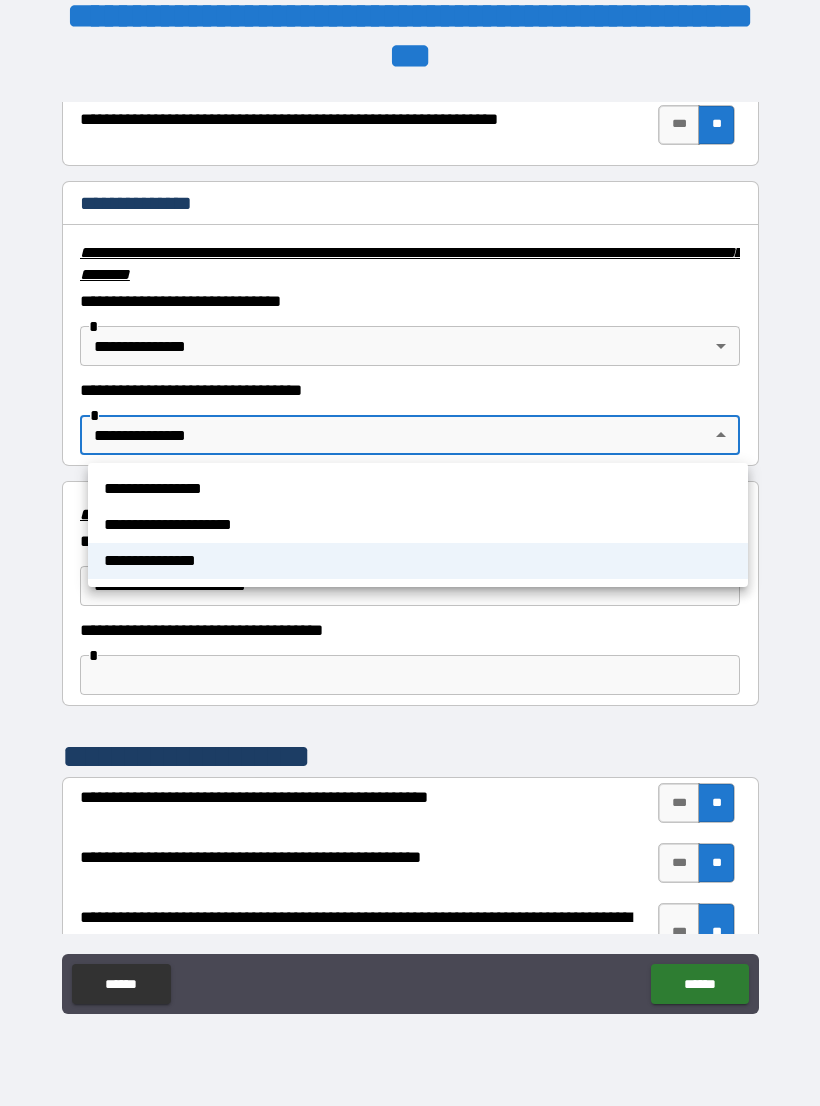 click at bounding box center [410, 553] 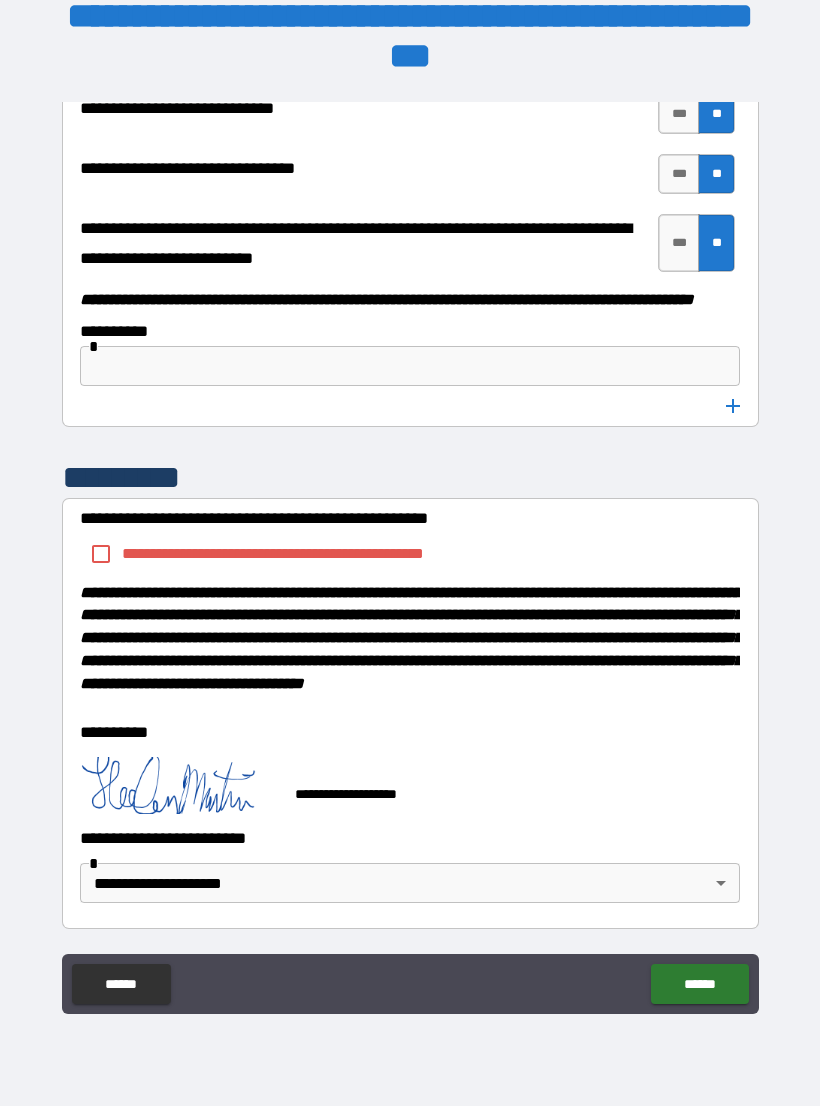 scroll, scrollTop: 10253, scrollLeft: 0, axis: vertical 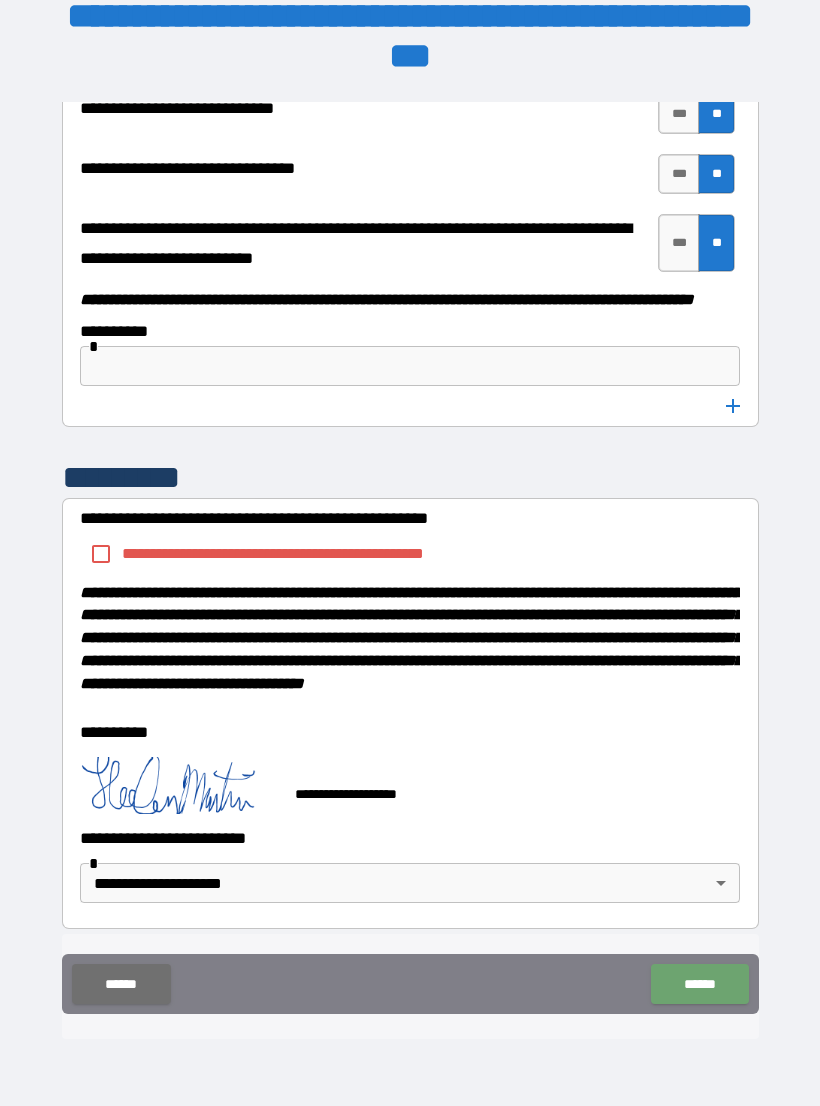 click on "******" at bounding box center [699, 984] 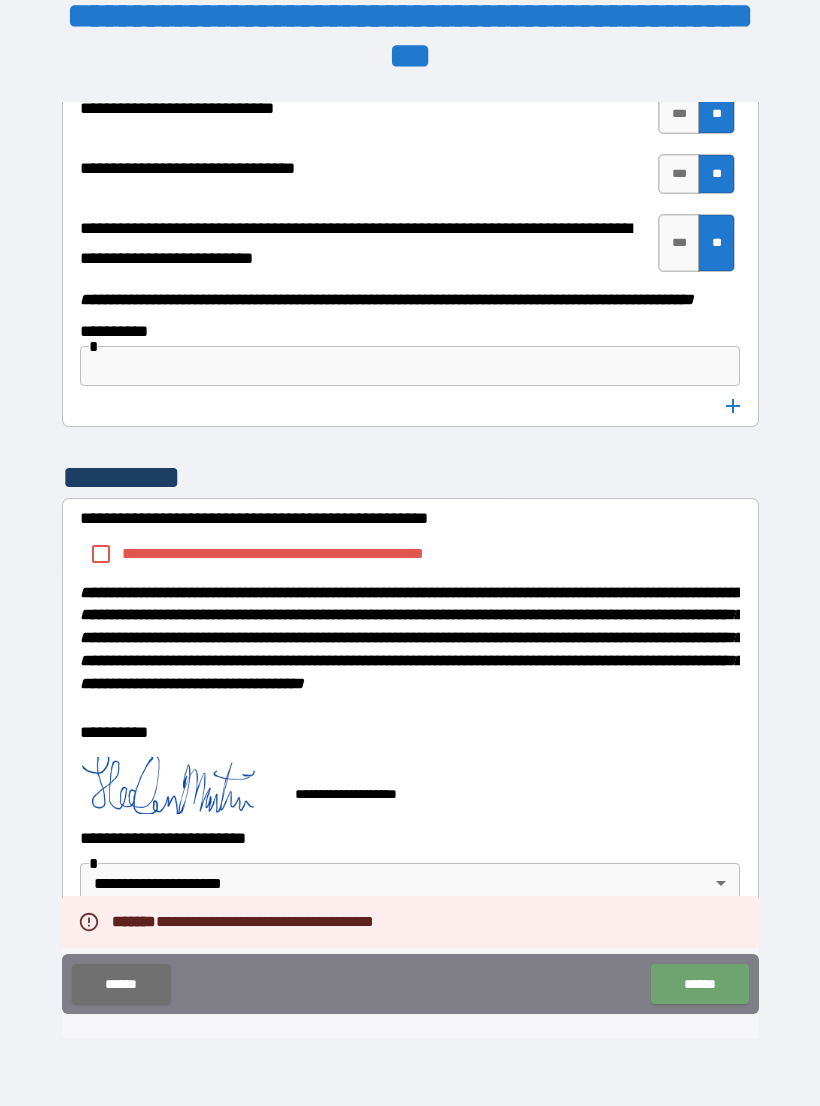 click on "******" at bounding box center [699, 984] 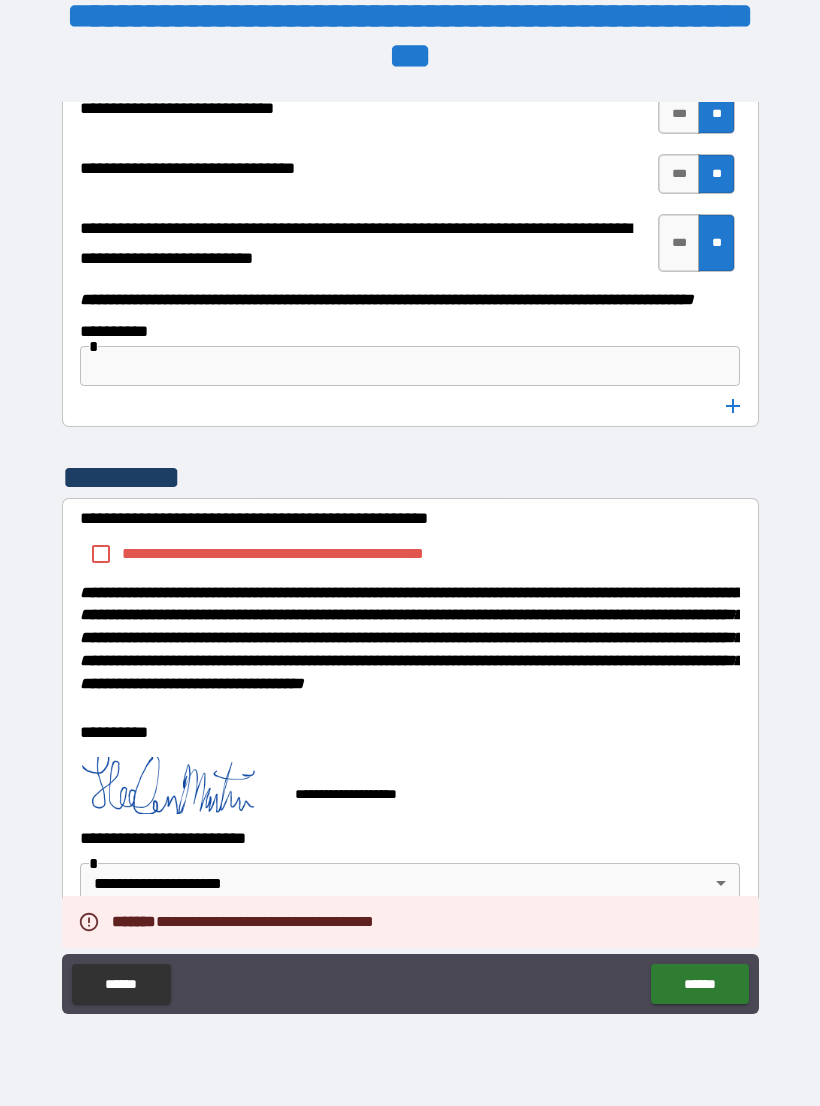 click on "******" at bounding box center [121, 984] 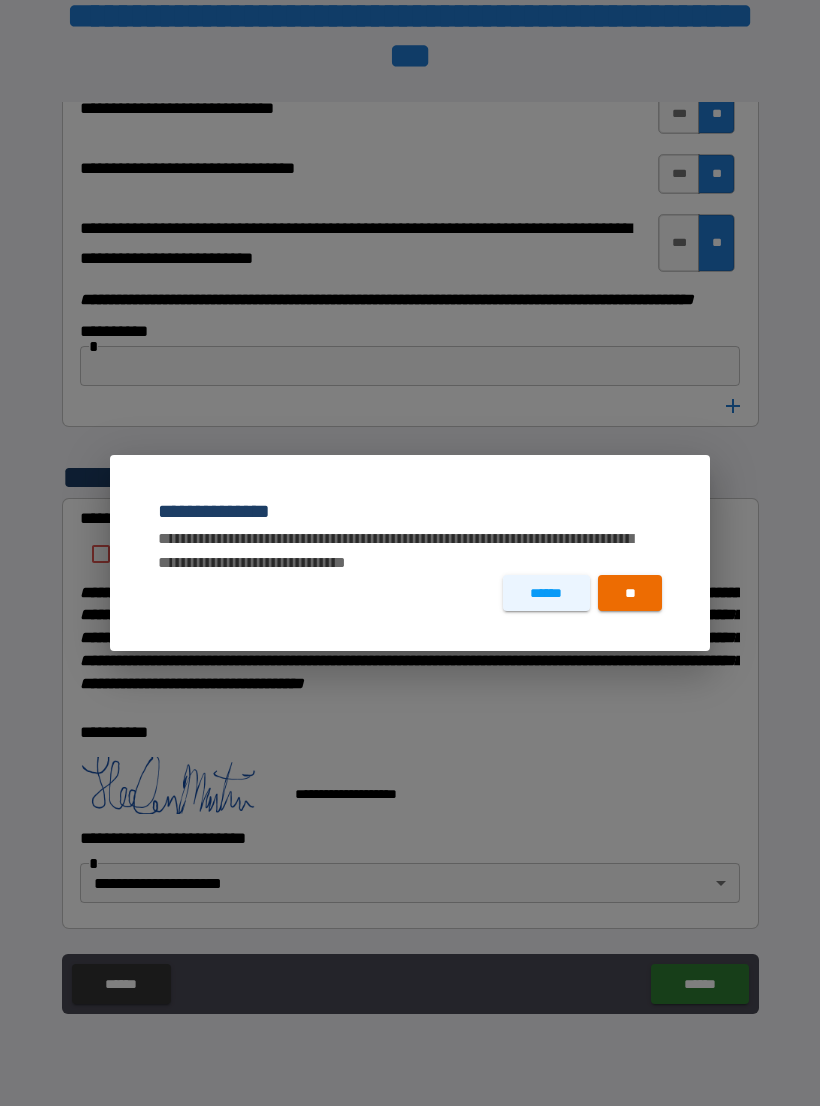 click on "**********" at bounding box center (410, 553) 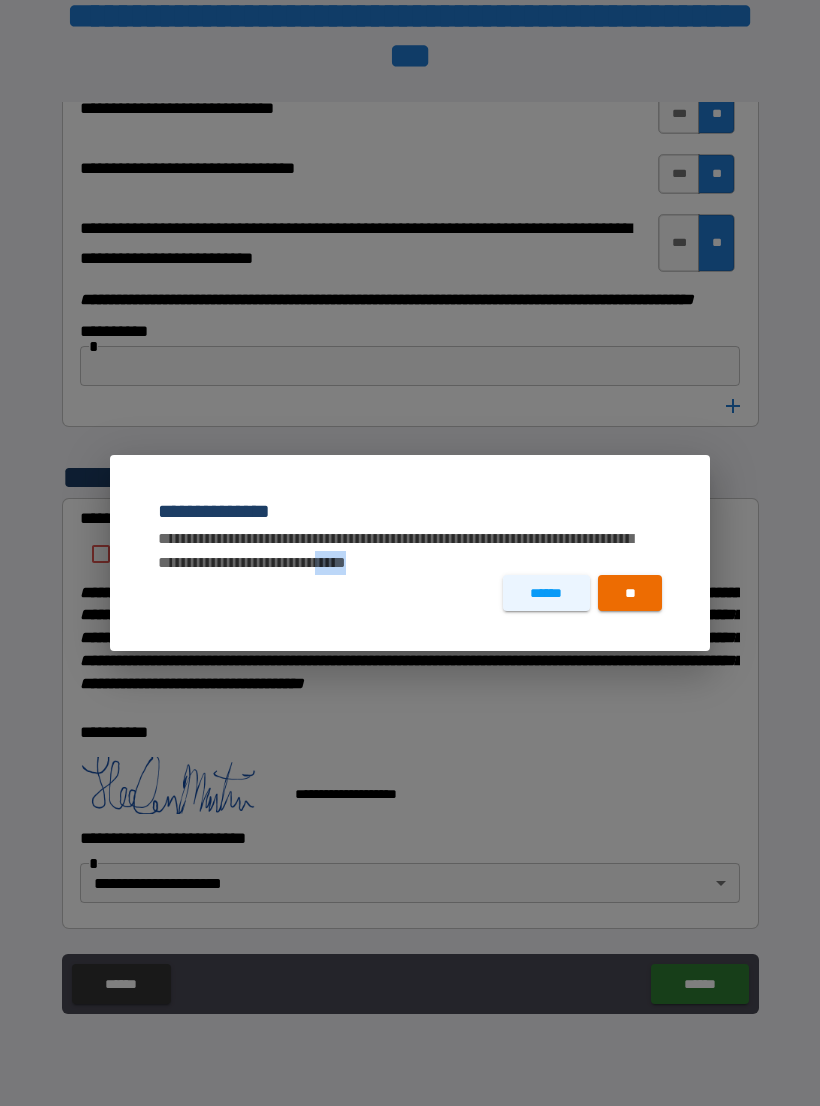click on "**" at bounding box center (630, 593) 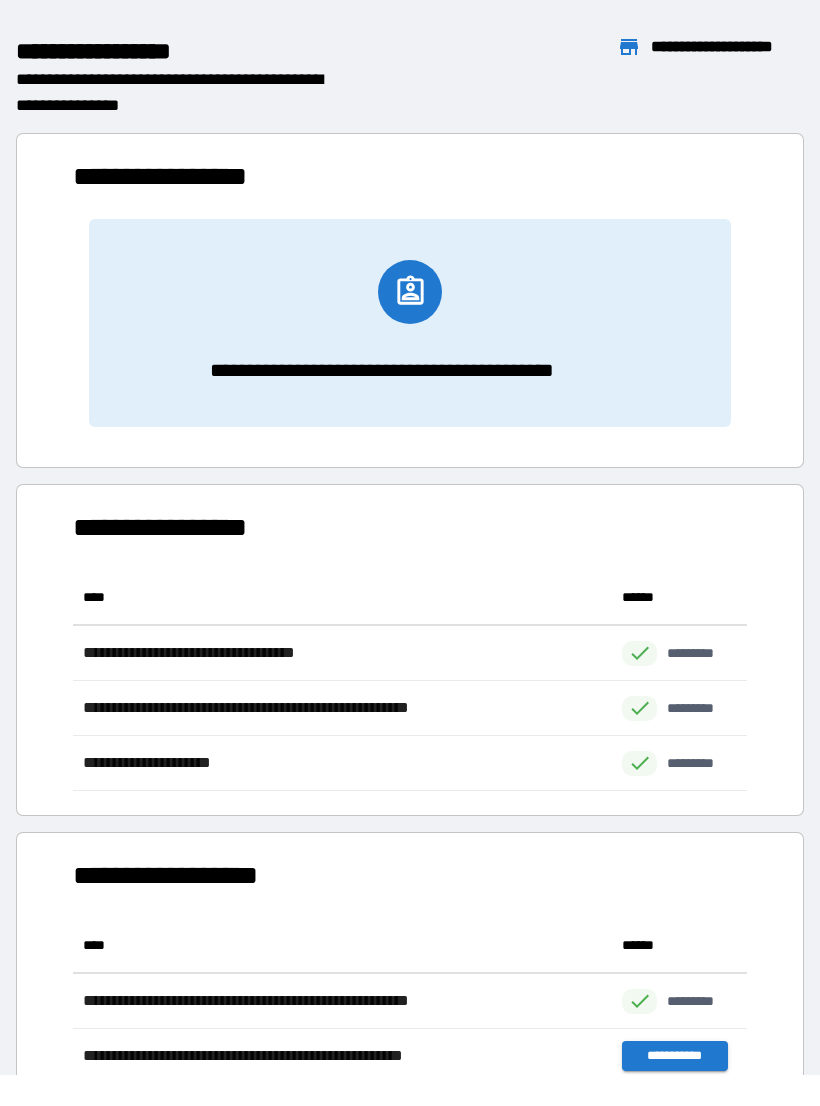 scroll, scrollTop: 221, scrollLeft: 674, axis: both 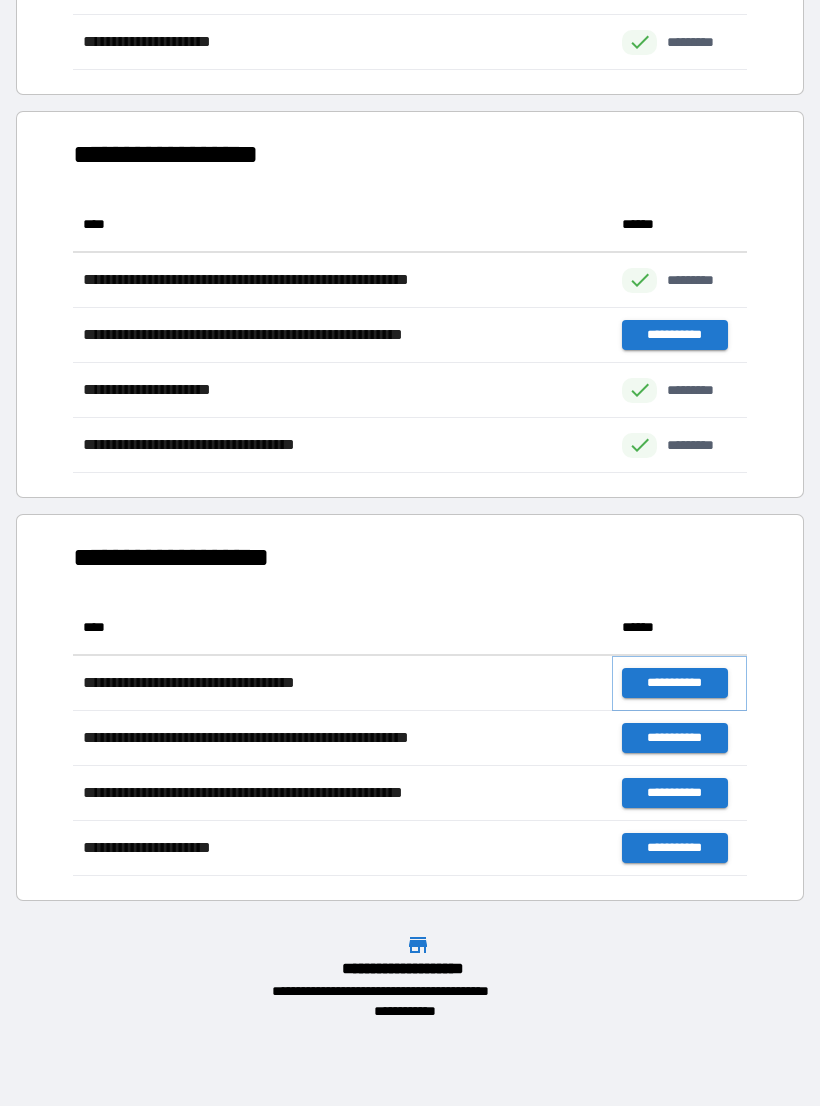 click on "**********" at bounding box center [674, 683] 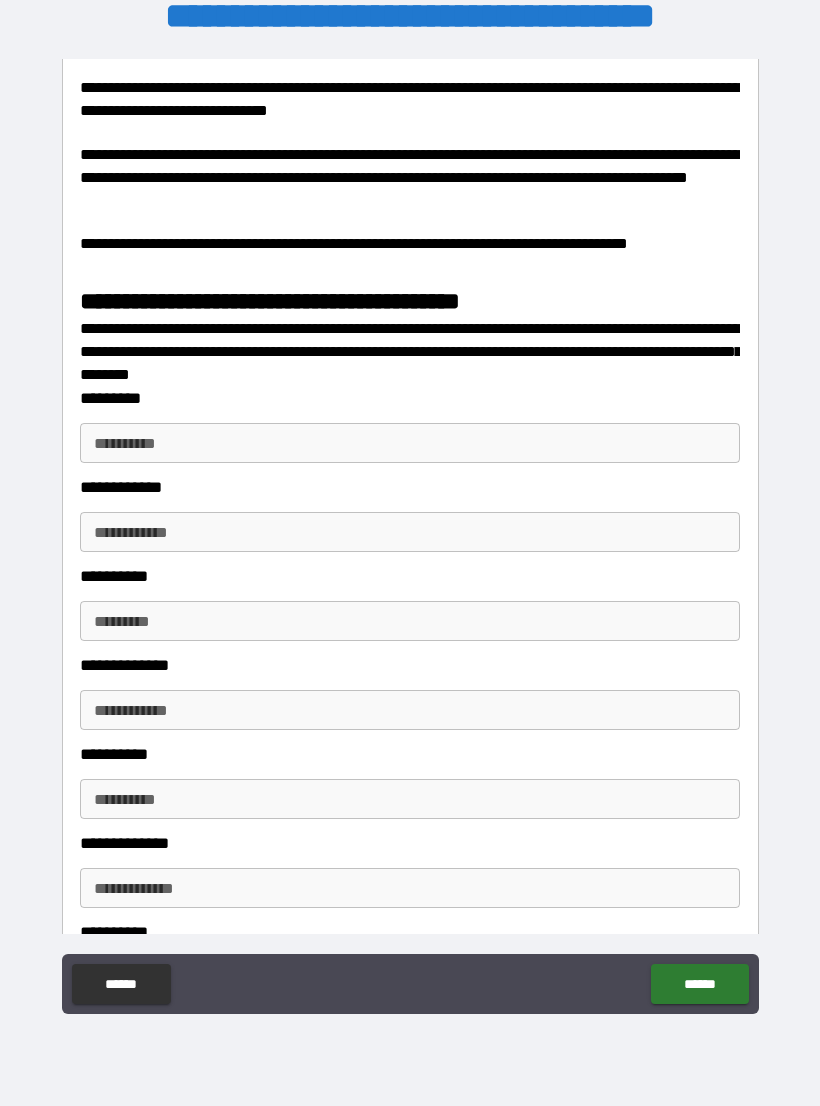 scroll, scrollTop: 2518, scrollLeft: 0, axis: vertical 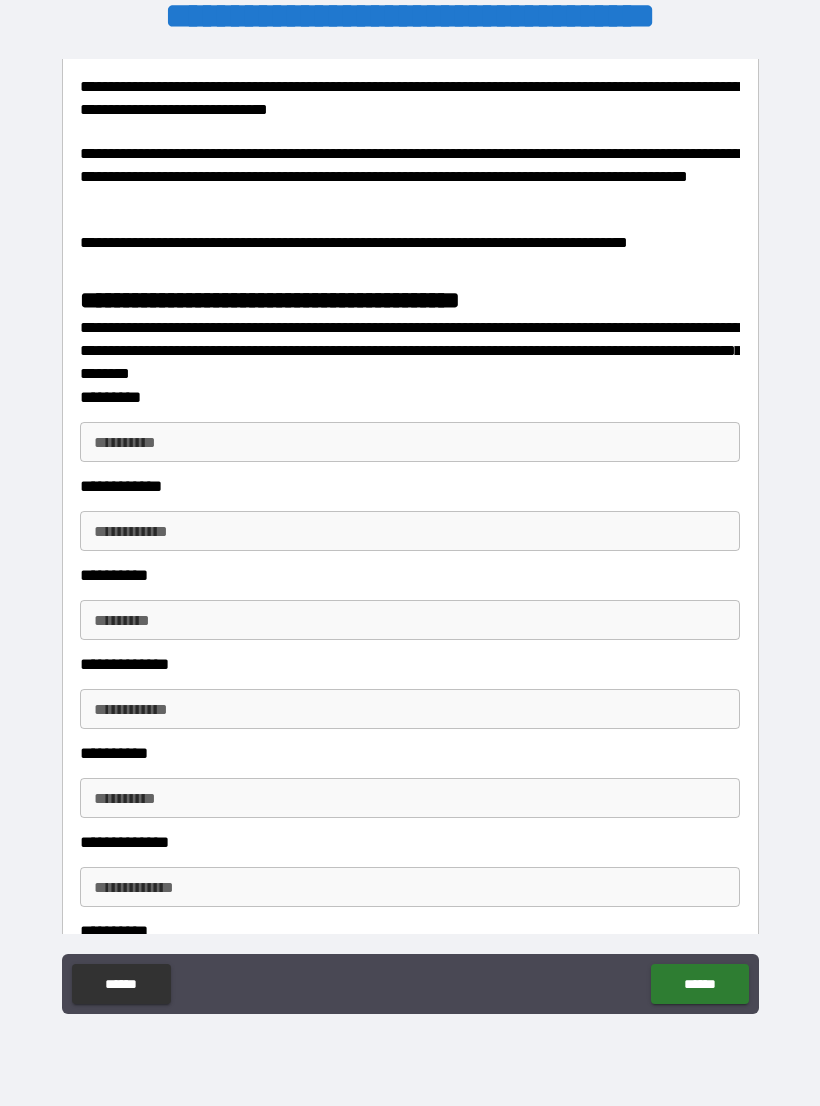 click on "**********" at bounding box center [410, 442] 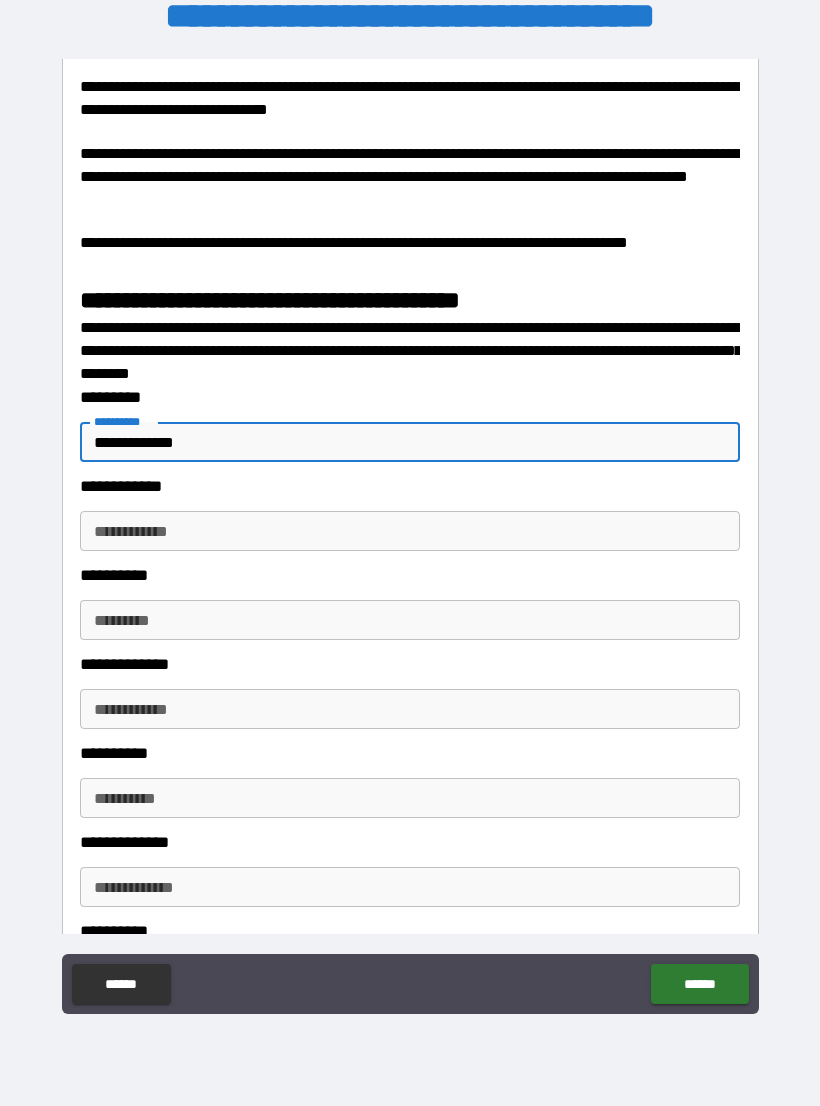 scroll, scrollTop: 2511, scrollLeft: 0, axis: vertical 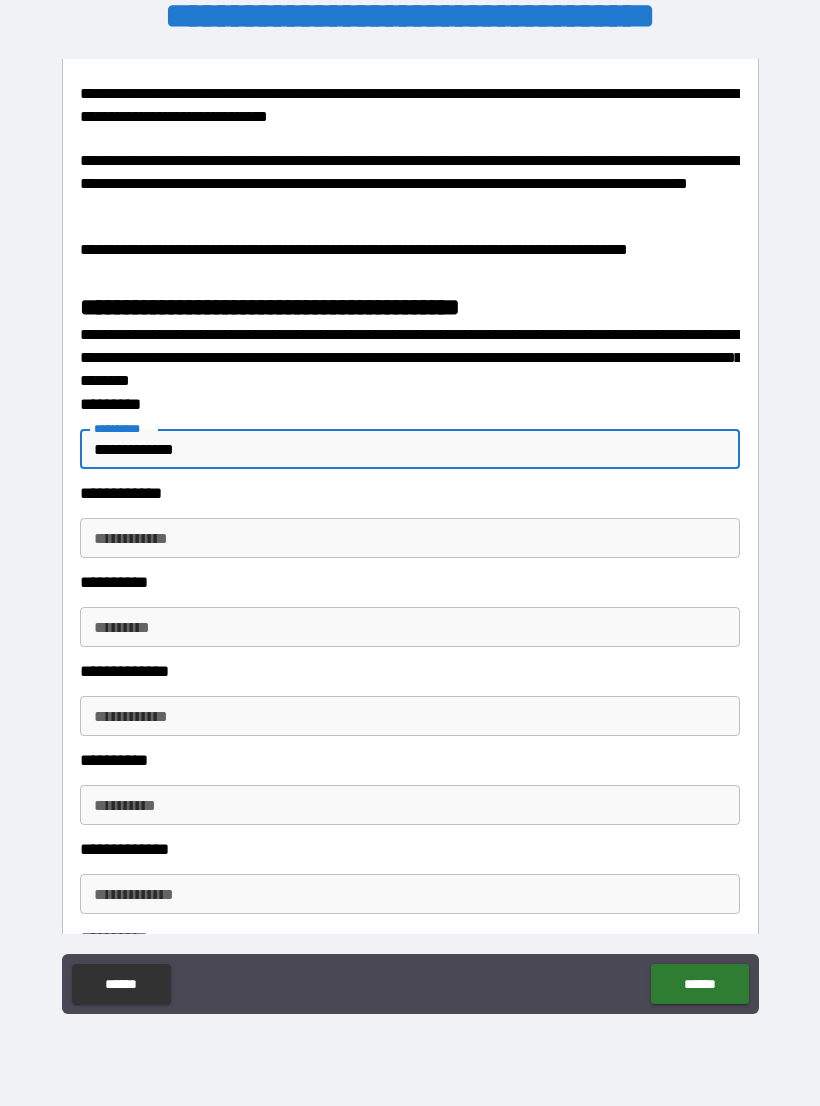 type on "**********" 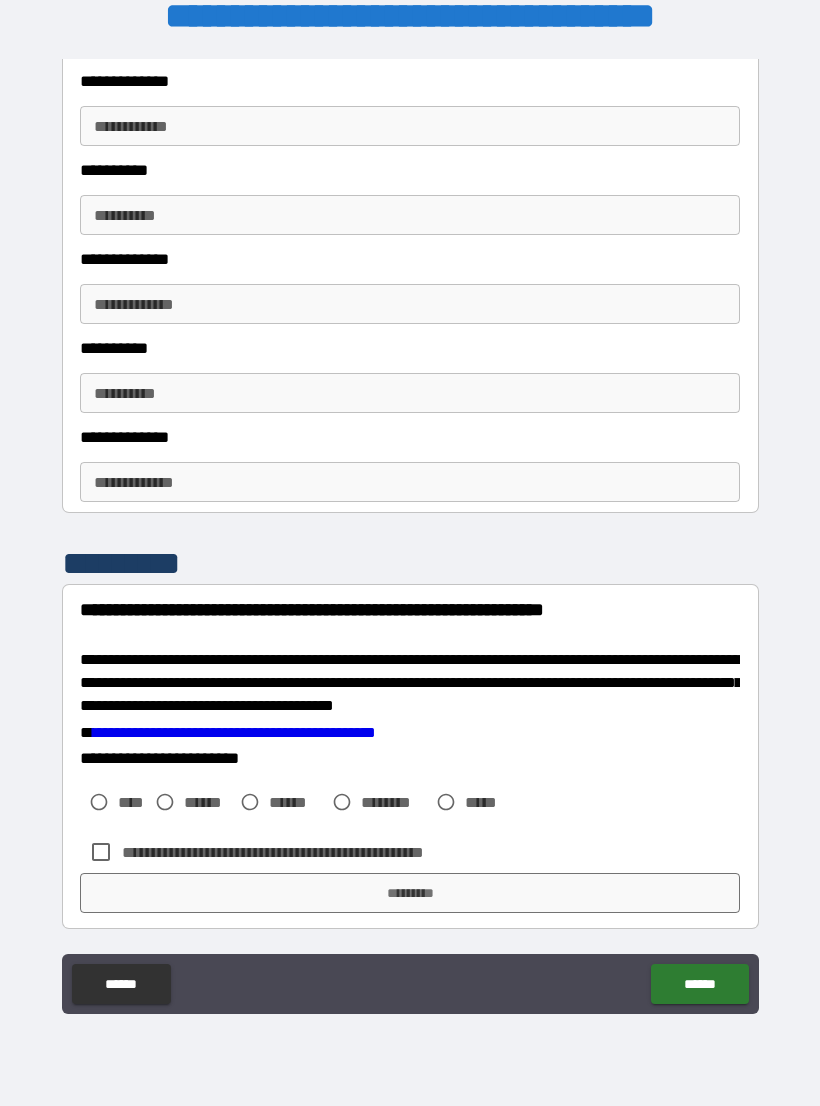 scroll, scrollTop: 3114, scrollLeft: 0, axis: vertical 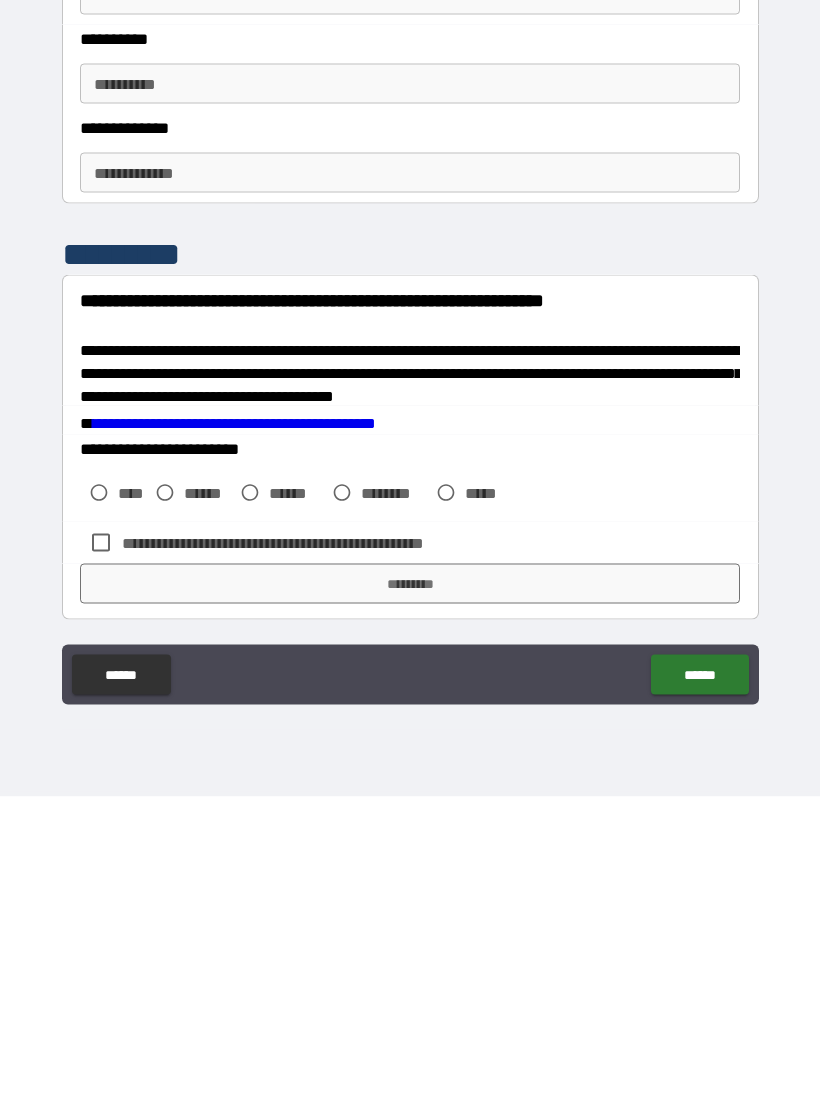type on "**********" 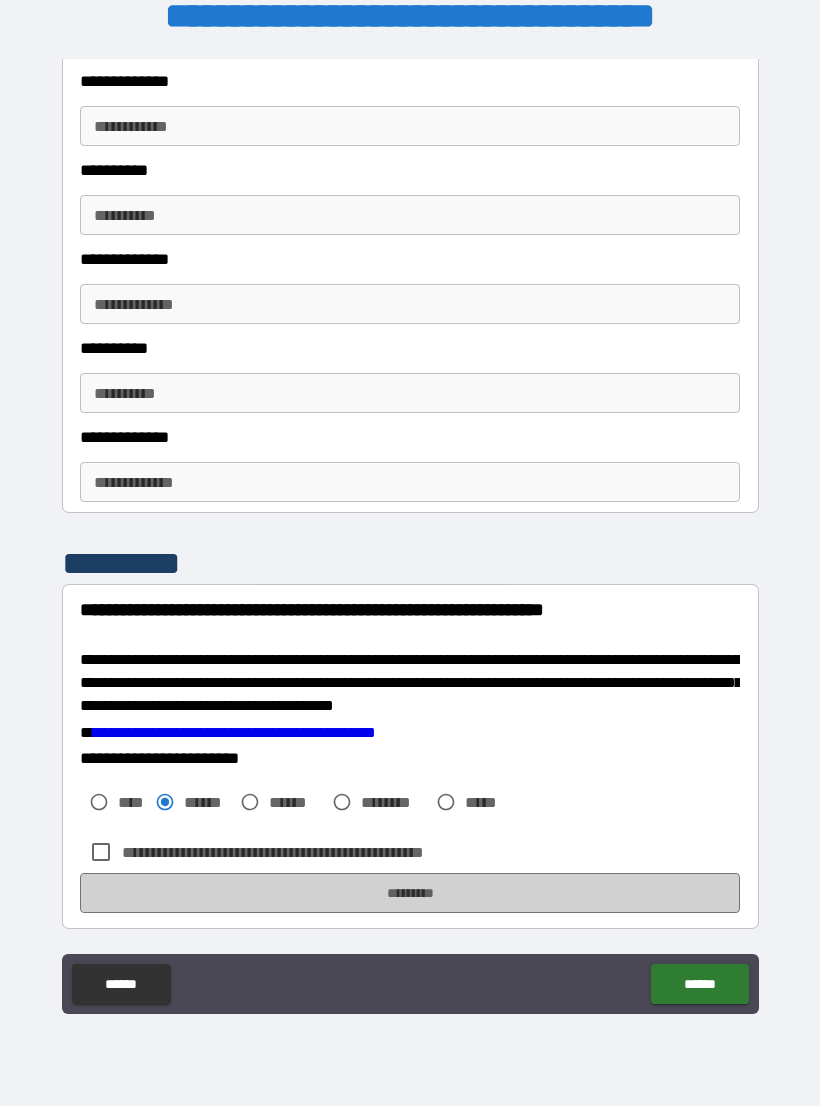 click on "*********" at bounding box center [410, 893] 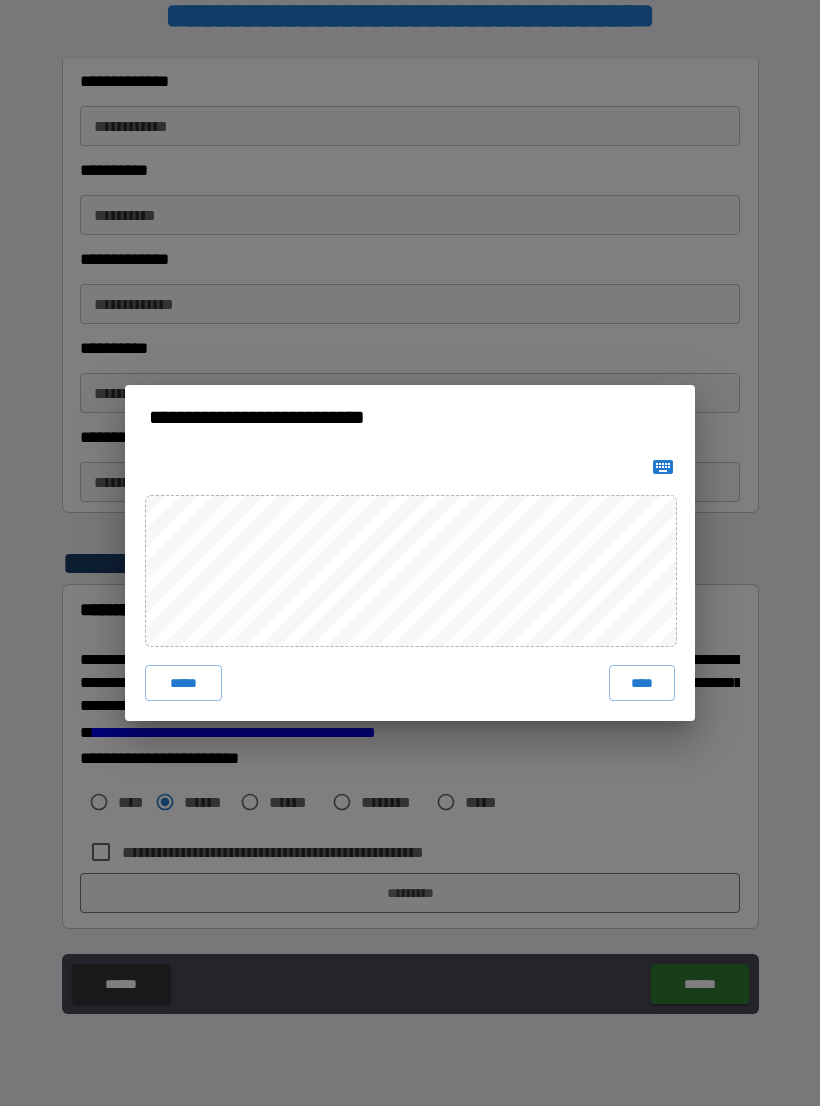 click on "****" at bounding box center [642, 683] 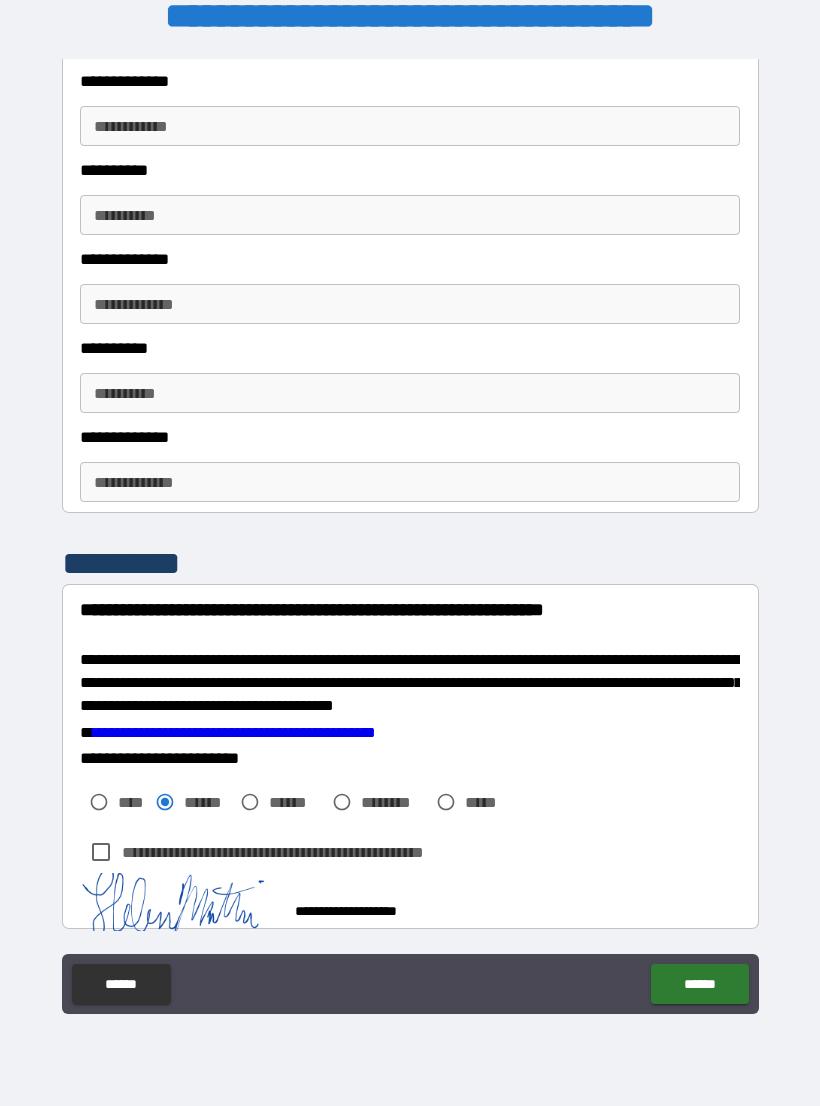 scroll, scrollTop: 3104, scrollLeft: 0, axis: vertical 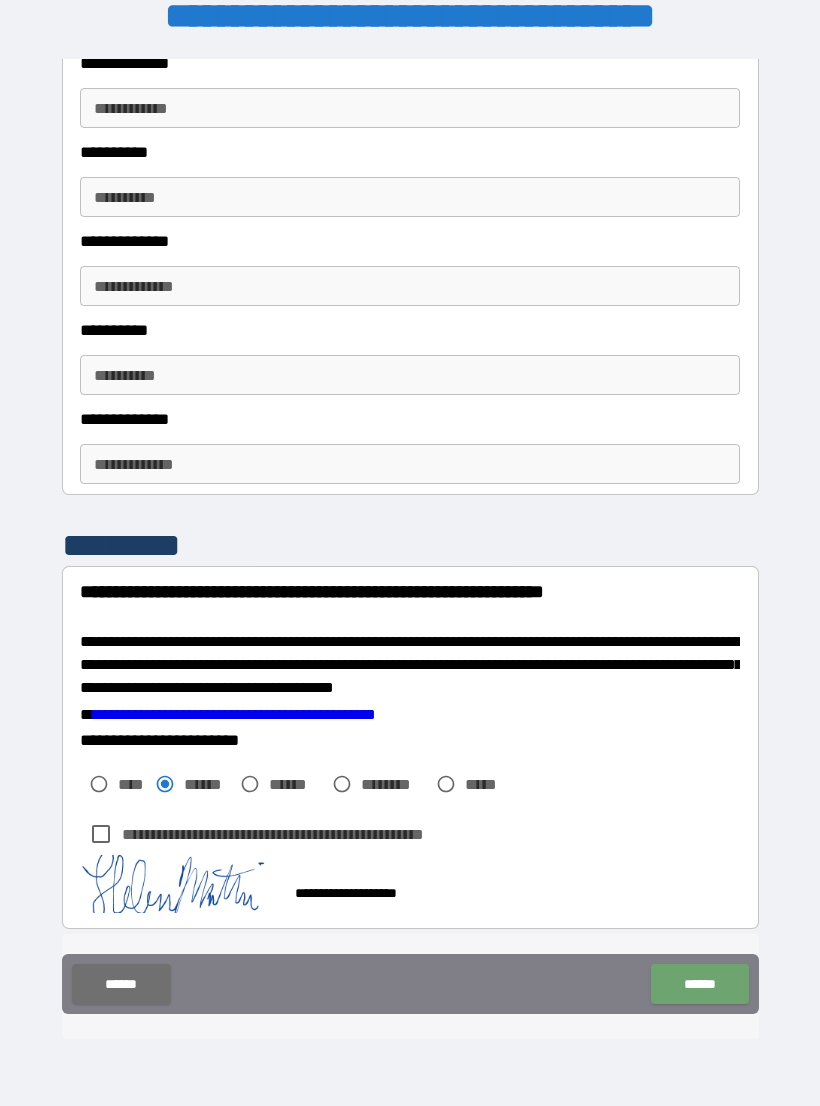 click on "******" at bounding box center (699, 984) 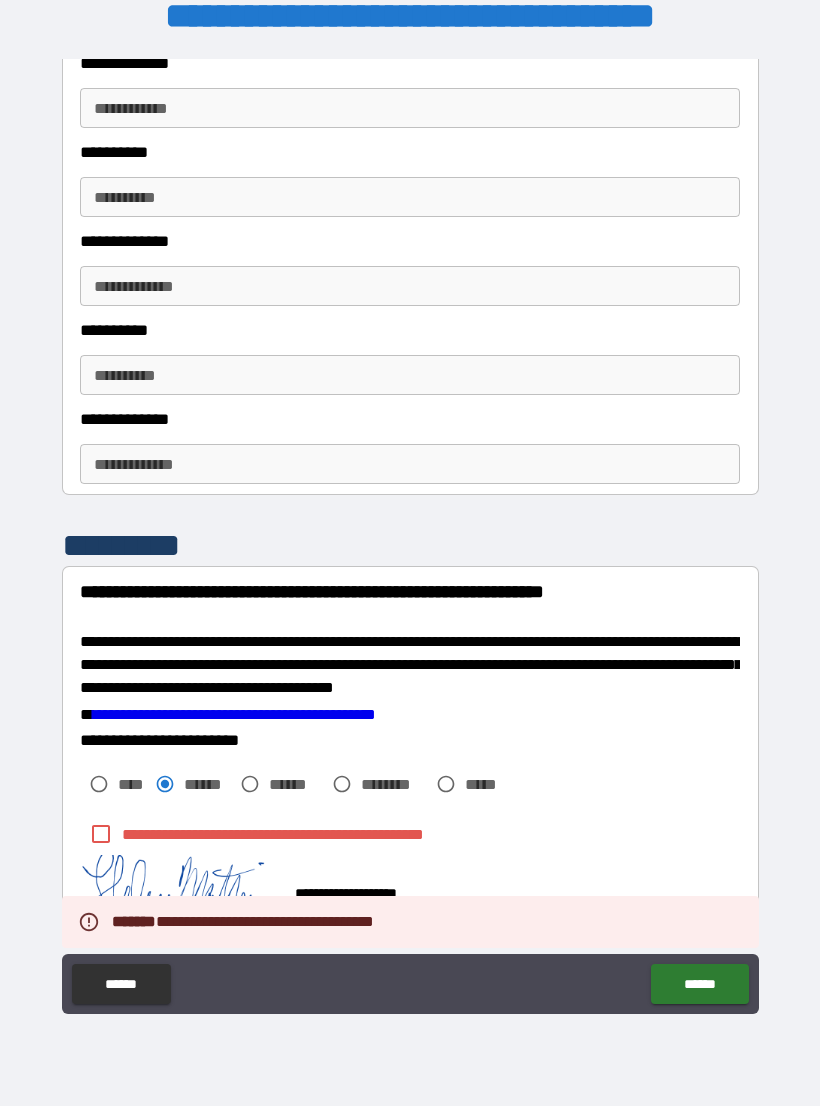 scroll, scrollTop: 3131, scrollLeft: 0, axis: vertical 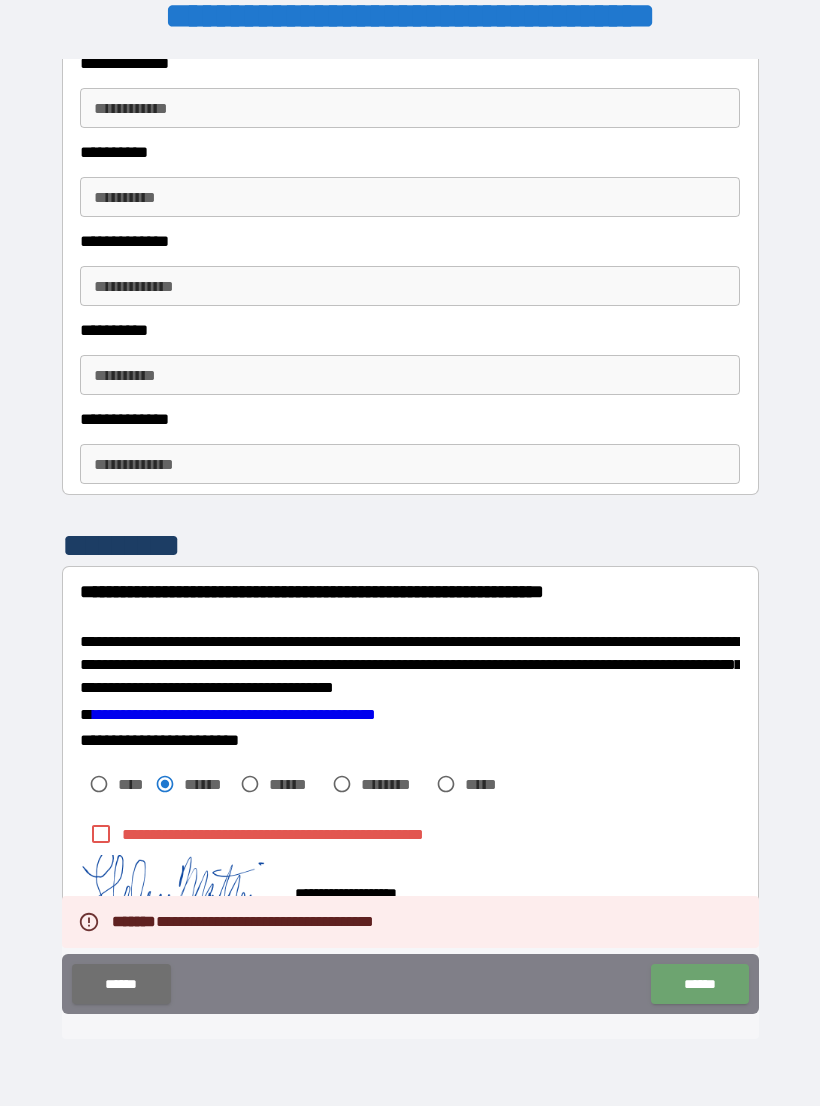 click on "******" at bounding box center [699, 984] 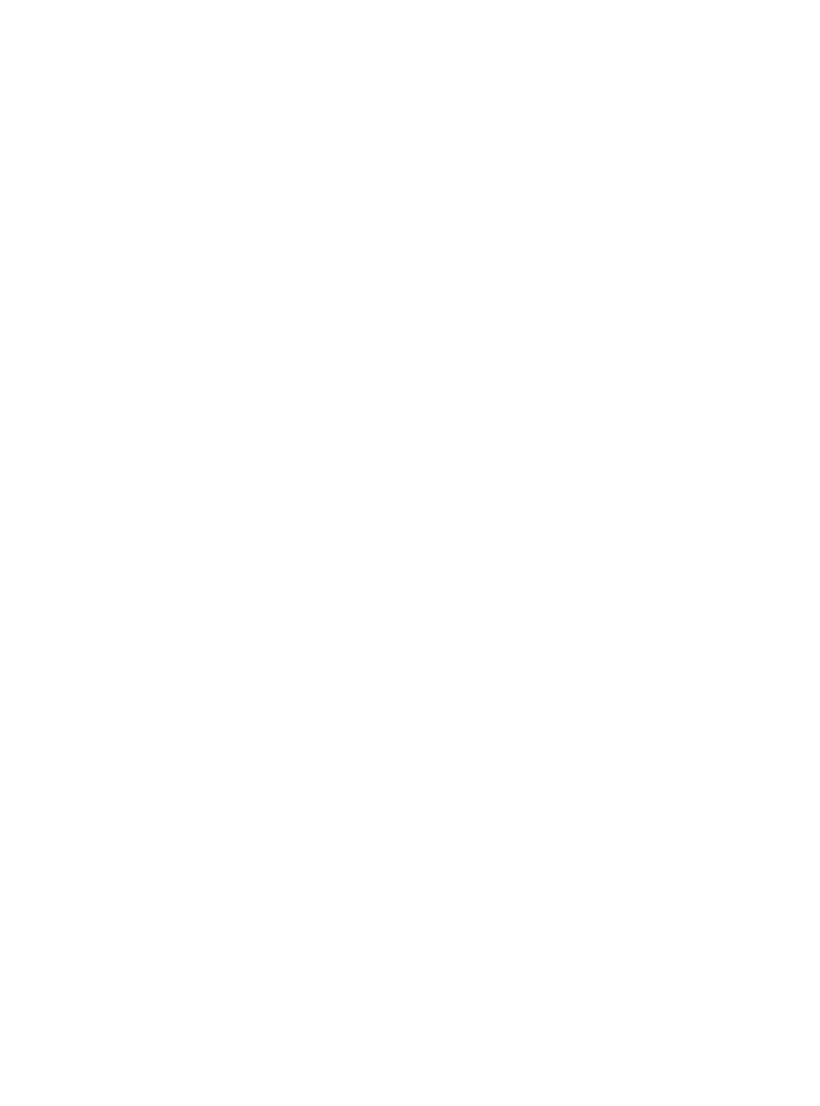 scroll, scrollTop: 31, scrollLeft: 0, axis: vertical 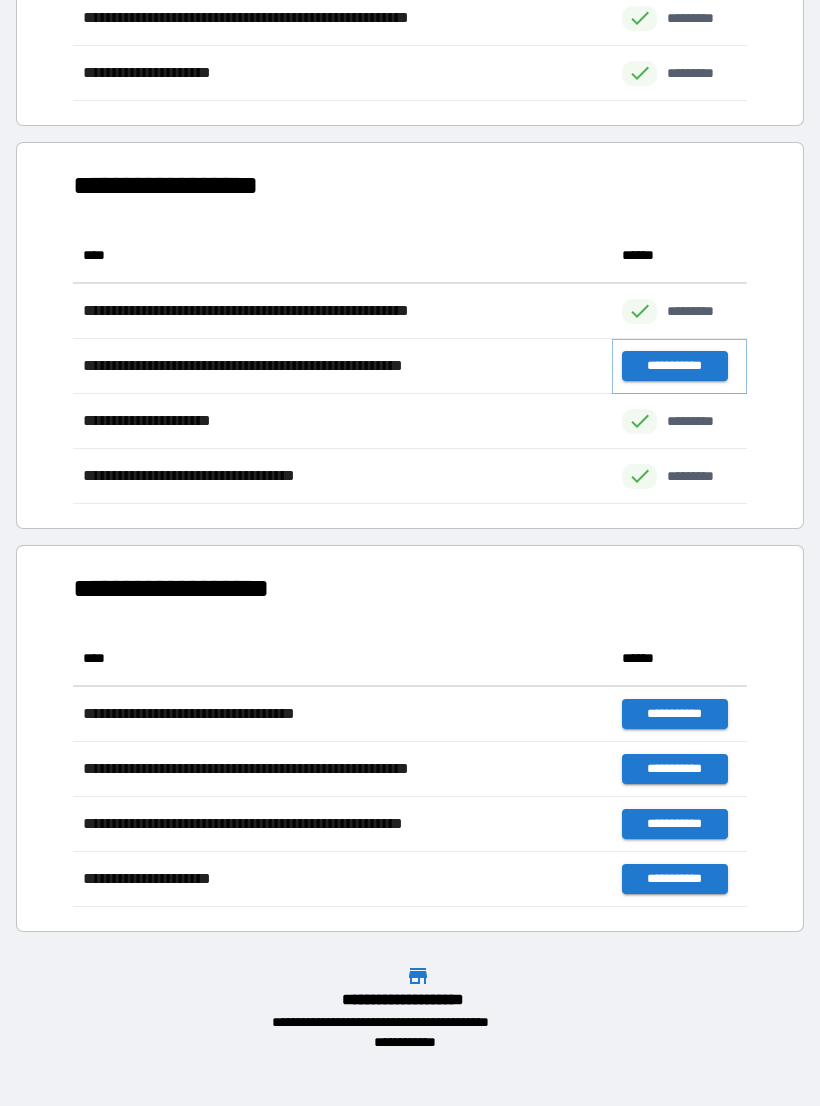 click on "**********" at bounding box center [674, 366] 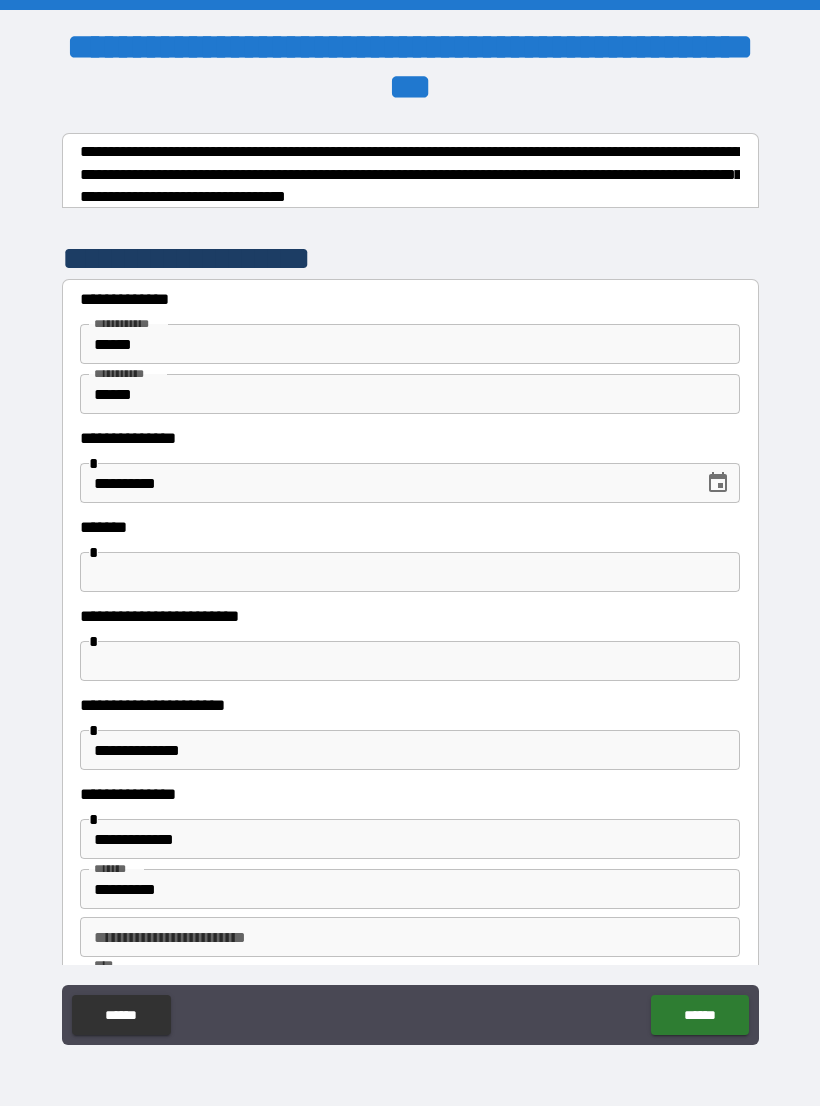 click at bounding box center (410, 661) 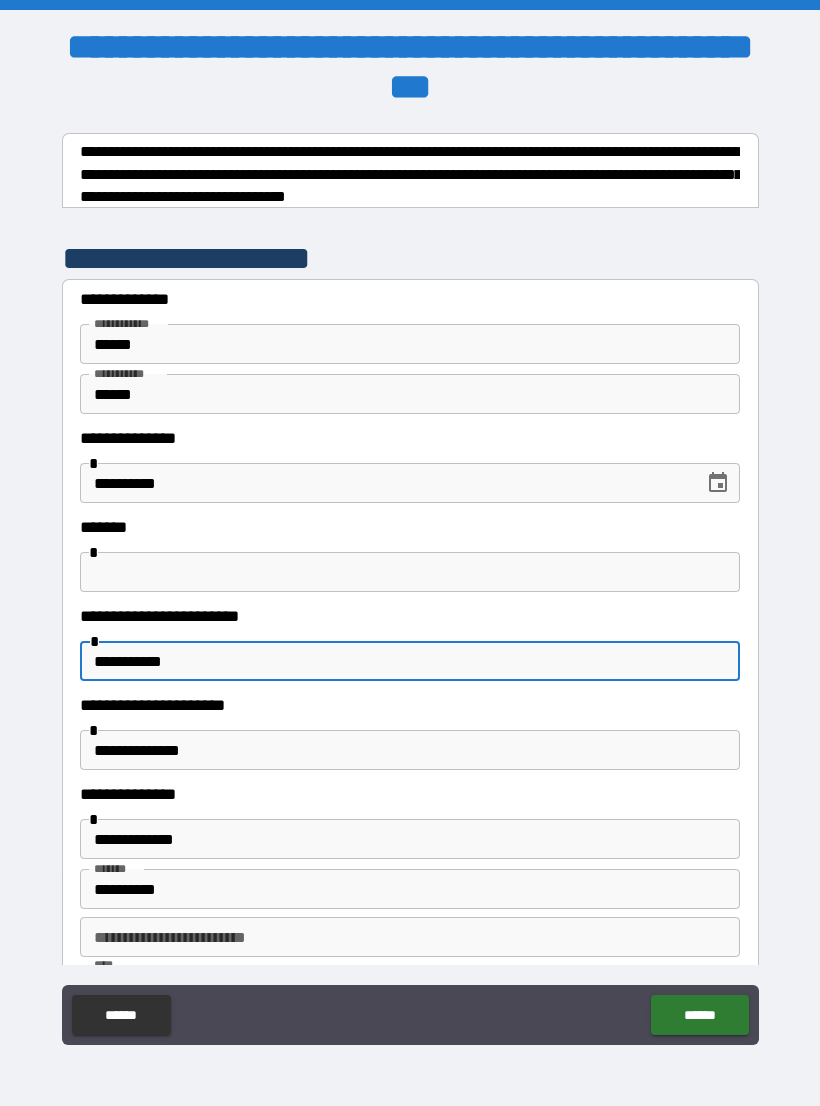 type on "**********" 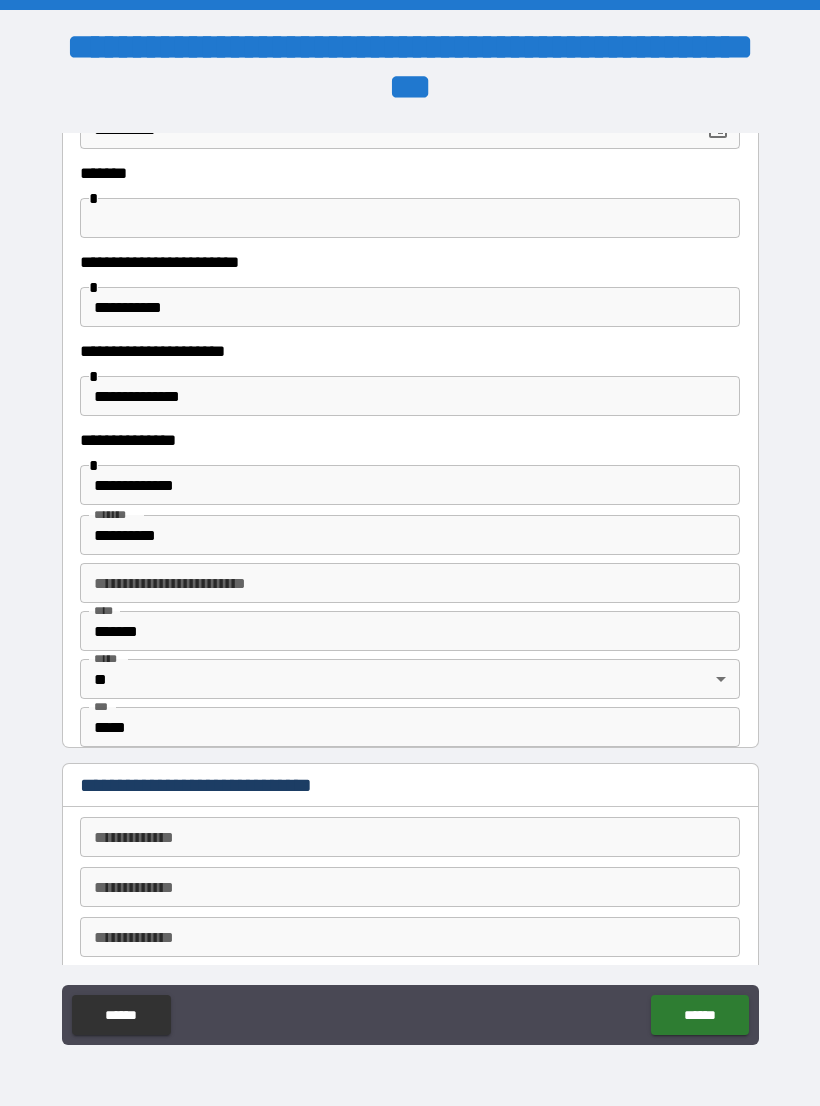 scroll, scrollTop: 533, scrollLeft: 0, axis: vertical 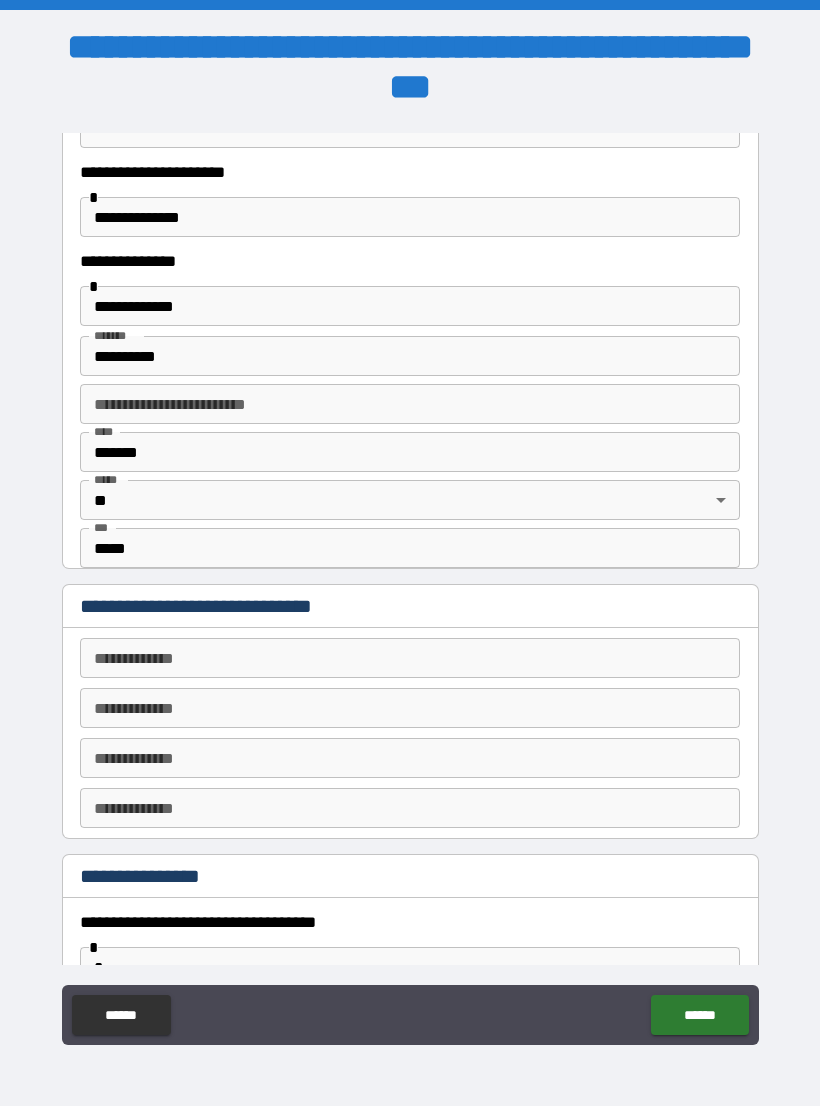 click on "**********" at bounding box center (410, 658) 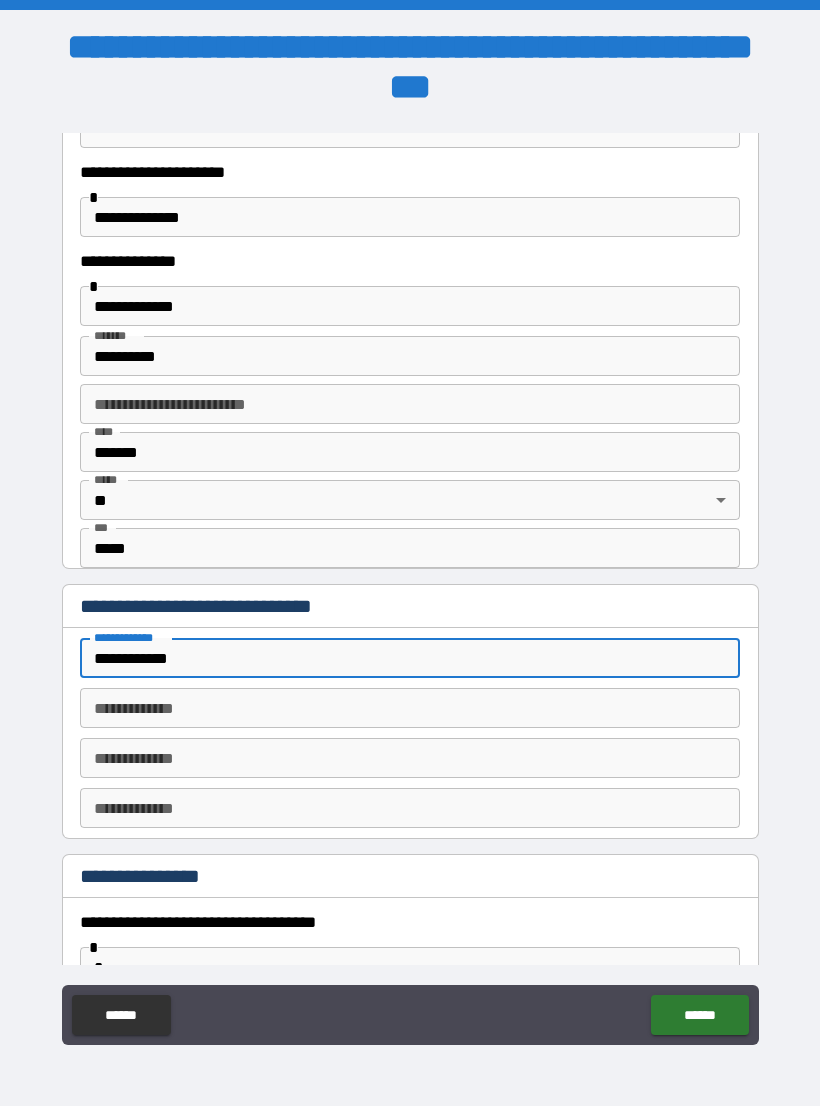 type on "**********" 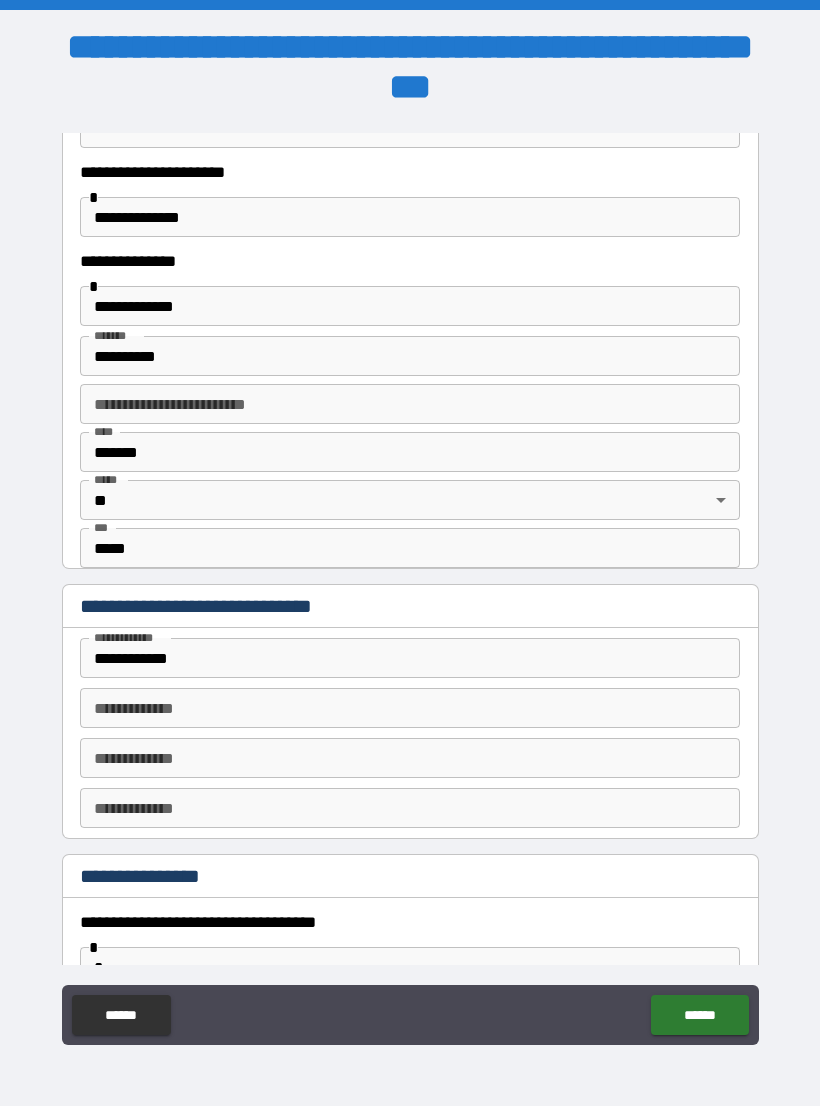 click on "**********" at bounding box center [410, 708] 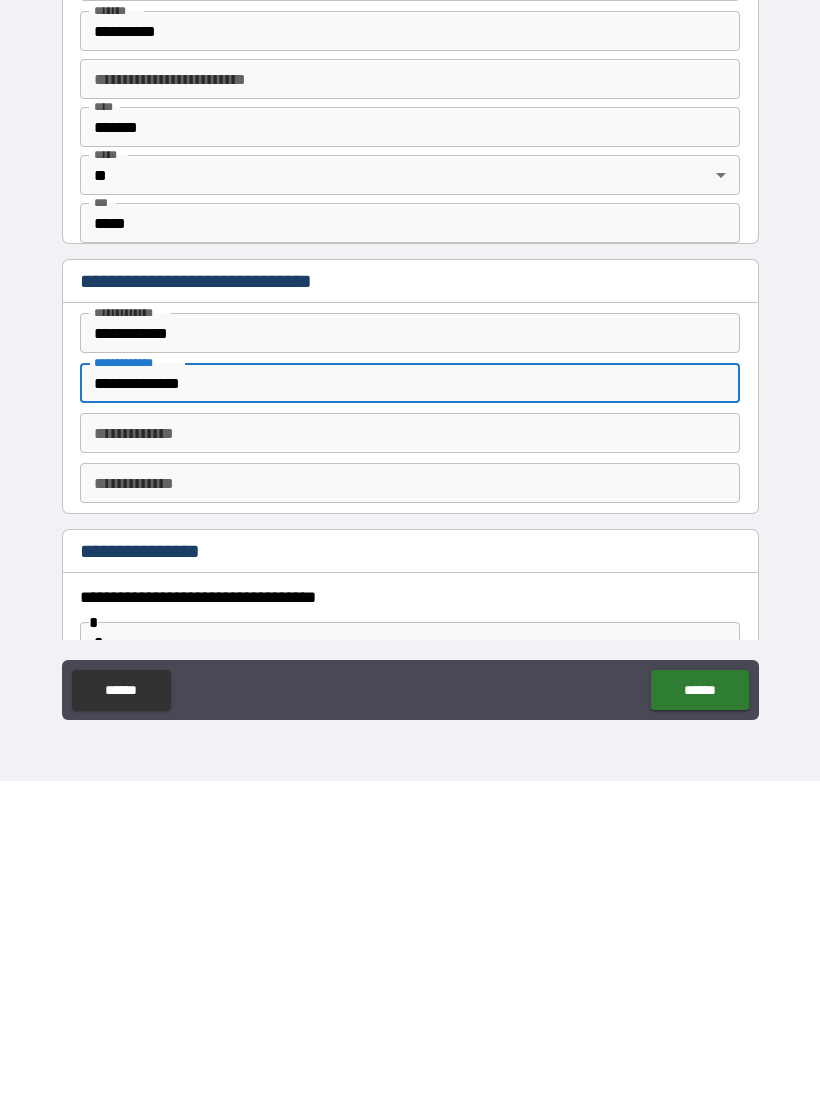 type on "**********" 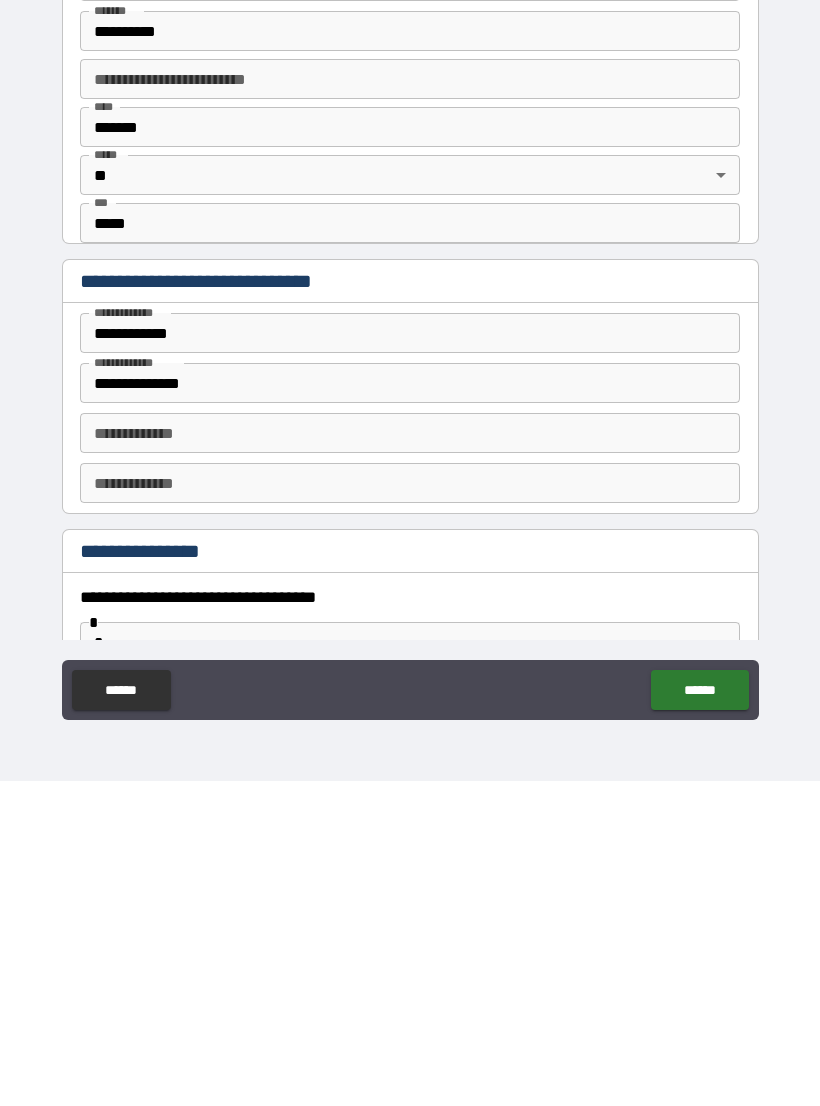 scroll, scrollTop: 31, scrollLeft: 0, axis: vertical 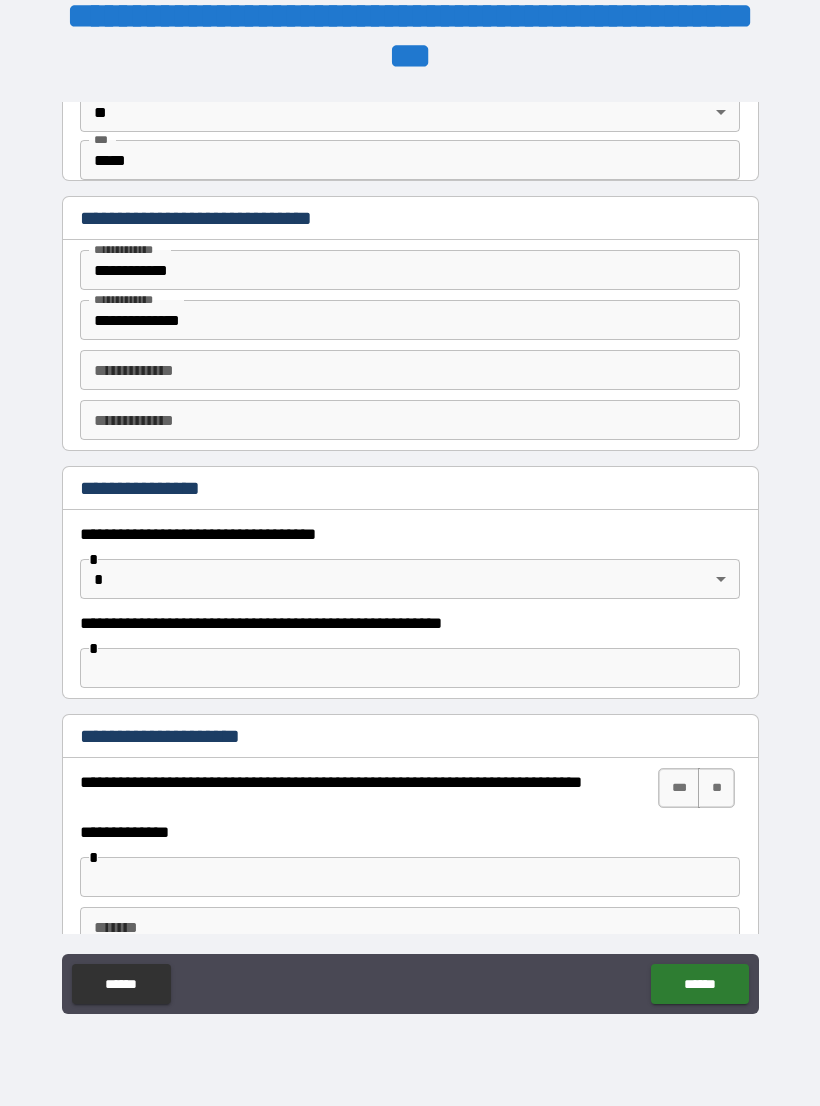 click on "**********" at bounding box center [410, 537] 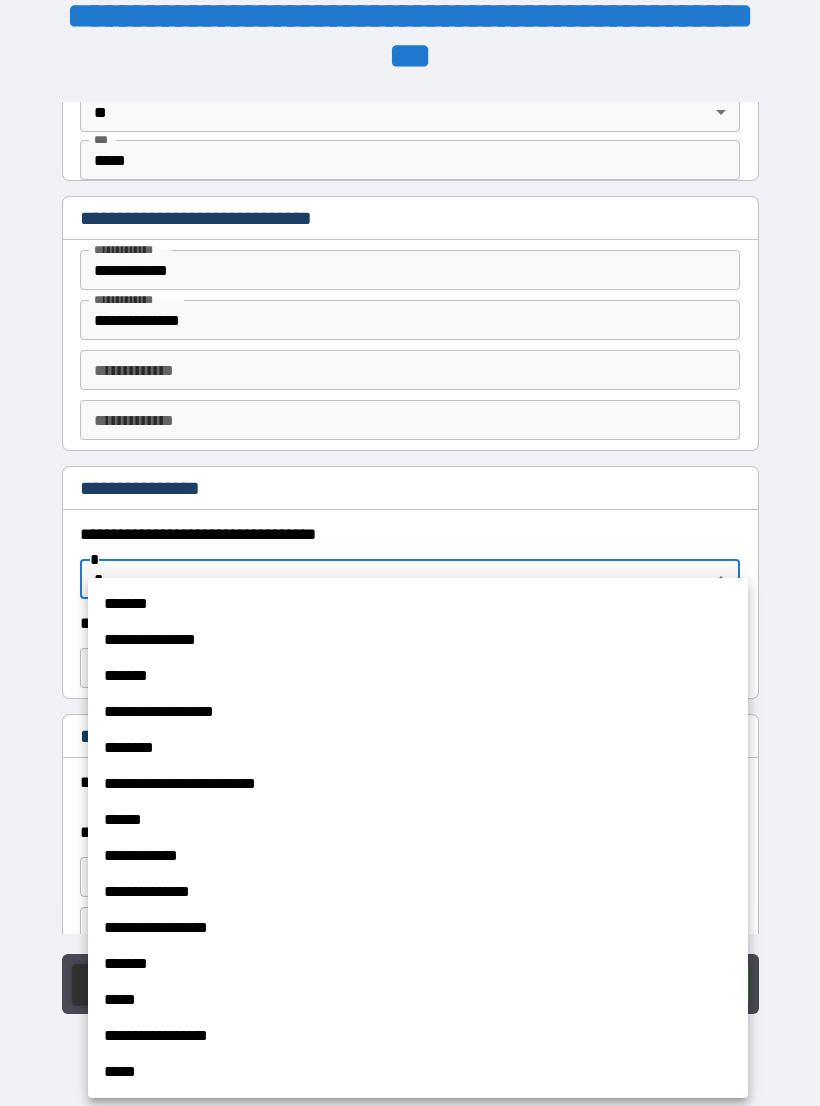 click on "*******" at bounding box center [418, 604] 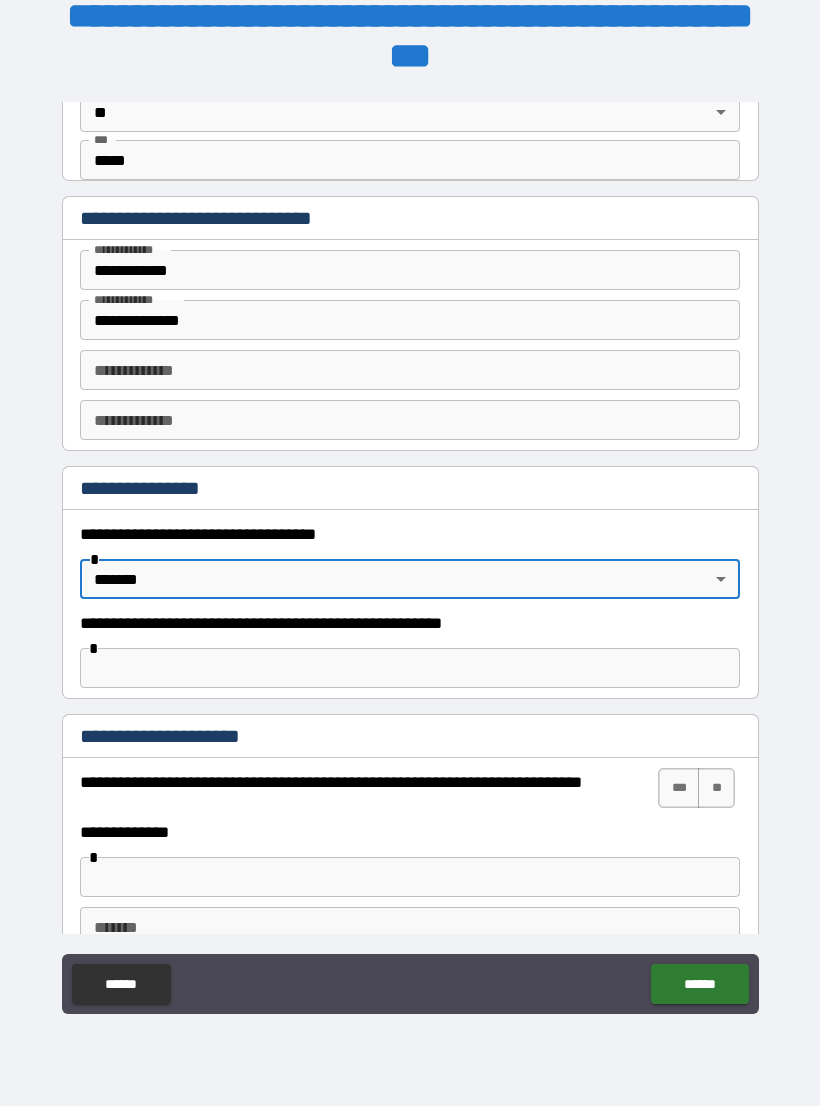 click on "**" at bounding box center [716, 788] 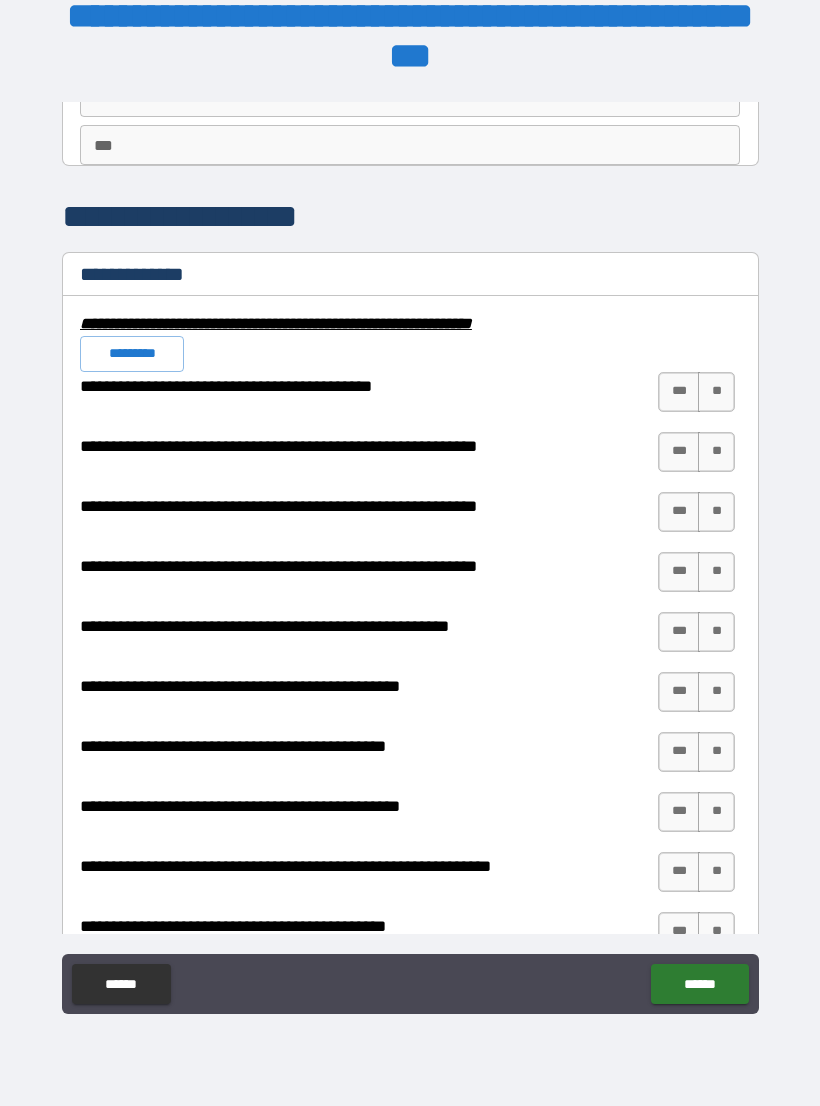 scroll, scrollTop: 1875, scrollLeft: 0, axis: vertical 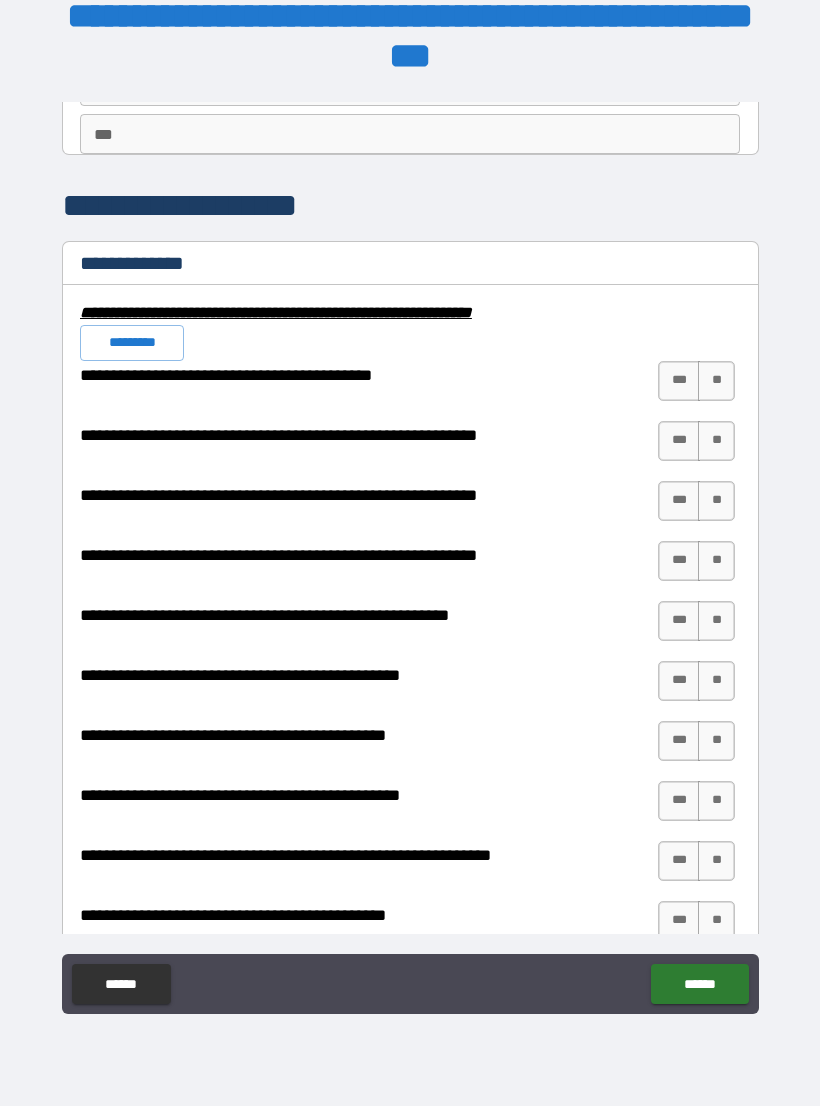 click on "*********" at bounding box center (132, 343) 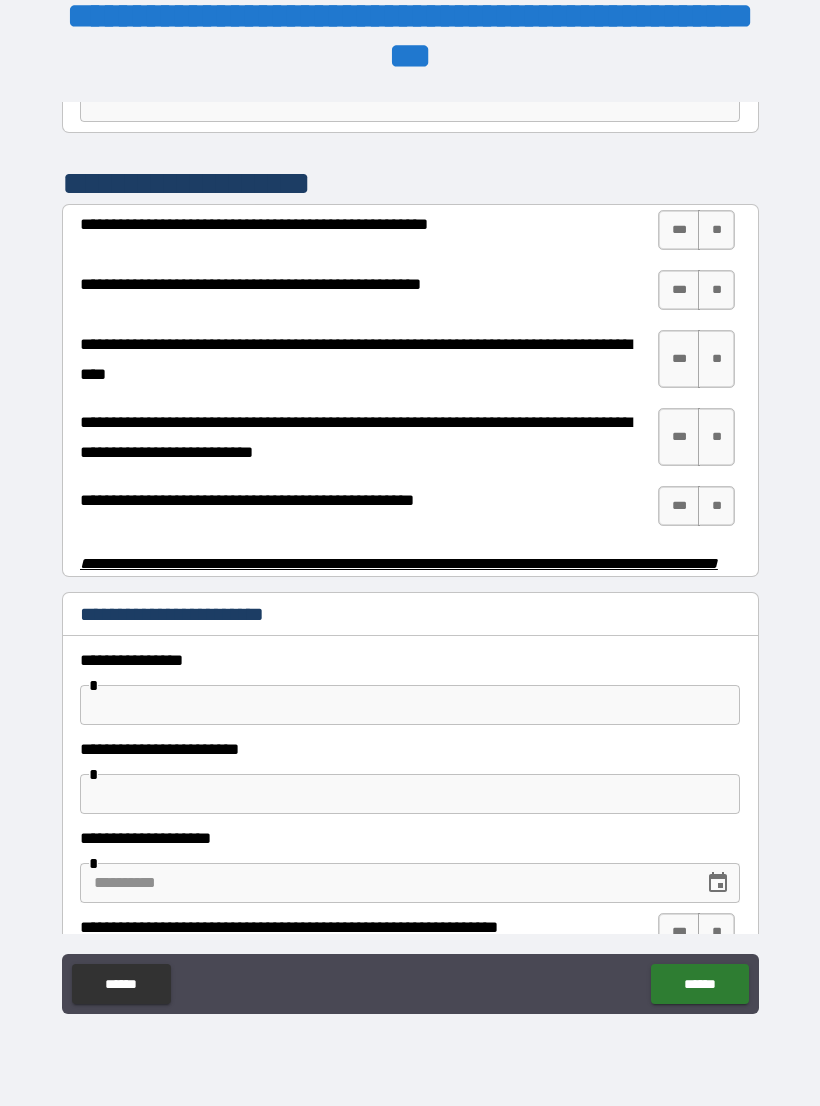 scroll, scrollTop: 3784, scrollLeft: 0, axis: vertical 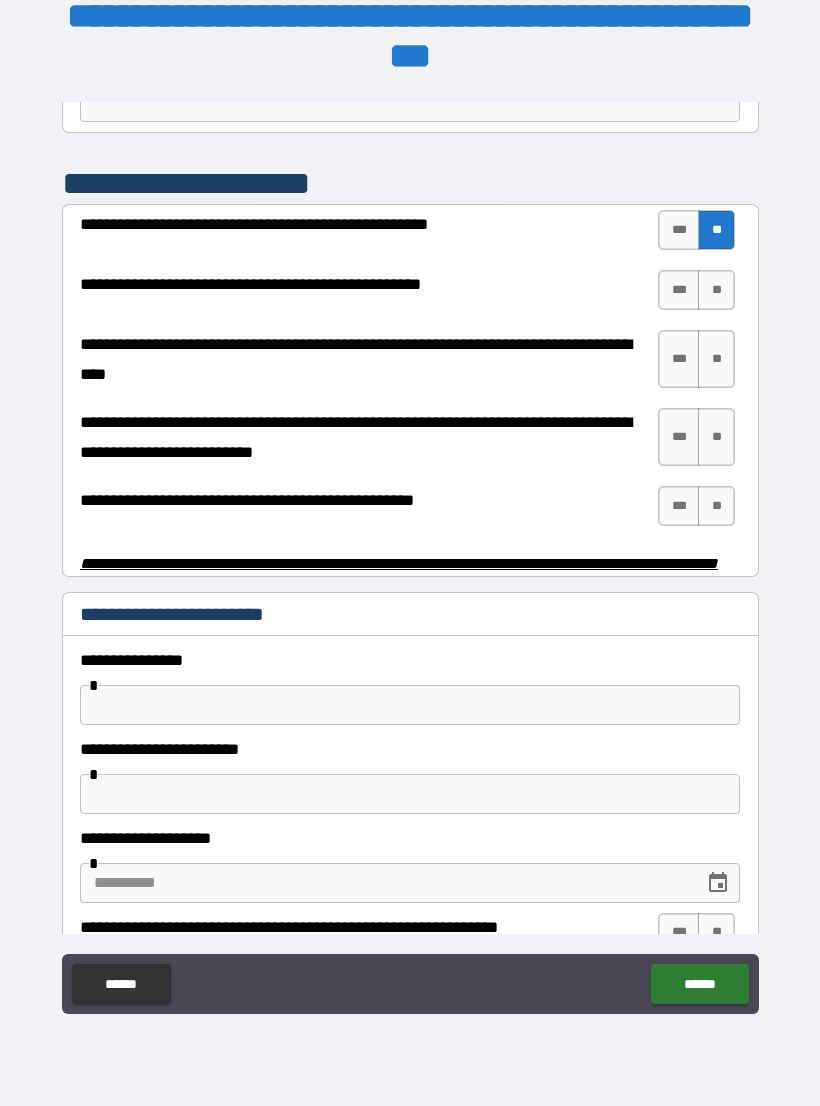 click on "**" at bounding box center (716, 290) 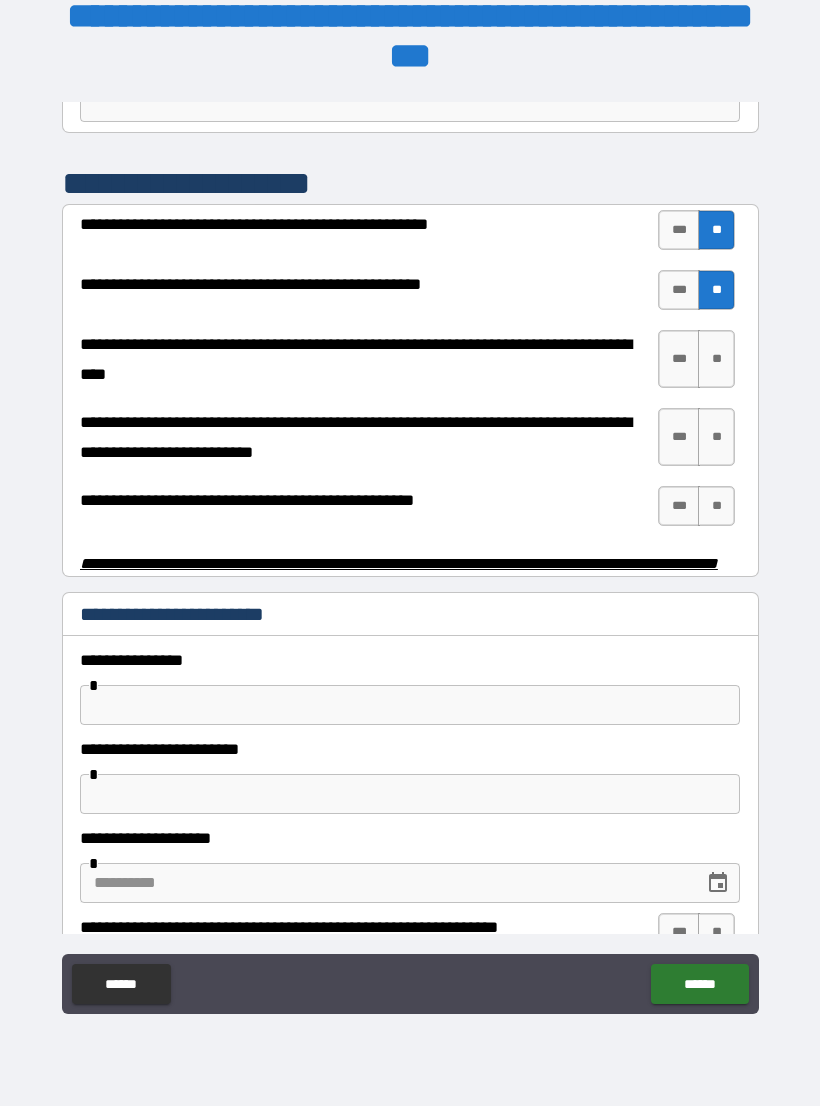 click on "**" at bounding box center [716, 359] 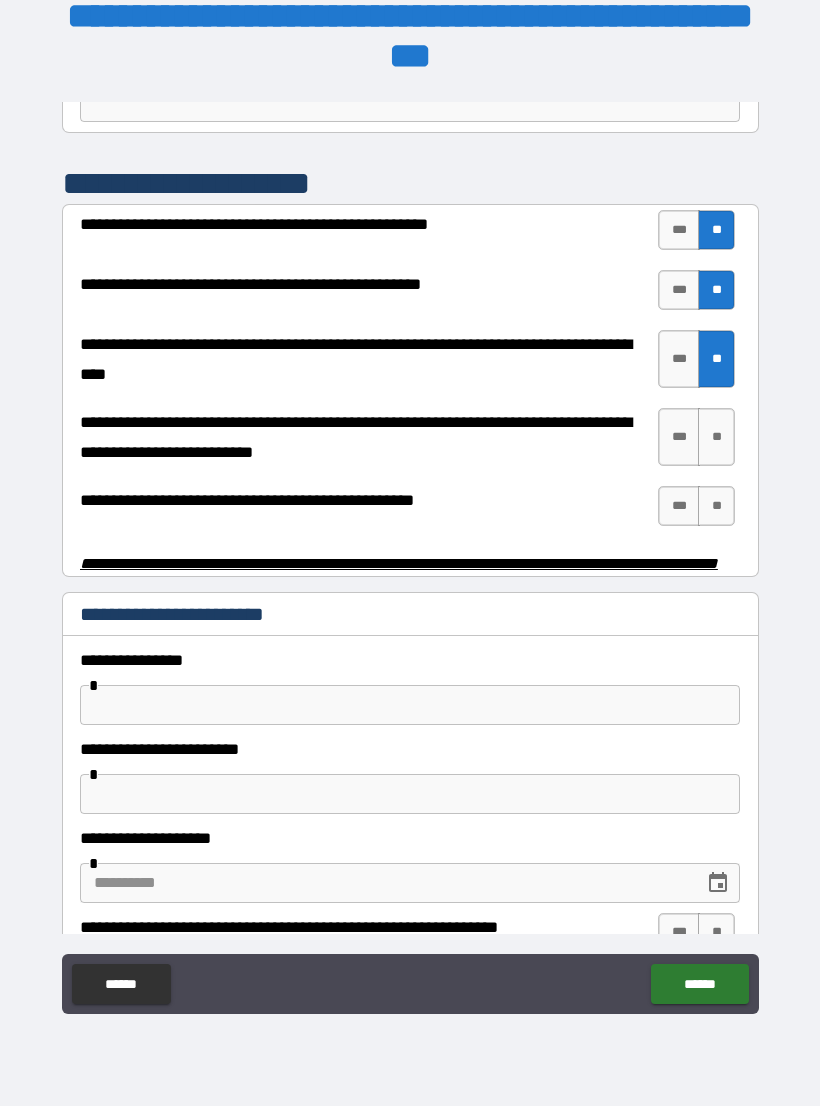 click on "**" at bounding box center [716, 437] 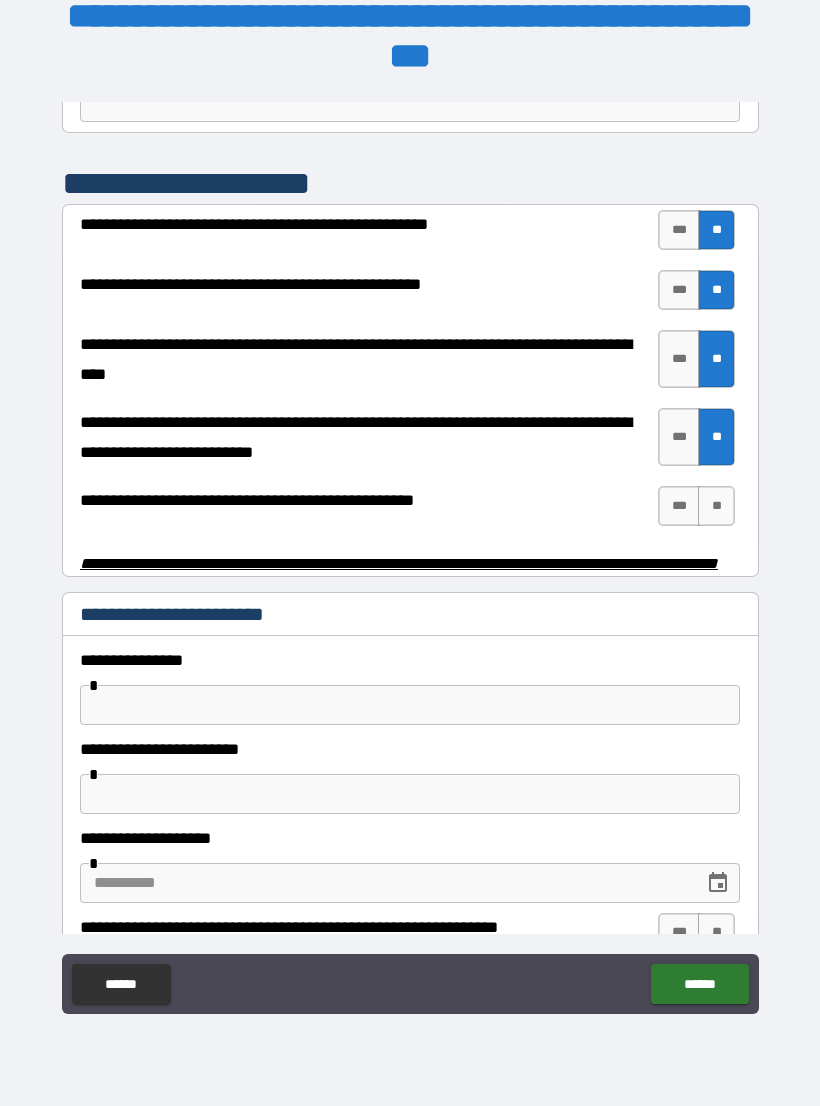 click on "**" at bounding box center [716, 506] 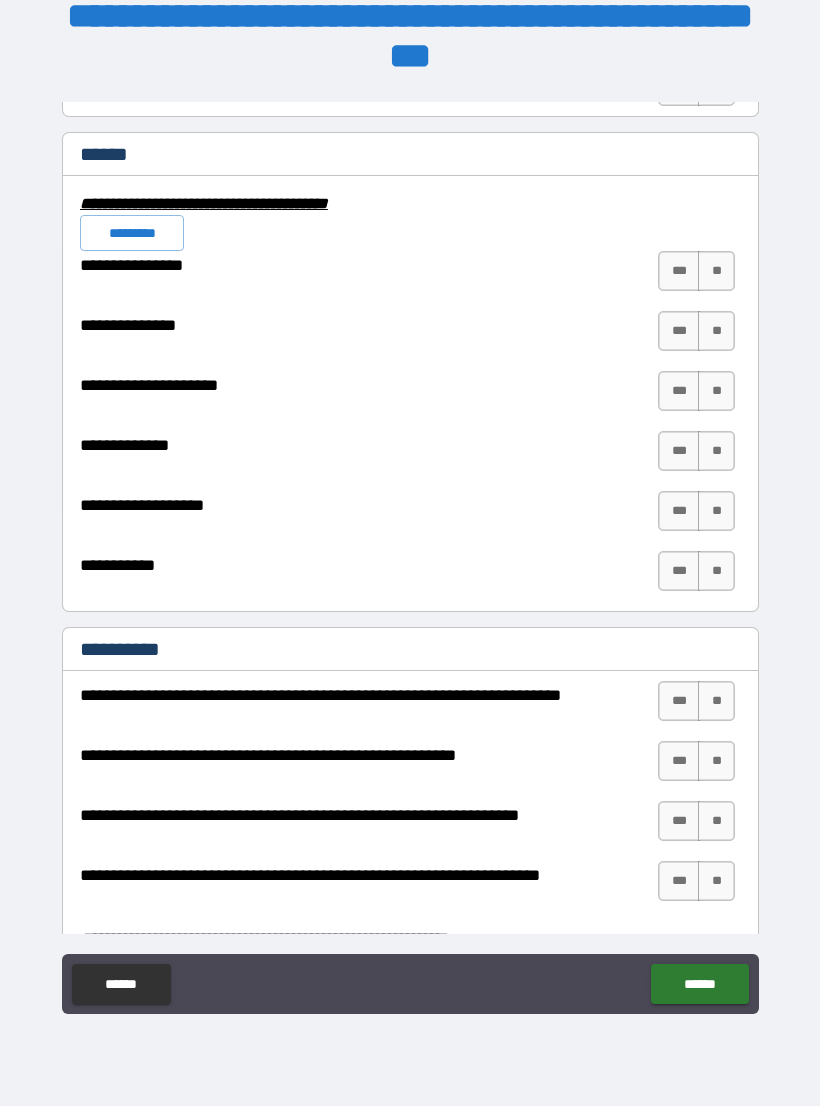 scroll, scrollTop: 4638, scrollLeft: 0, axis: vertical 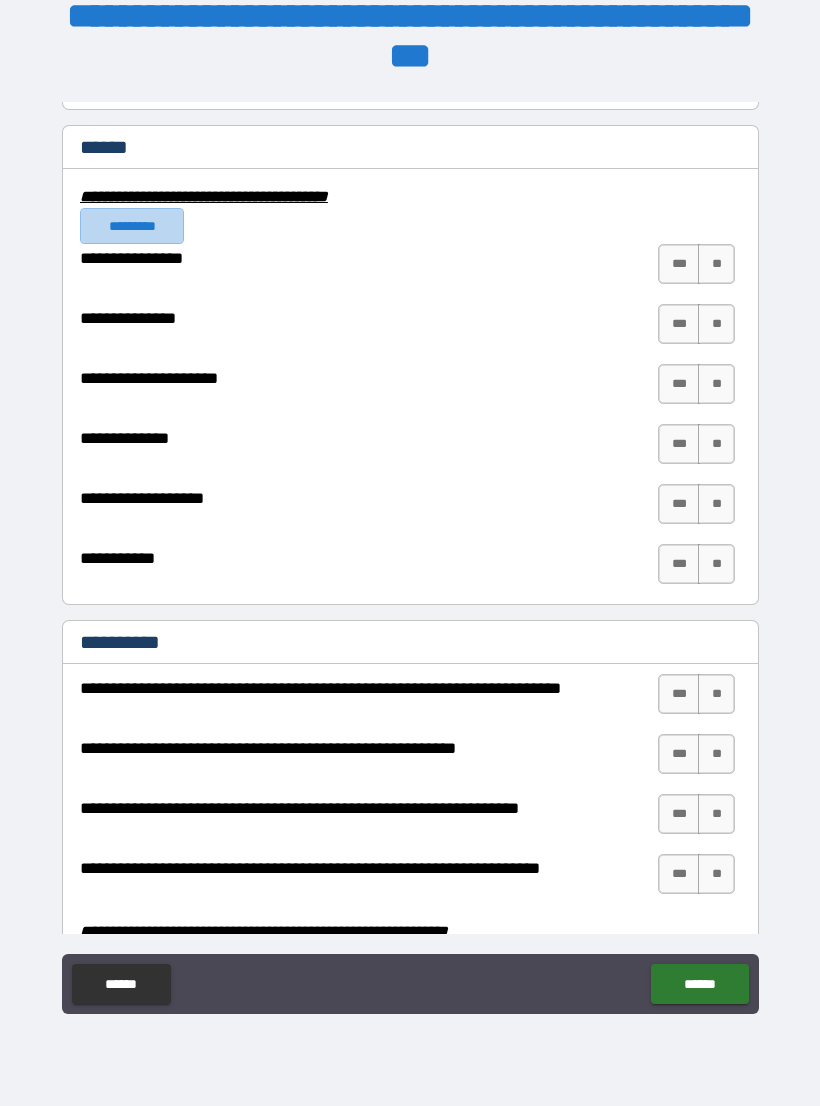 click on "*********" at bounding box center (132, 226) 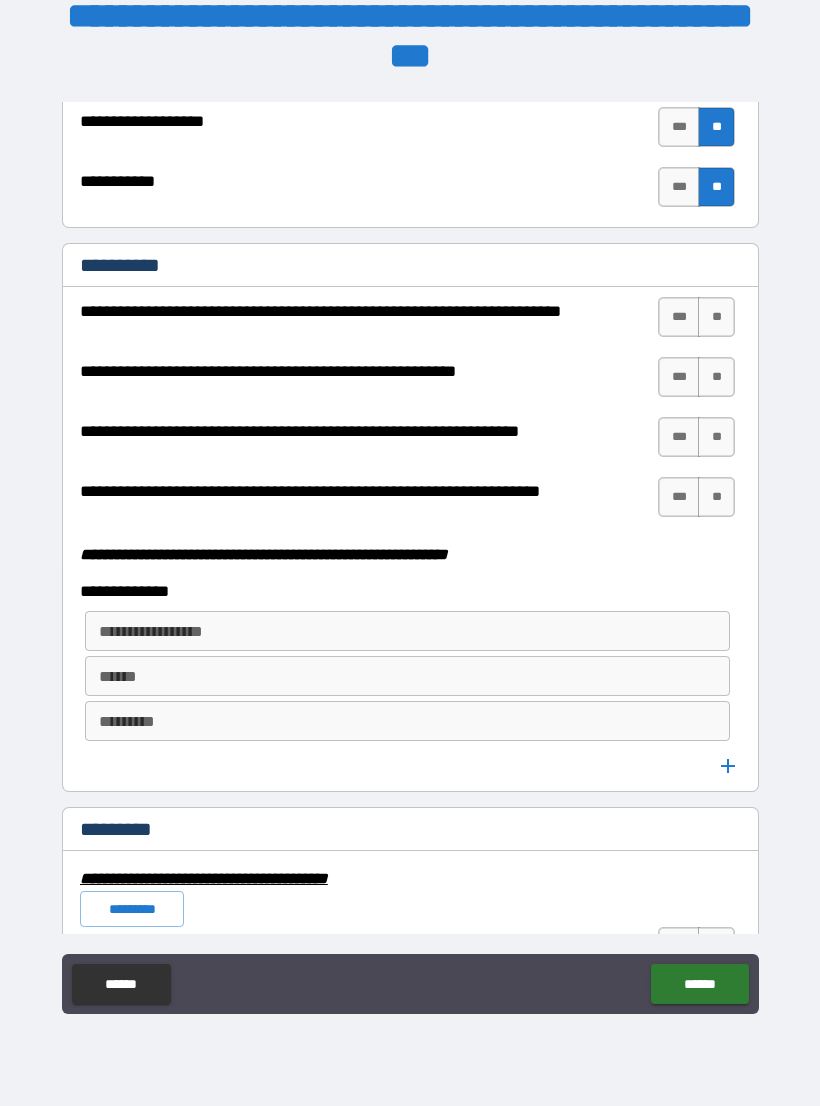 scroll, scrollTop: 5020, scrollLeft: 0, axis: vertical 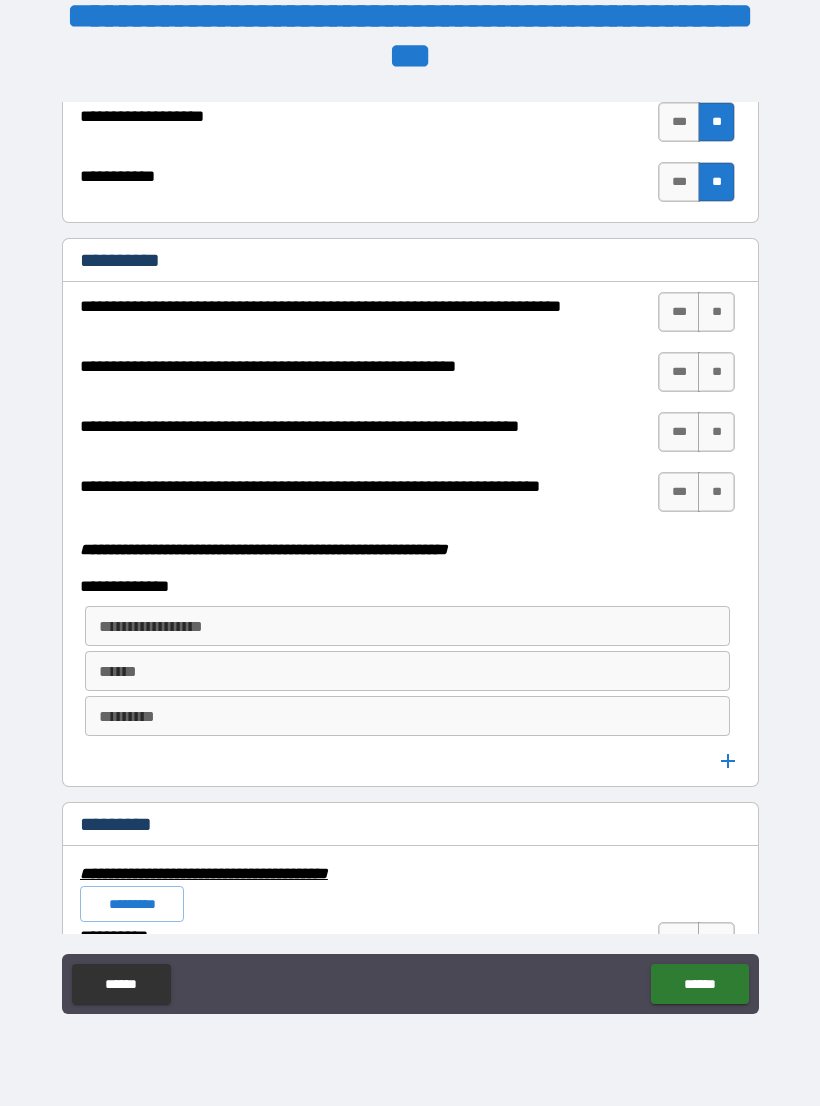 click on "**" at bounding box center [716, 312] 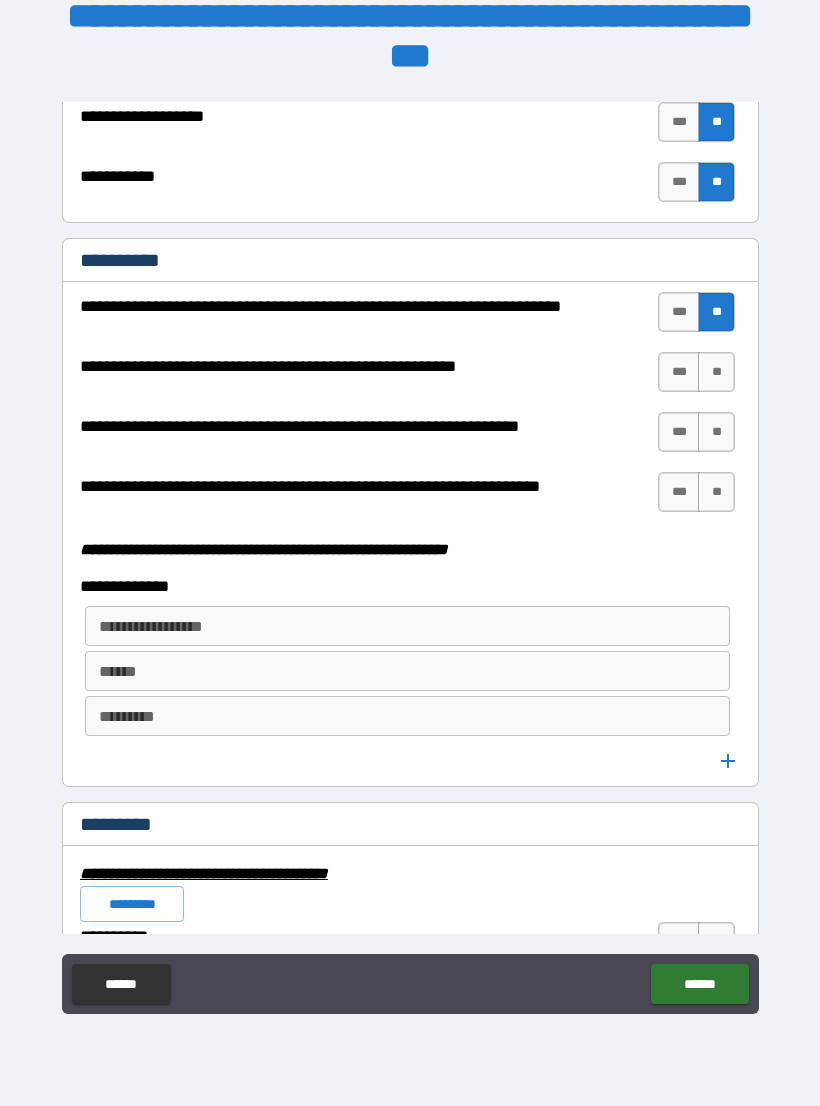 click on "**" at bounding box center (716, 372) 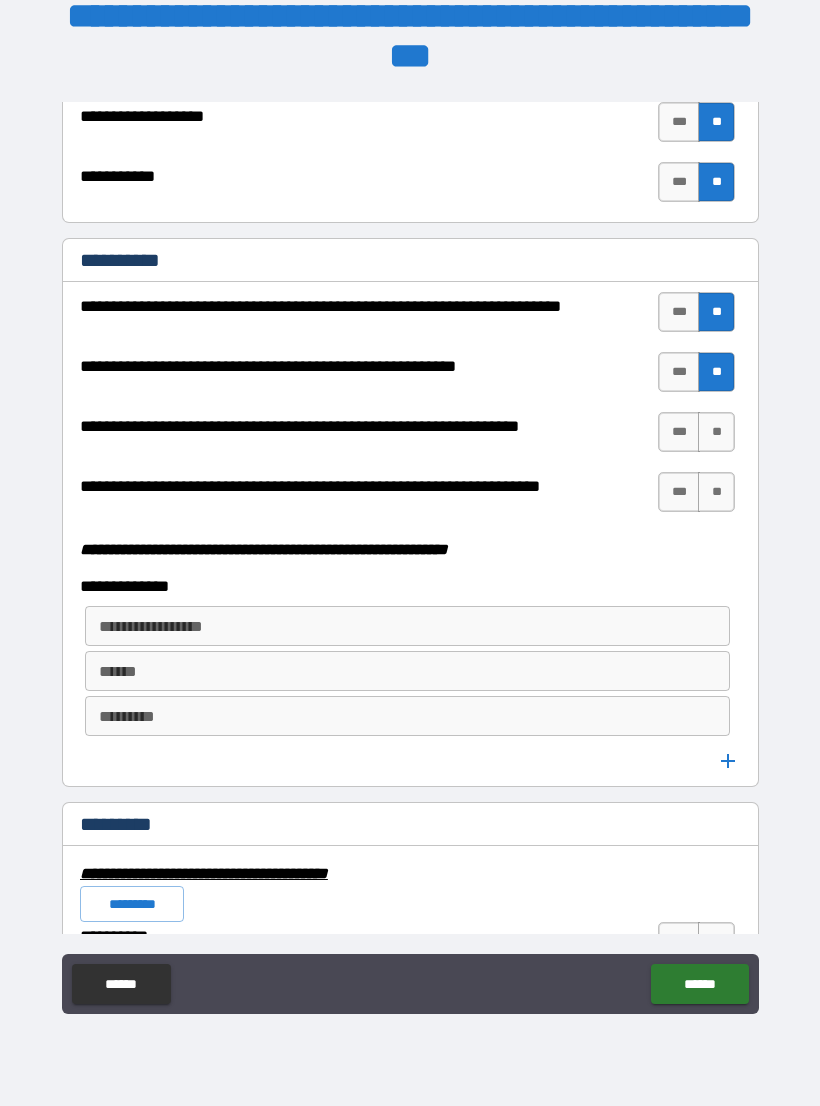 click on "**" at bounding box center [716, 432] 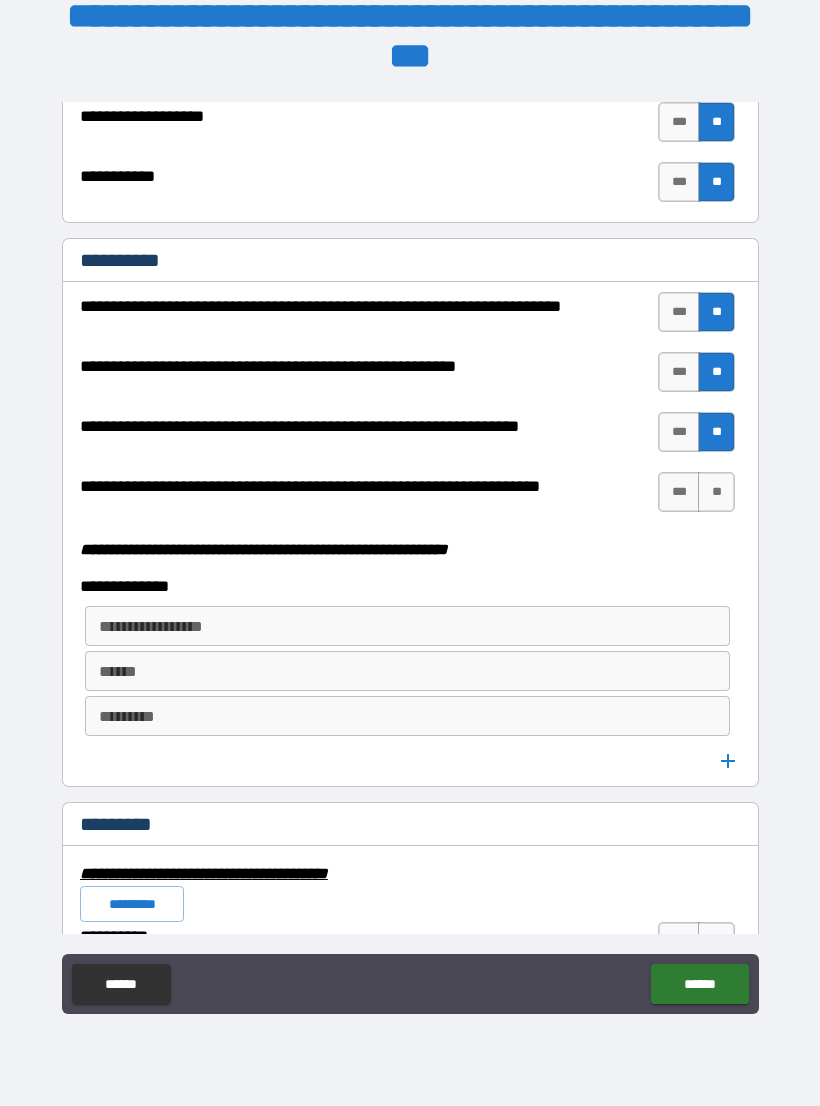 click on "**" at bounding box center (716, 492) 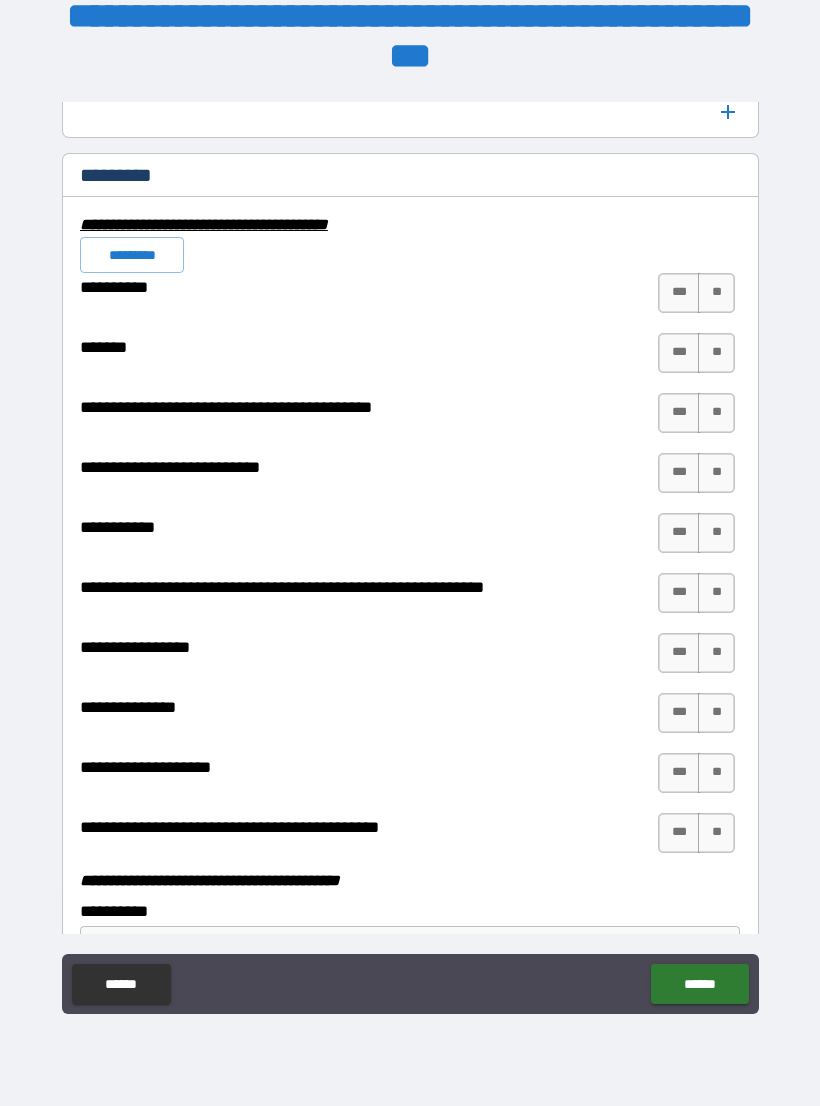 scroll, scrollTop: 5669, scrollLeft: 0, axis: vertical 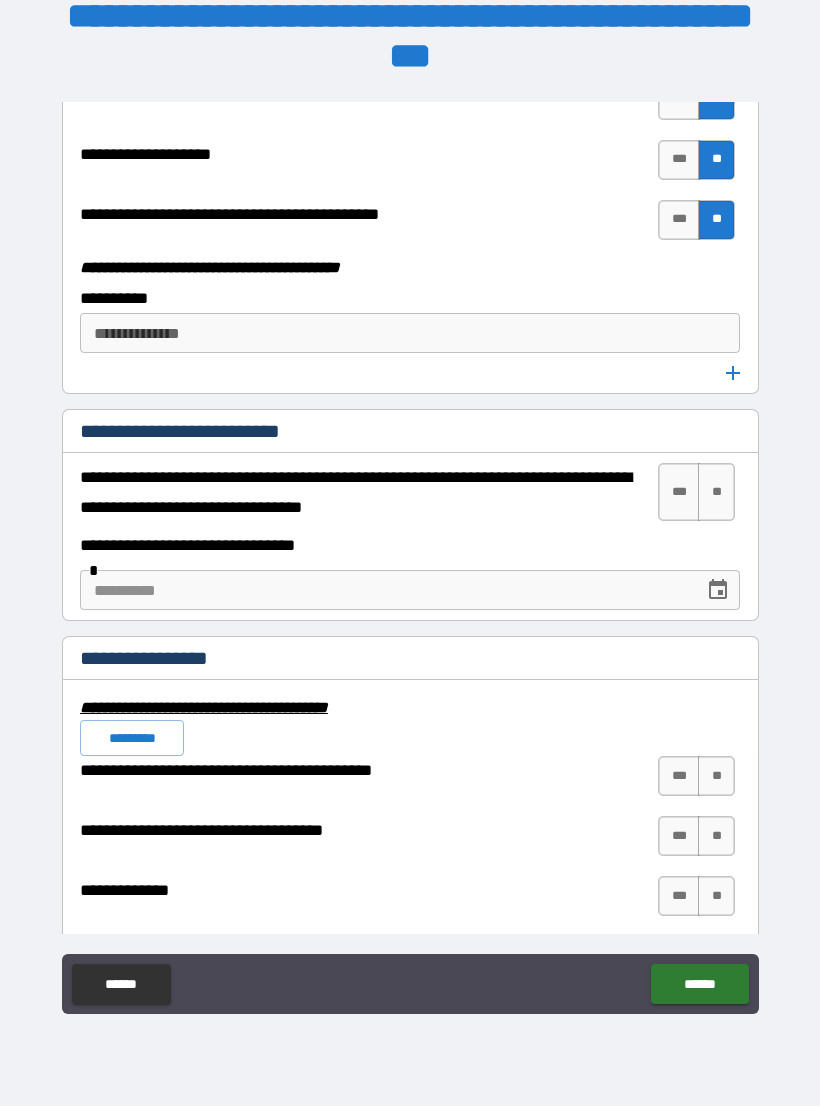 click on "**" at bounding box center [716, 492] 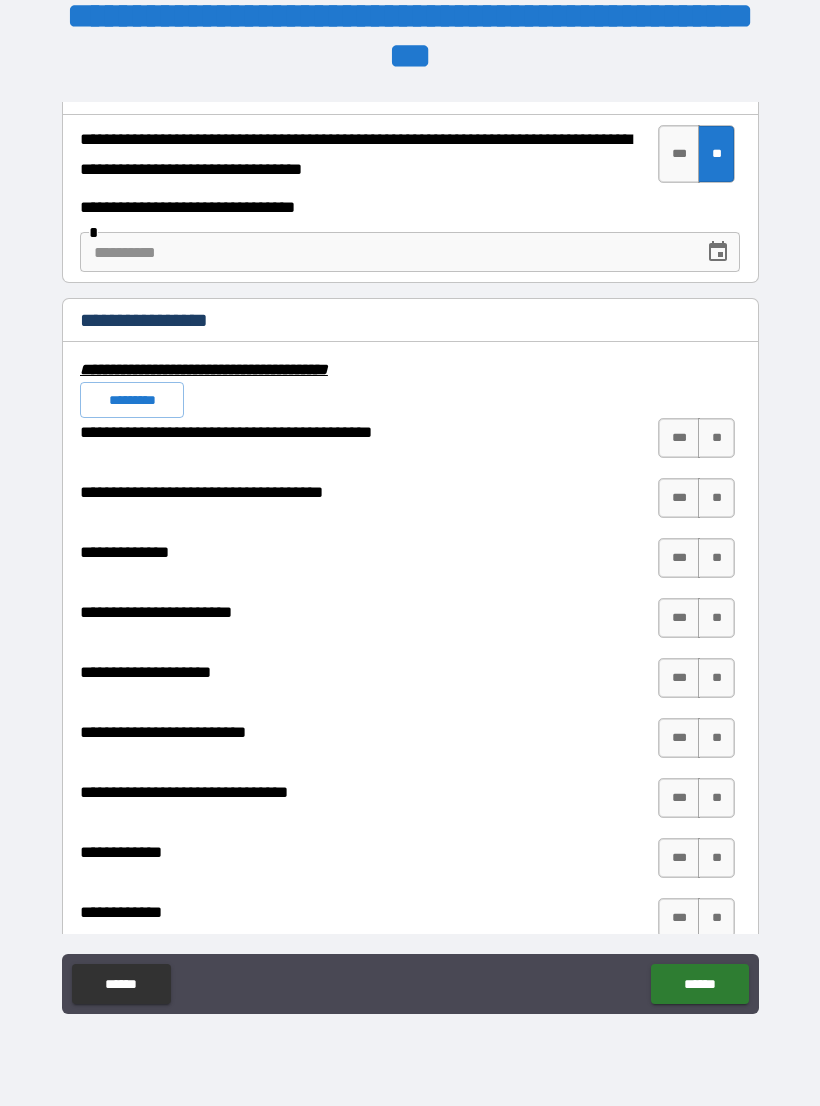 scroll, scrollTop: 6650, scrollLeft: 0, axis: vertical 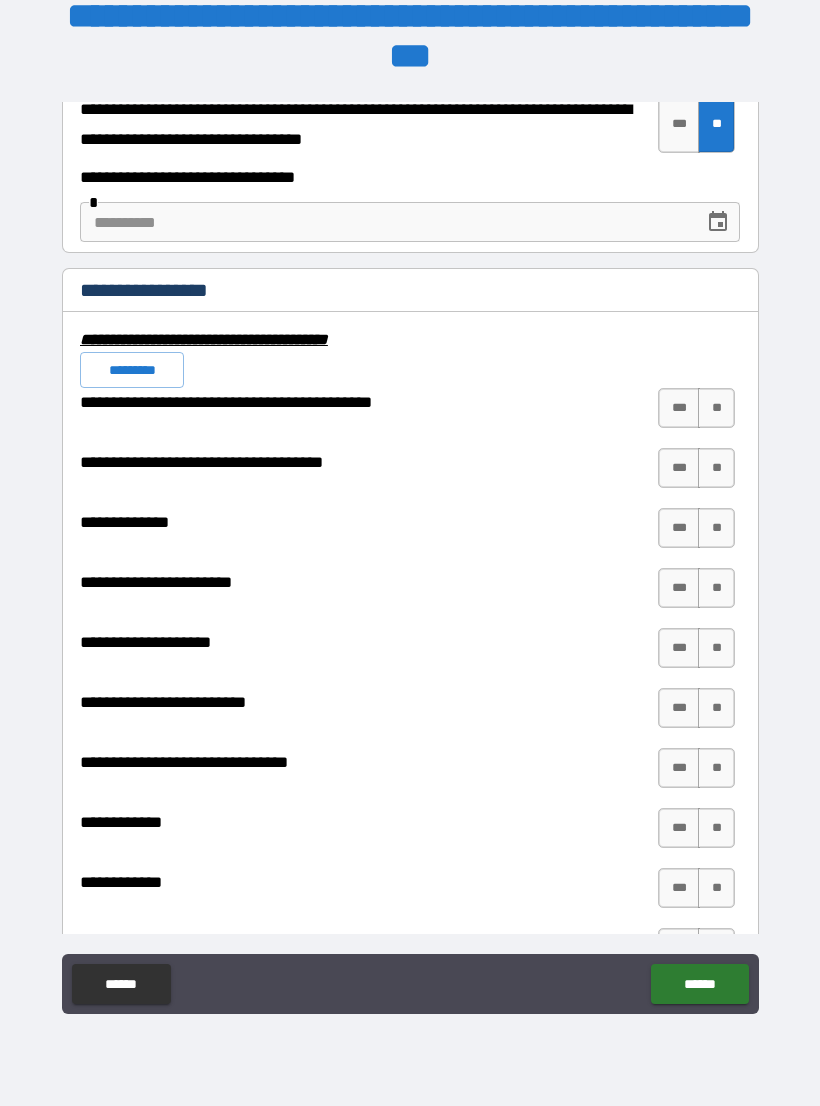 click on "*********" at bounding box center [132, 370] 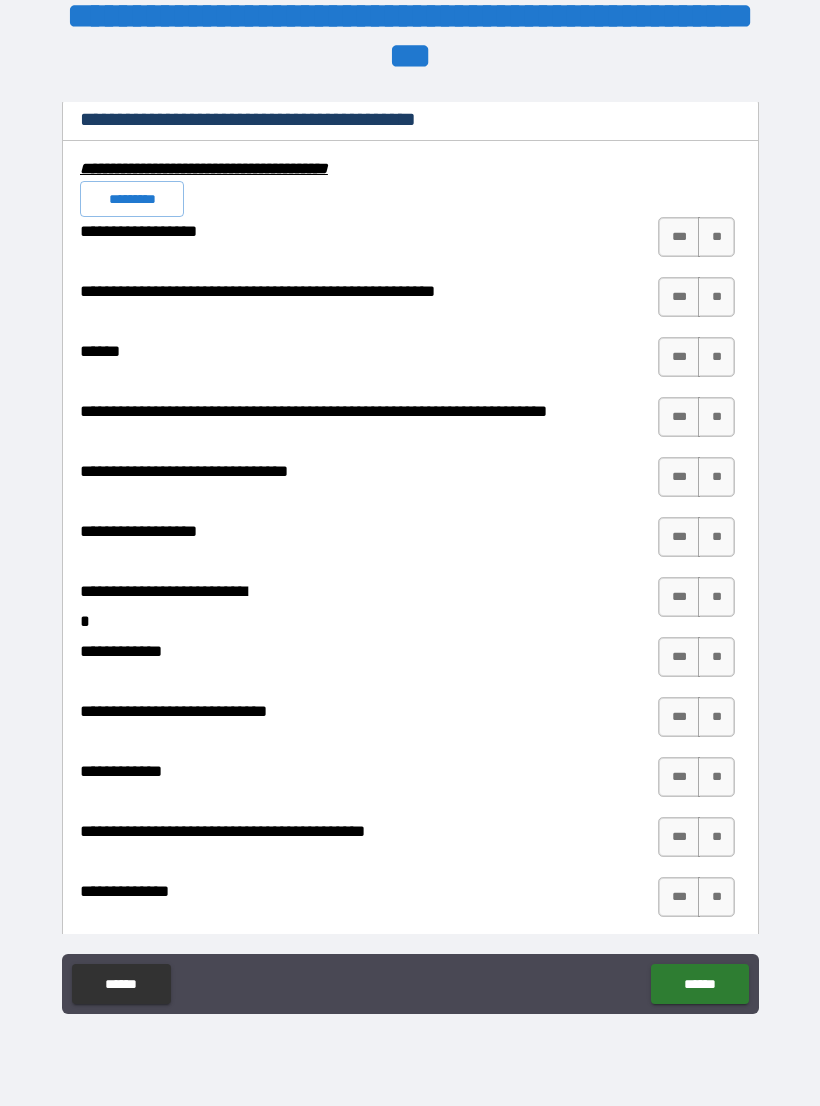 scroll, scrollTop: 7781, scrollLeft: 0, axis: vertical 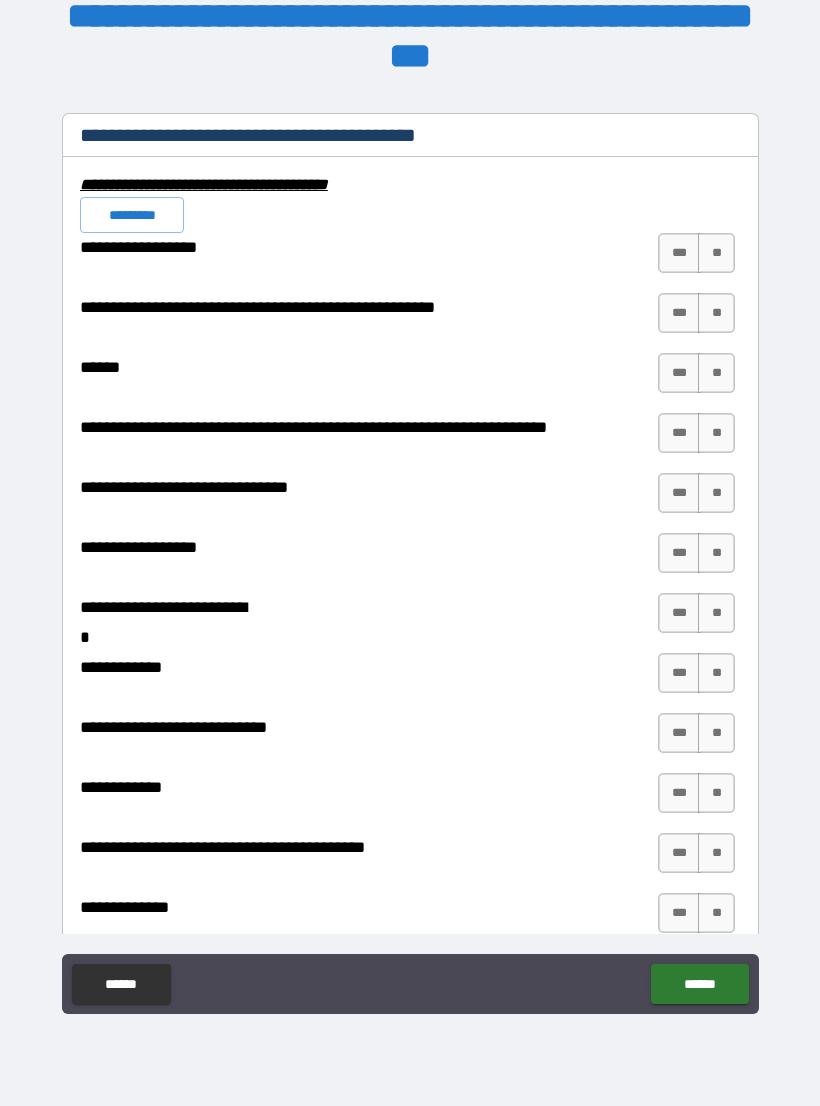 click on "*********" at bounding box center (132, 215) 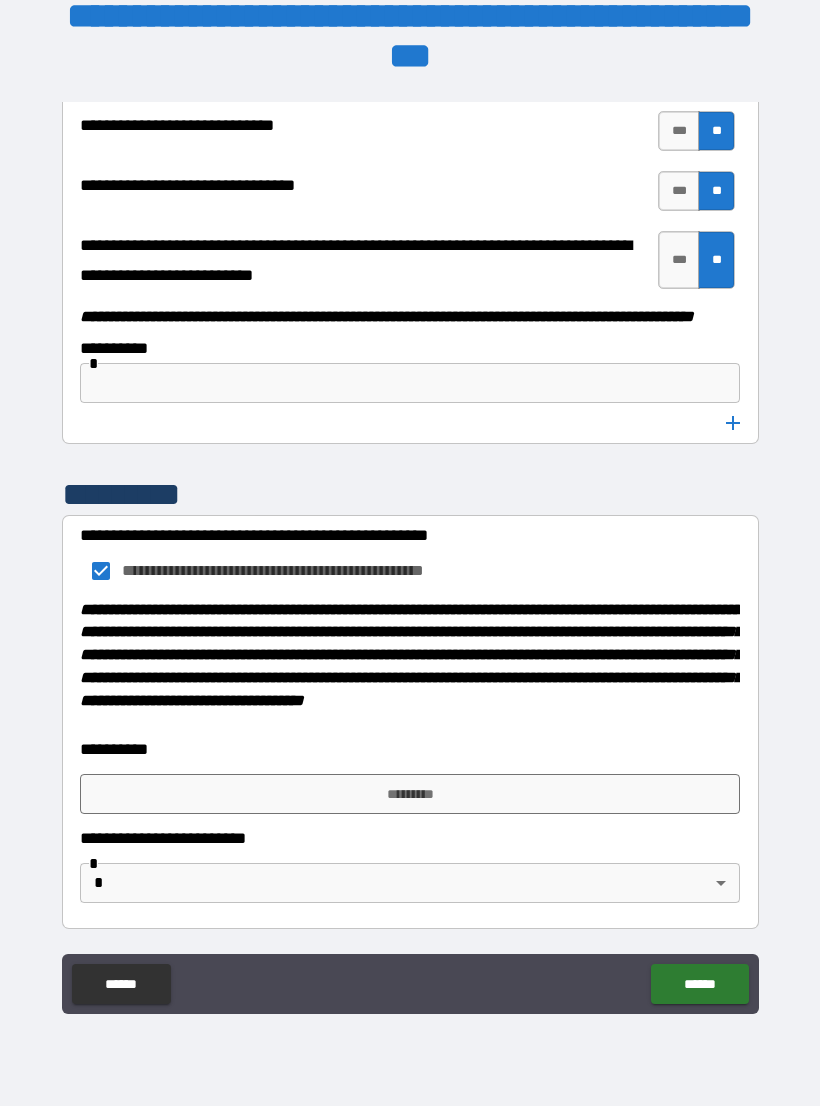 scroll, scrollTop: 10236, scrollLeft: 0, axis: vertical 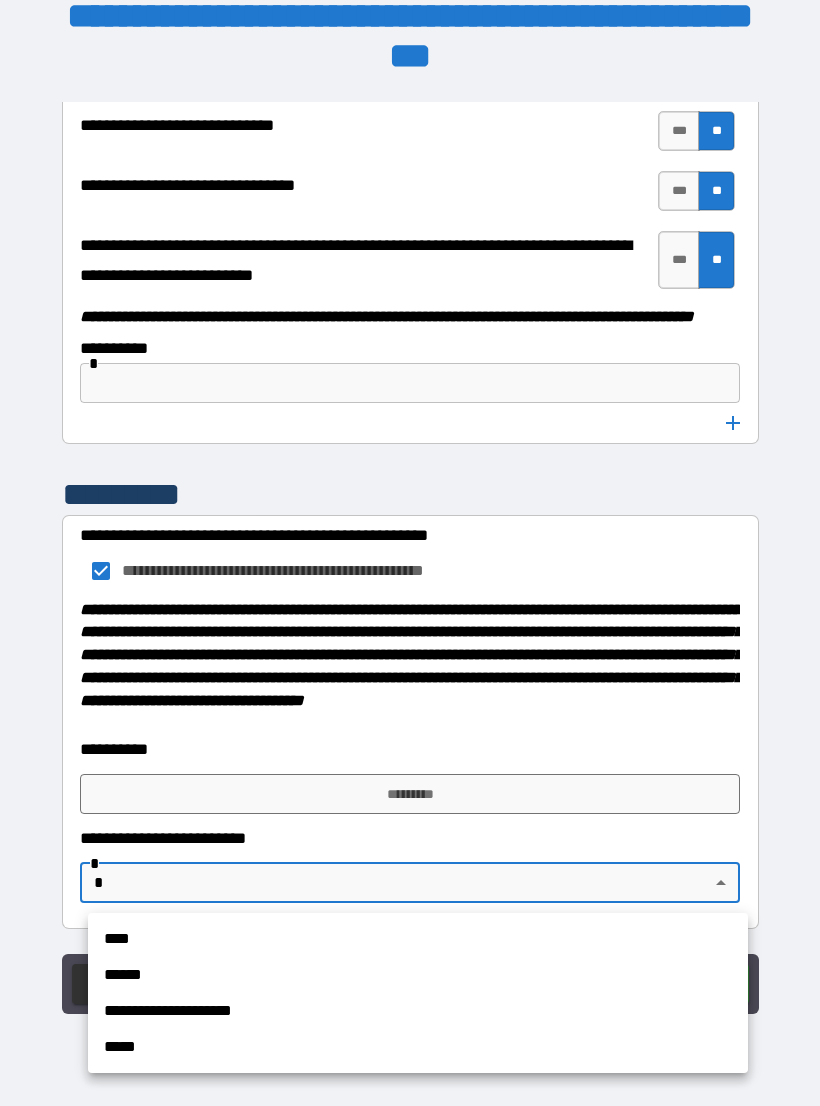 click on "******" at bounding box center (418, 975) 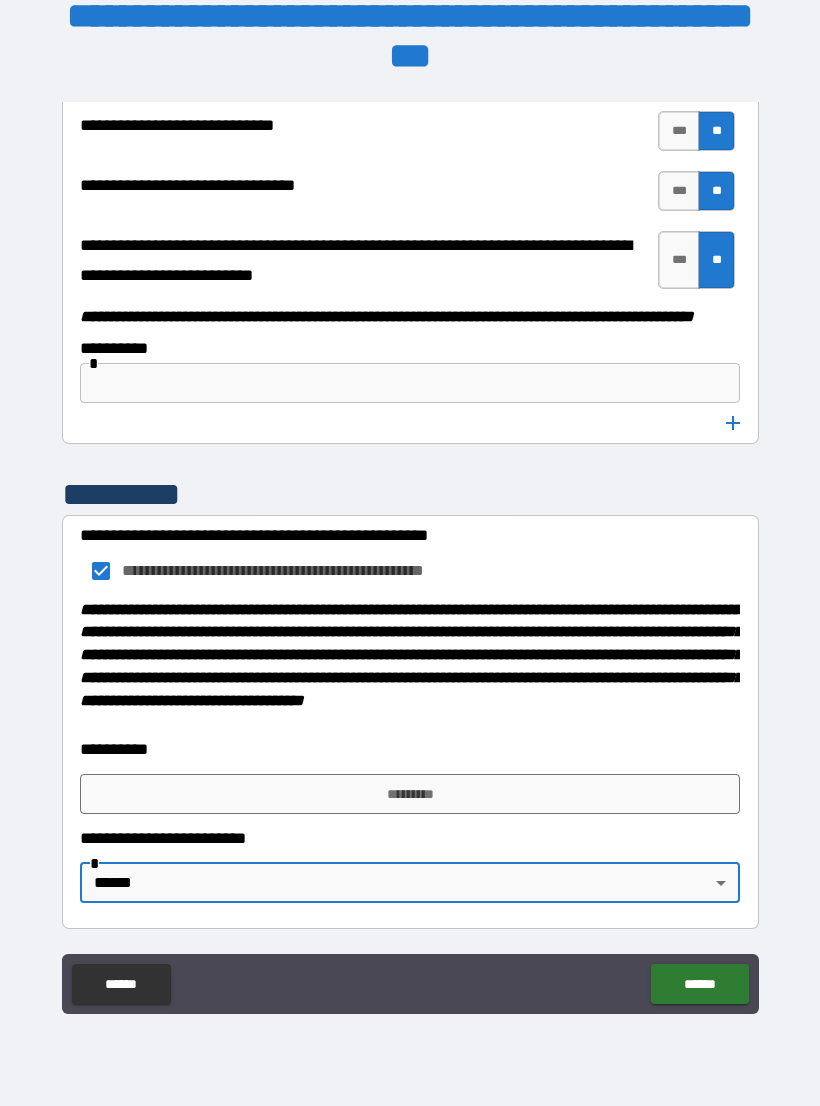 click on "**********" at bounding box center (410, 537) 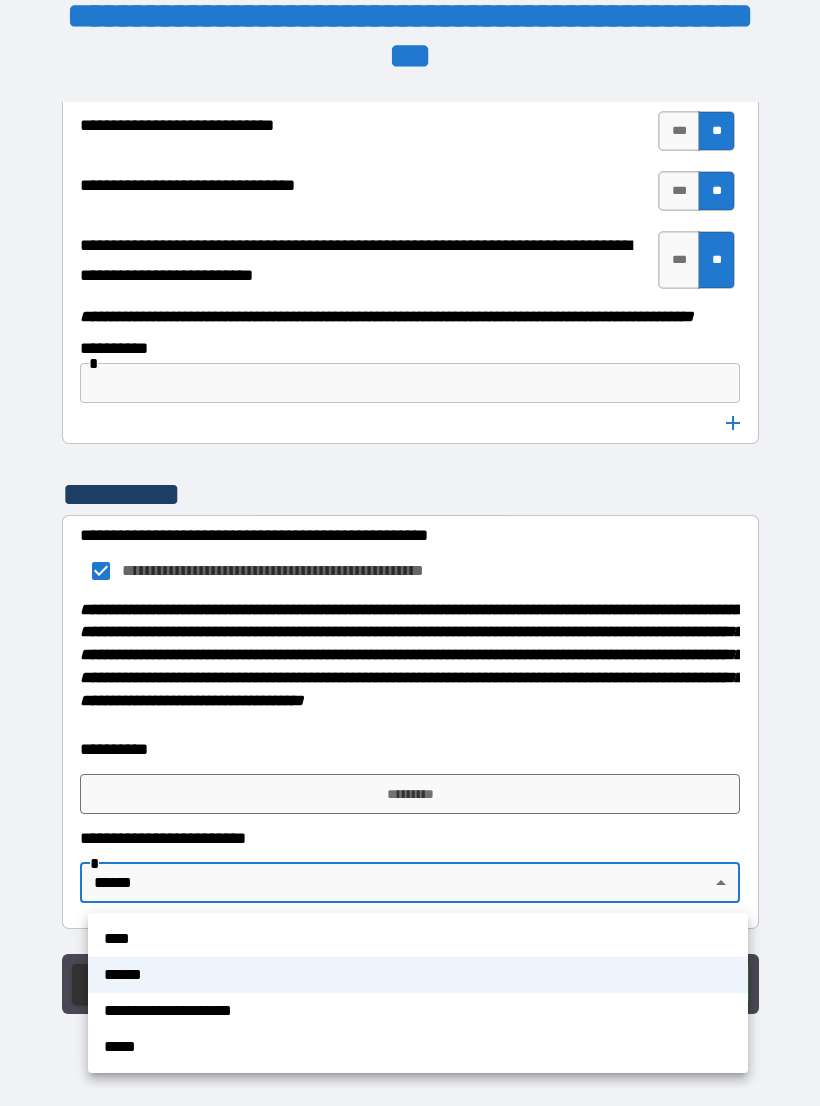 click on "**********" at bounding box center [418, 1011] 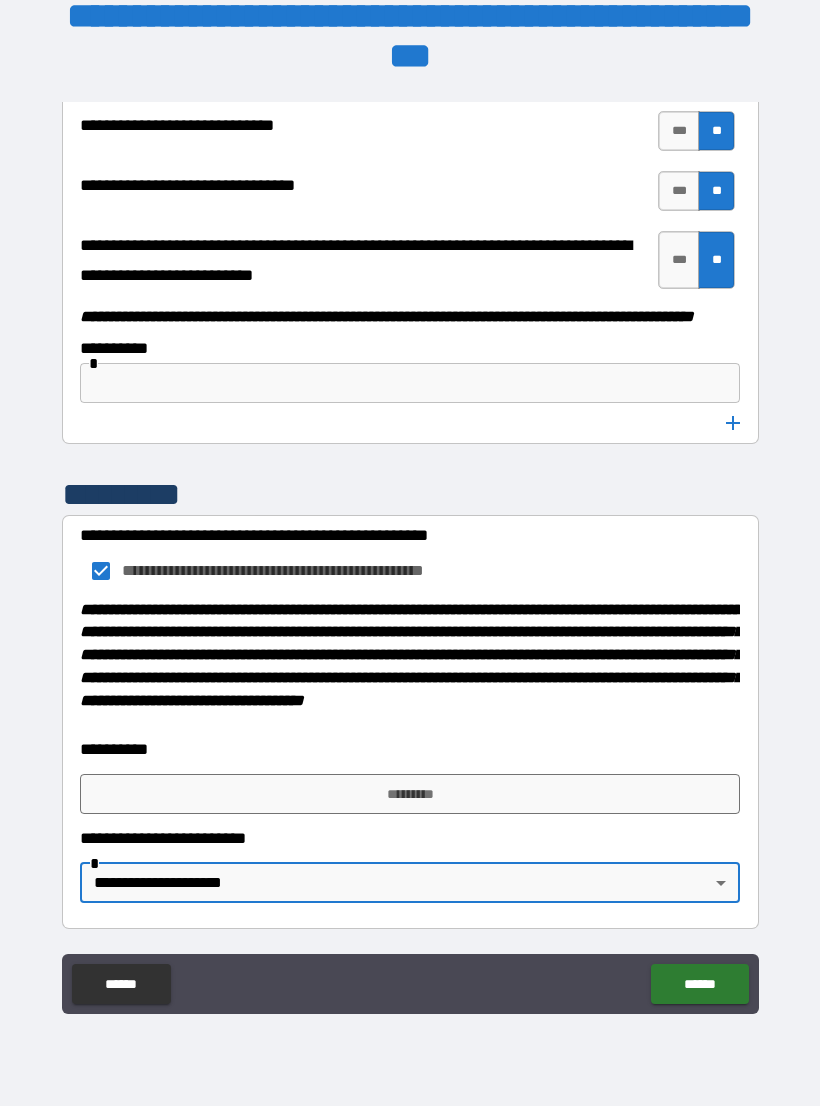 click on "*********" at bounding box center (410, 794) 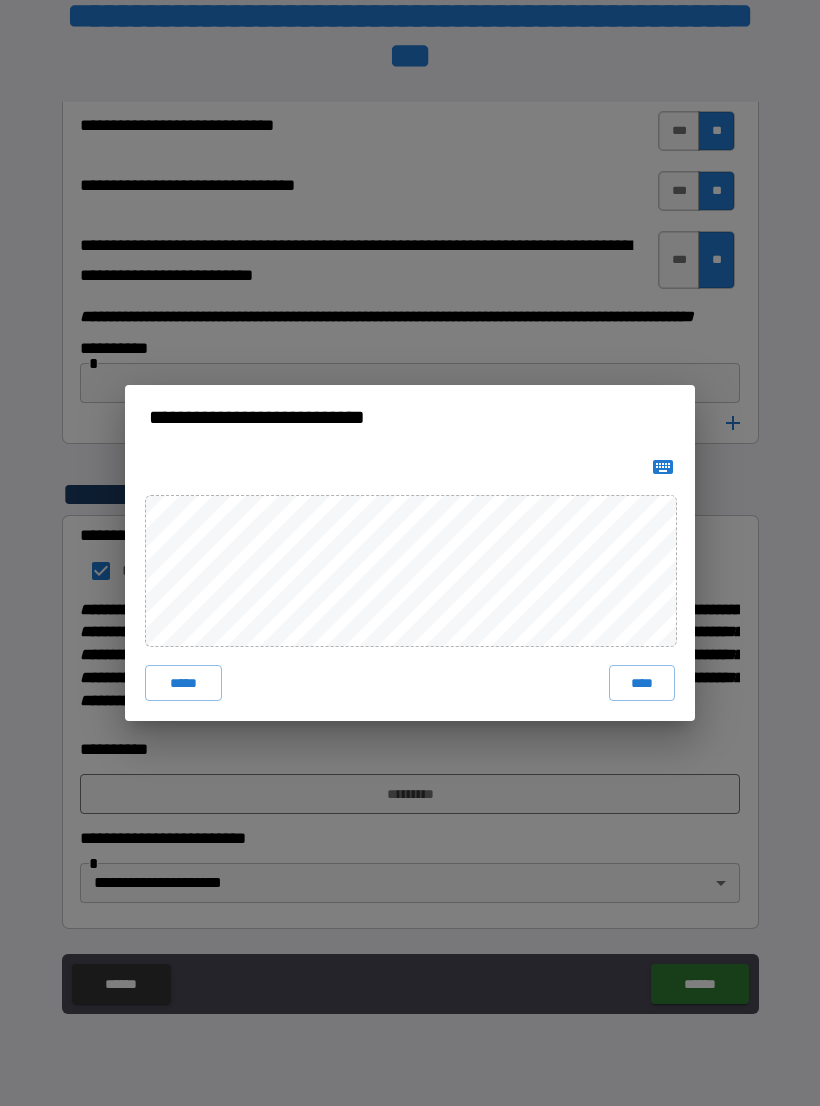 click on "****" at bounding box center [642, 683] 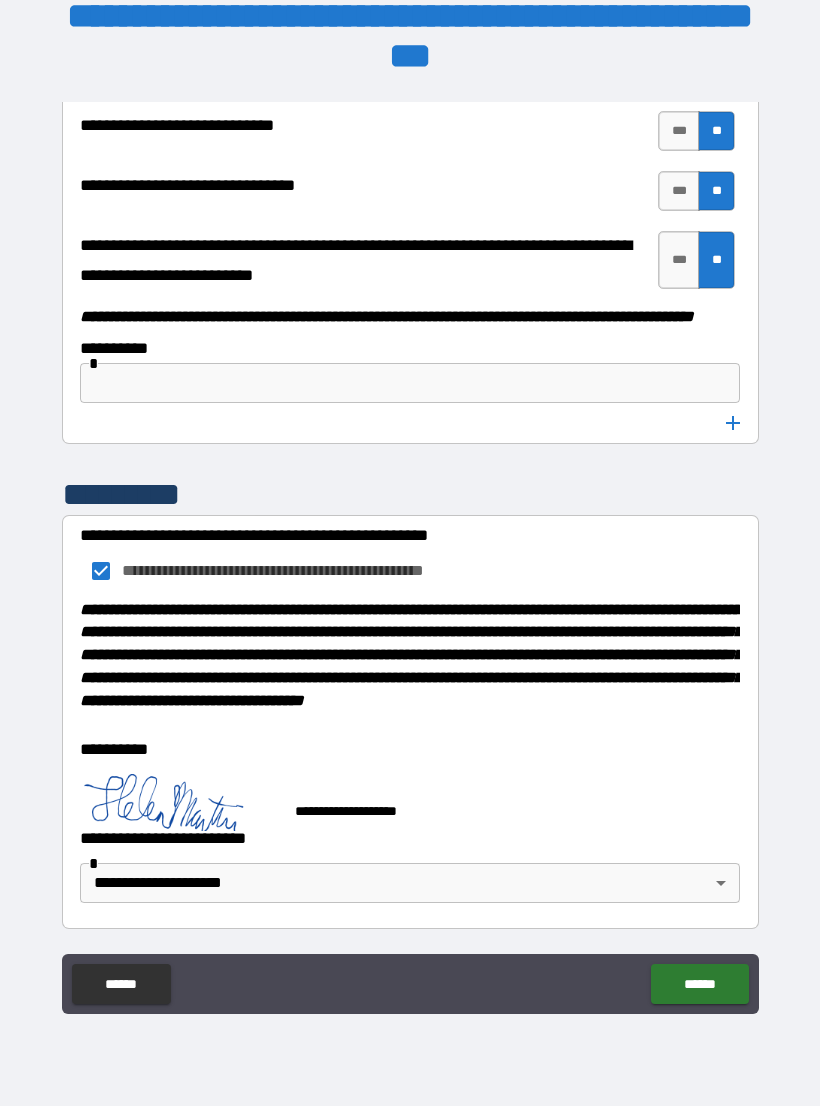 scroll, scrollTop: 10226, scrollLeft: 0, axis: vertical 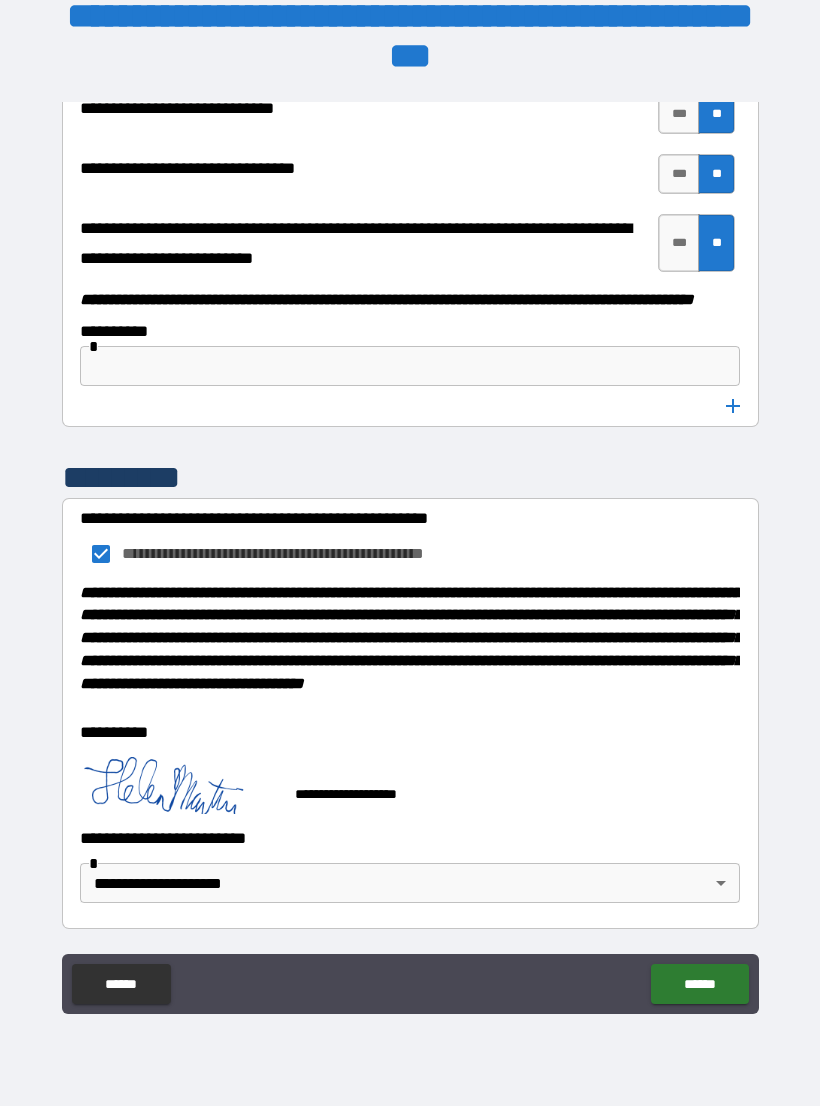 click on "******" at bounding box center (699, 984) 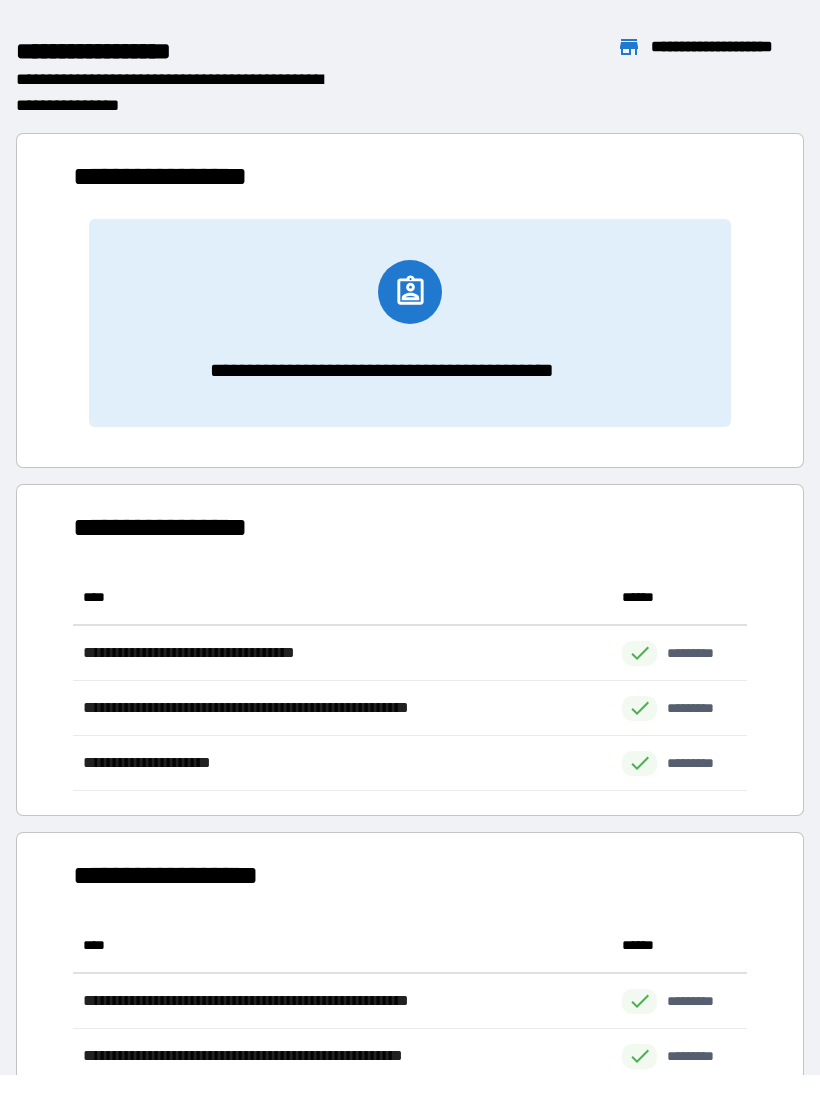 scroll, scrollTop: 1, scrollLeft: 1, axis: both 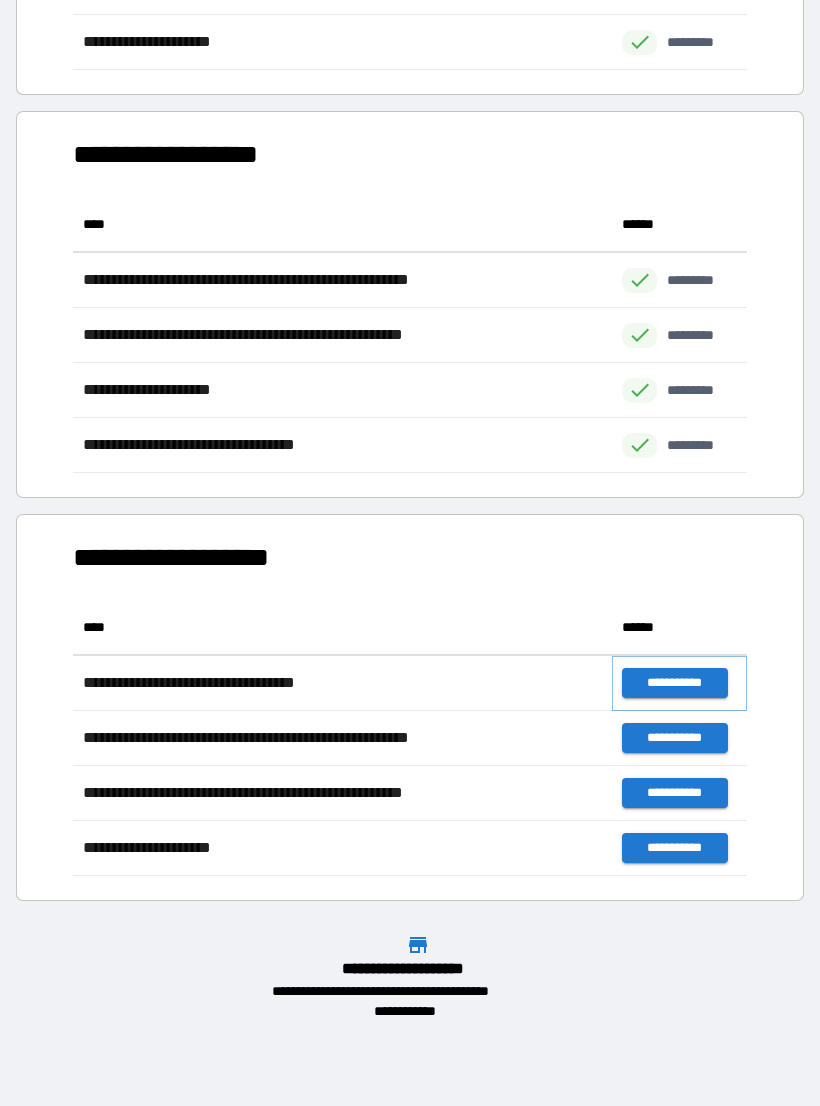 click on "**********" at bounding box center [674, 683] 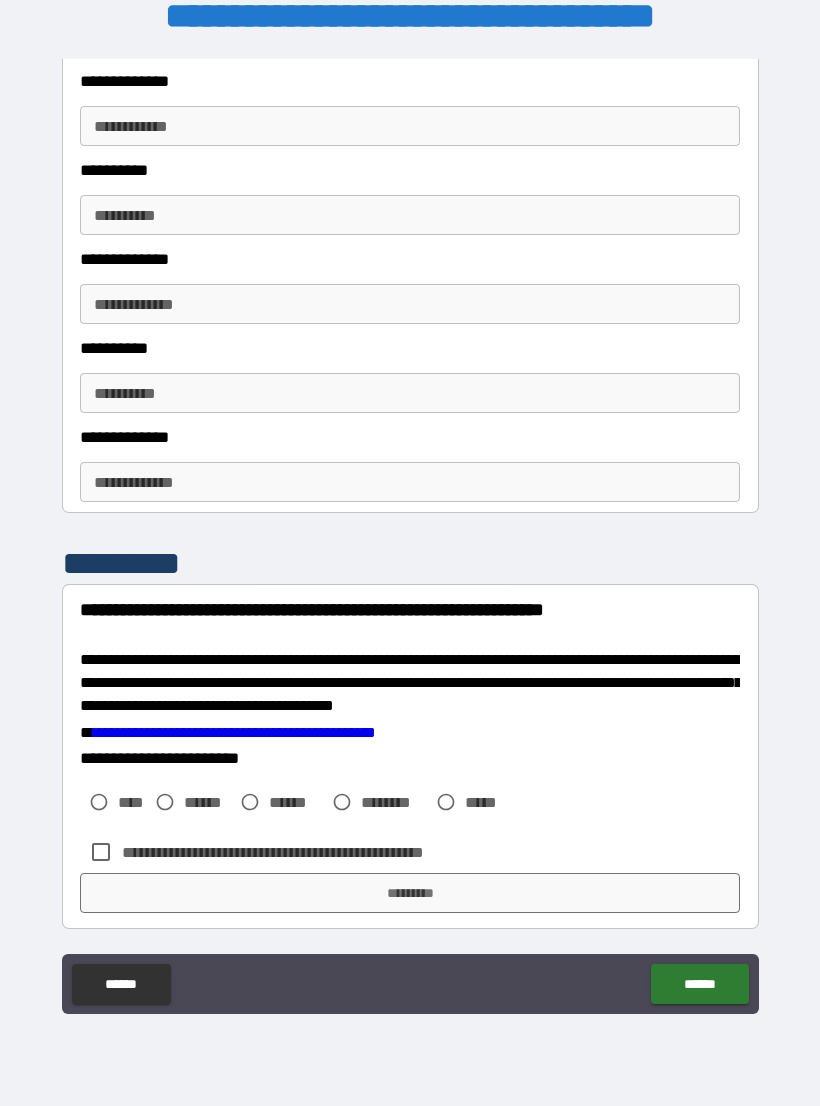 scroll, scrollTop: 3114, scrollLeft: 0, axis: vertical 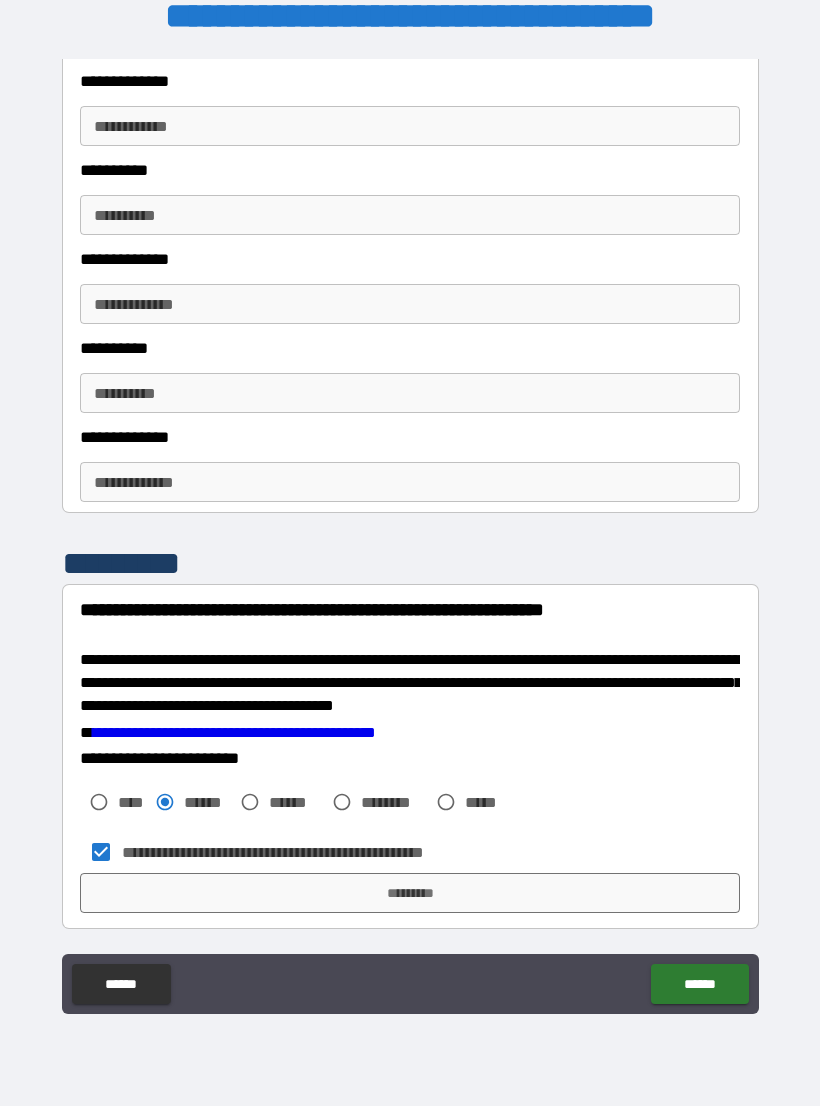 click on "*********" at bounding box center [410, 893] 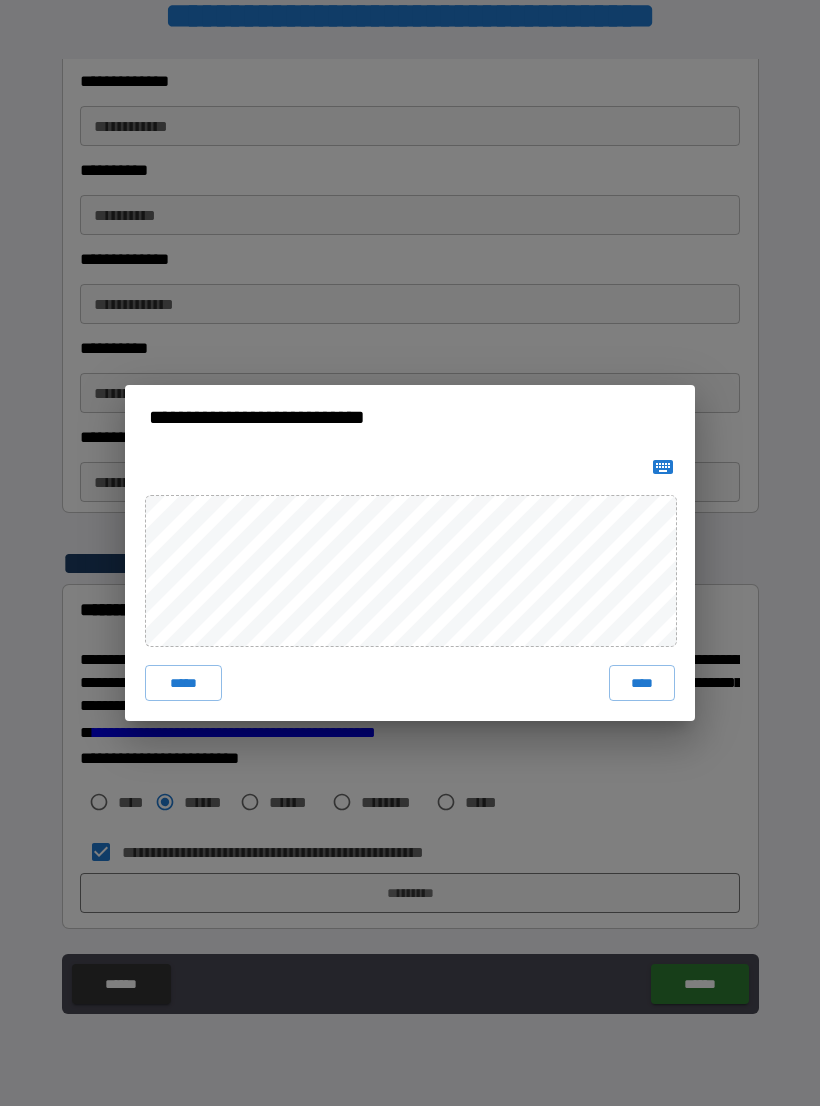 click on "****" at bounding box center [642, 683] 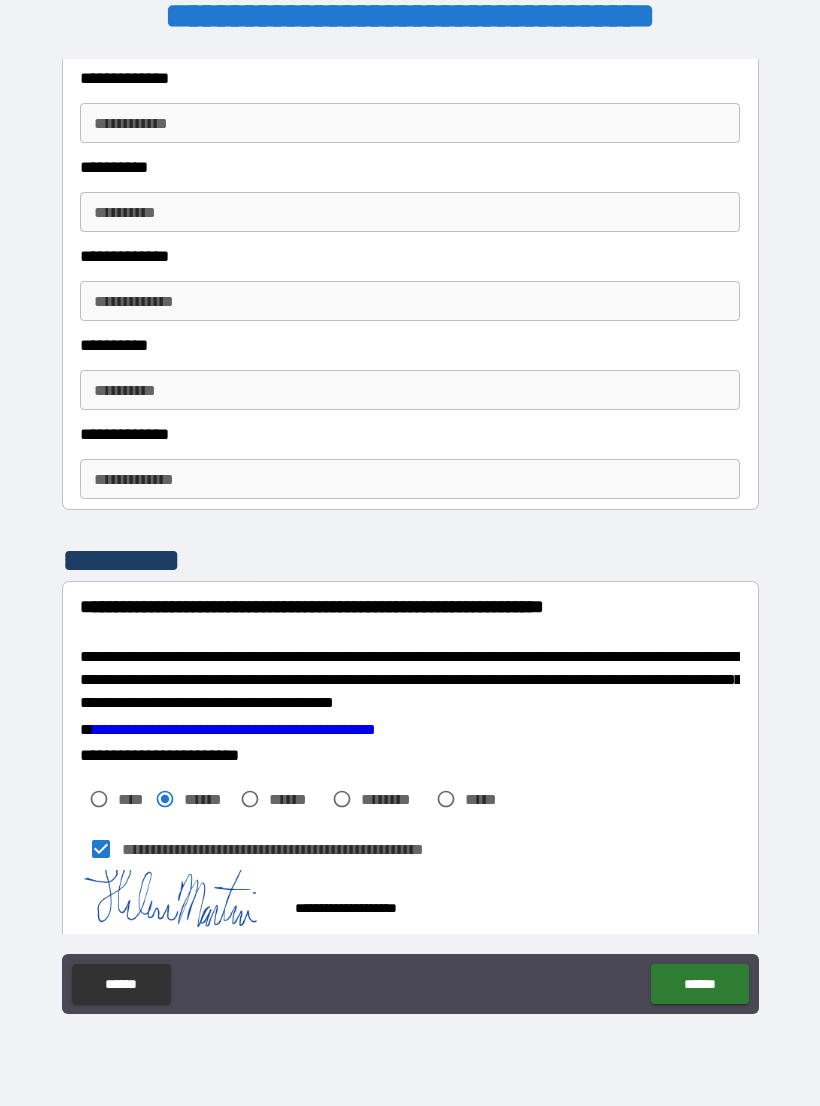 click on "******" at bounding box center (699, 984) 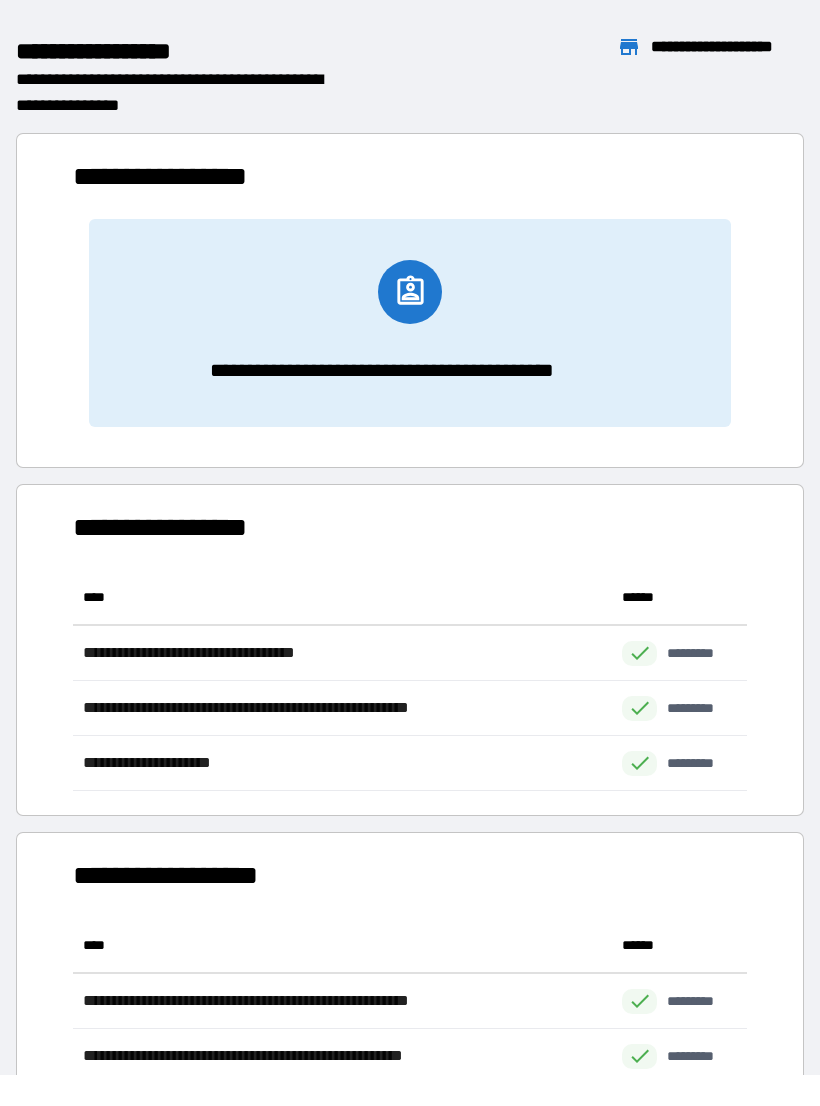 scroll, scrollTop: 1, scrollLeft: 1, axis: both 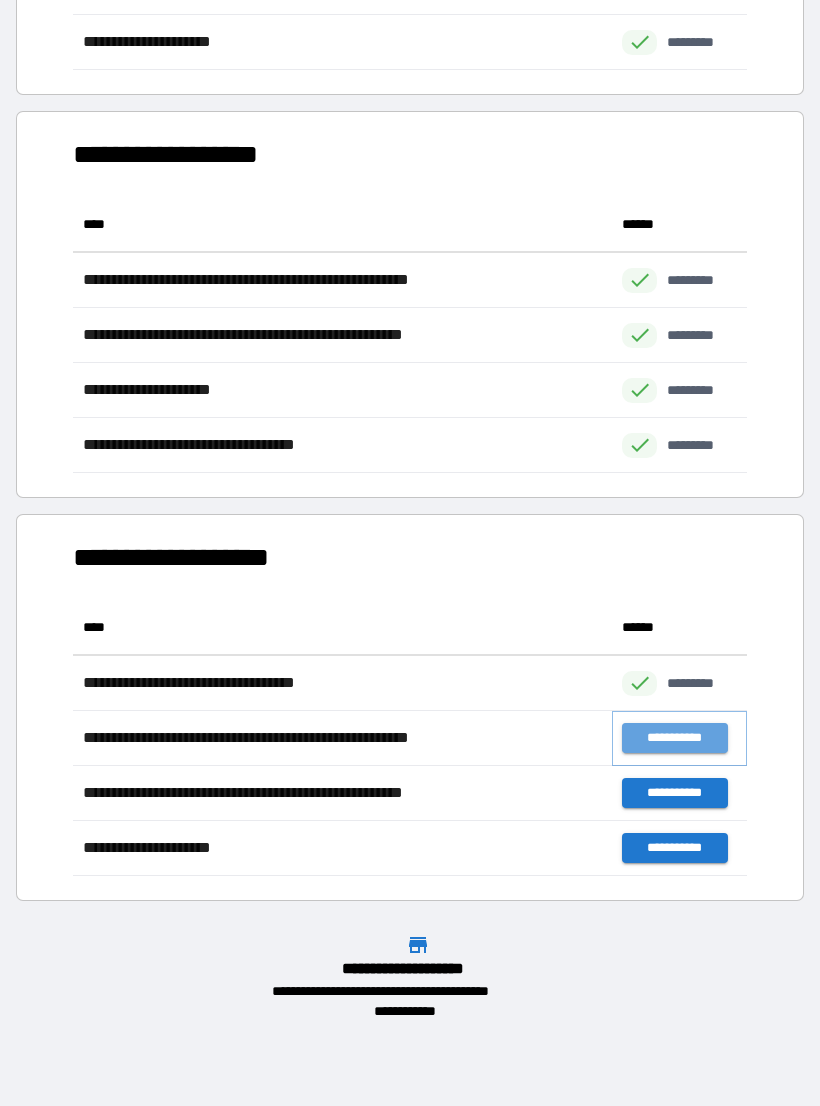 click on "**********" at bounding box center [674, 738] 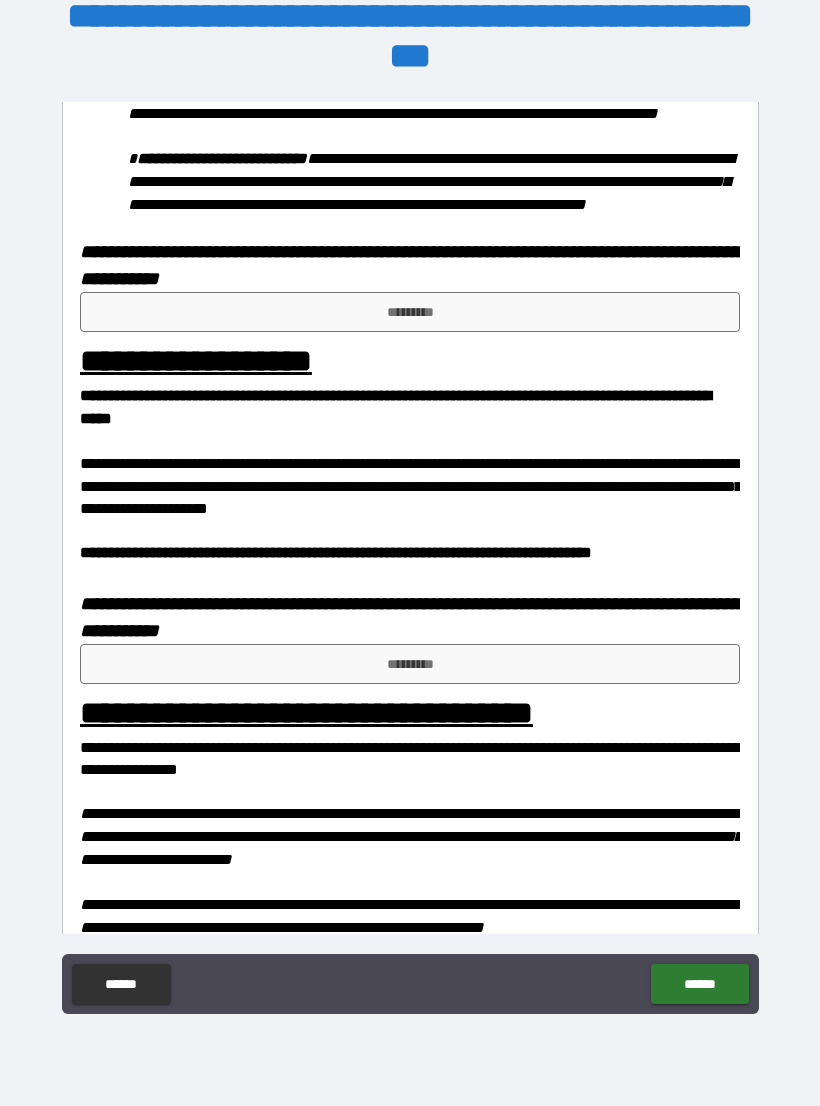 scroll, scrollTop: 1195, scrollLeft: 0, axis: vertical 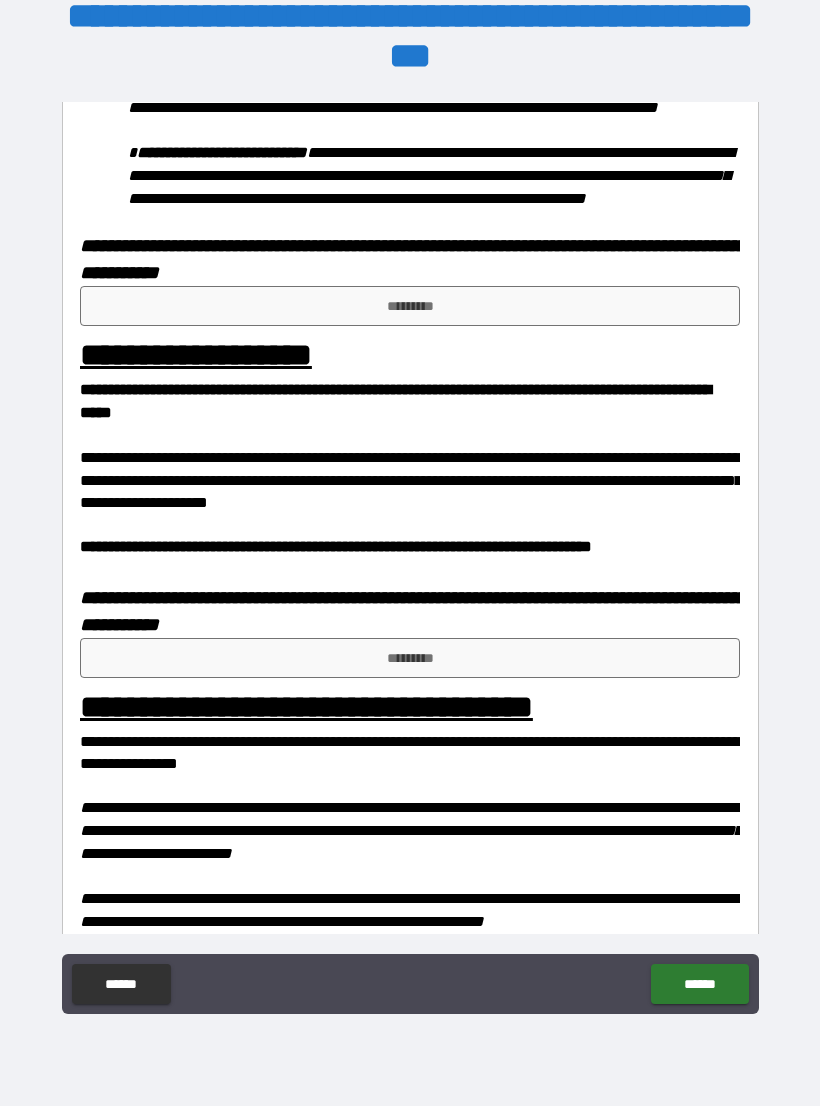 click on "*********" at bounding box center [410, 306] 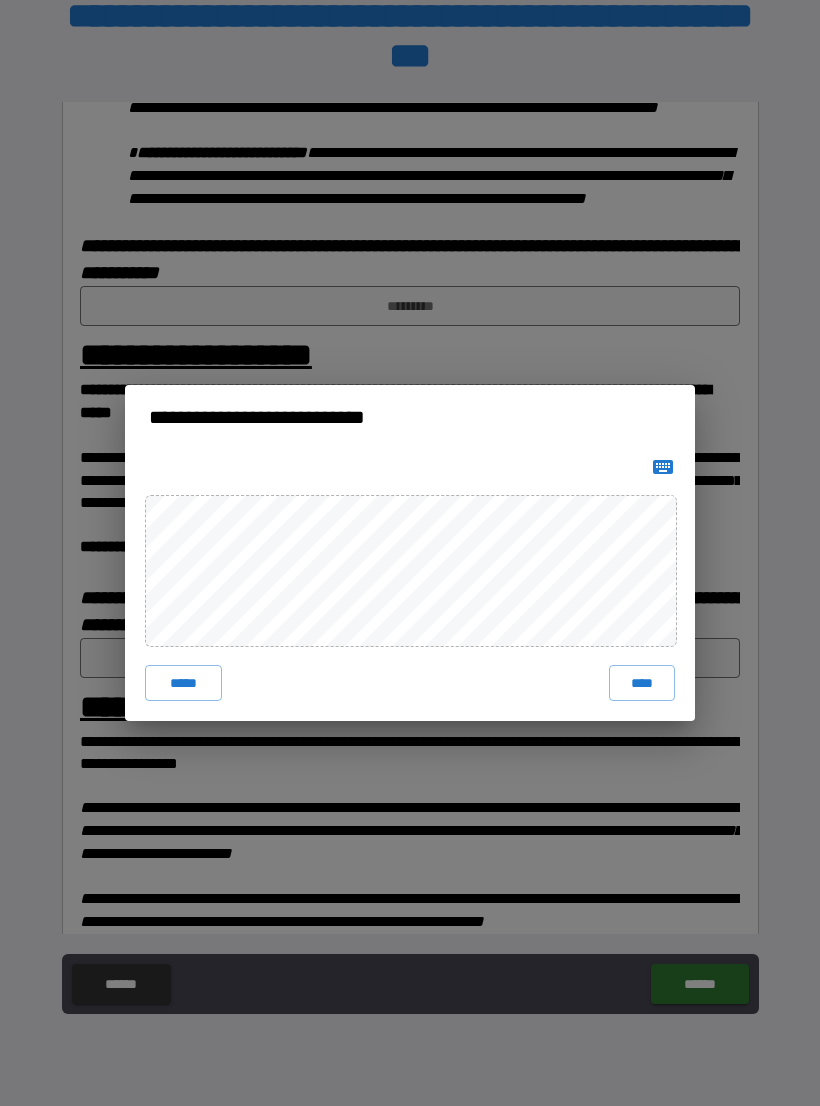 click on "****" at bounding box center [642, 683] 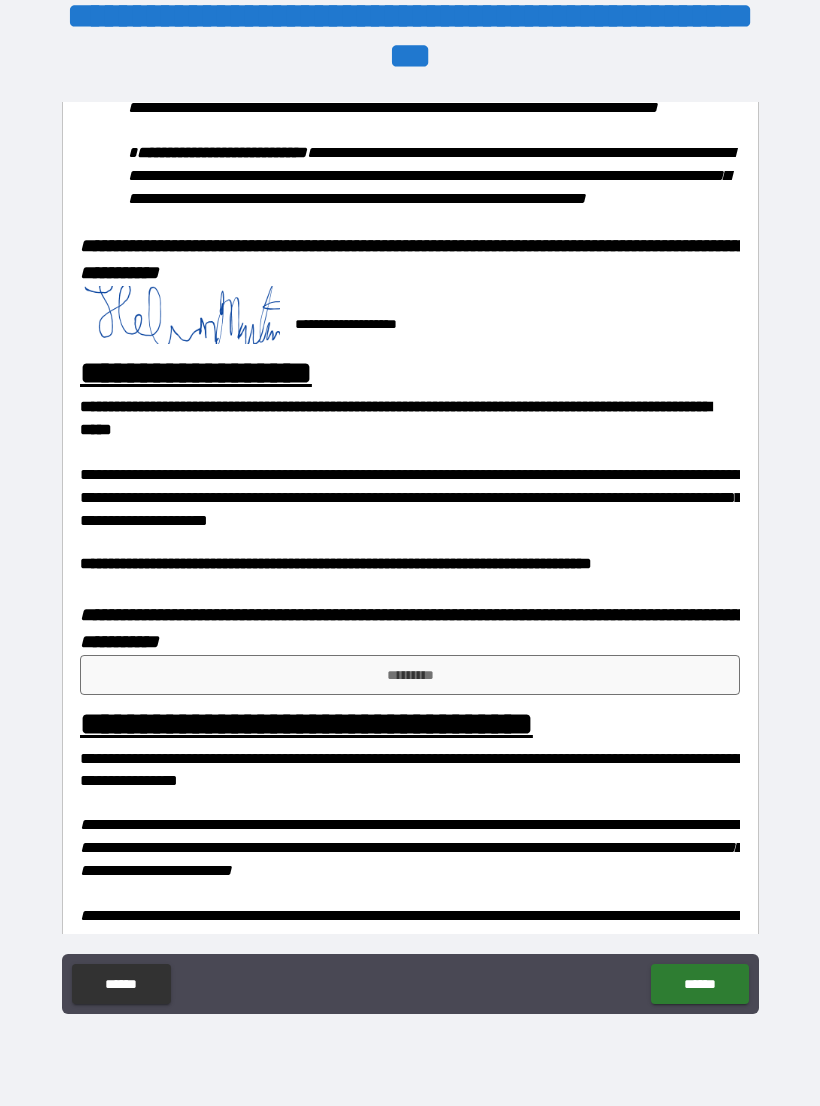 click on "*********" at bounding box center (410, 675) 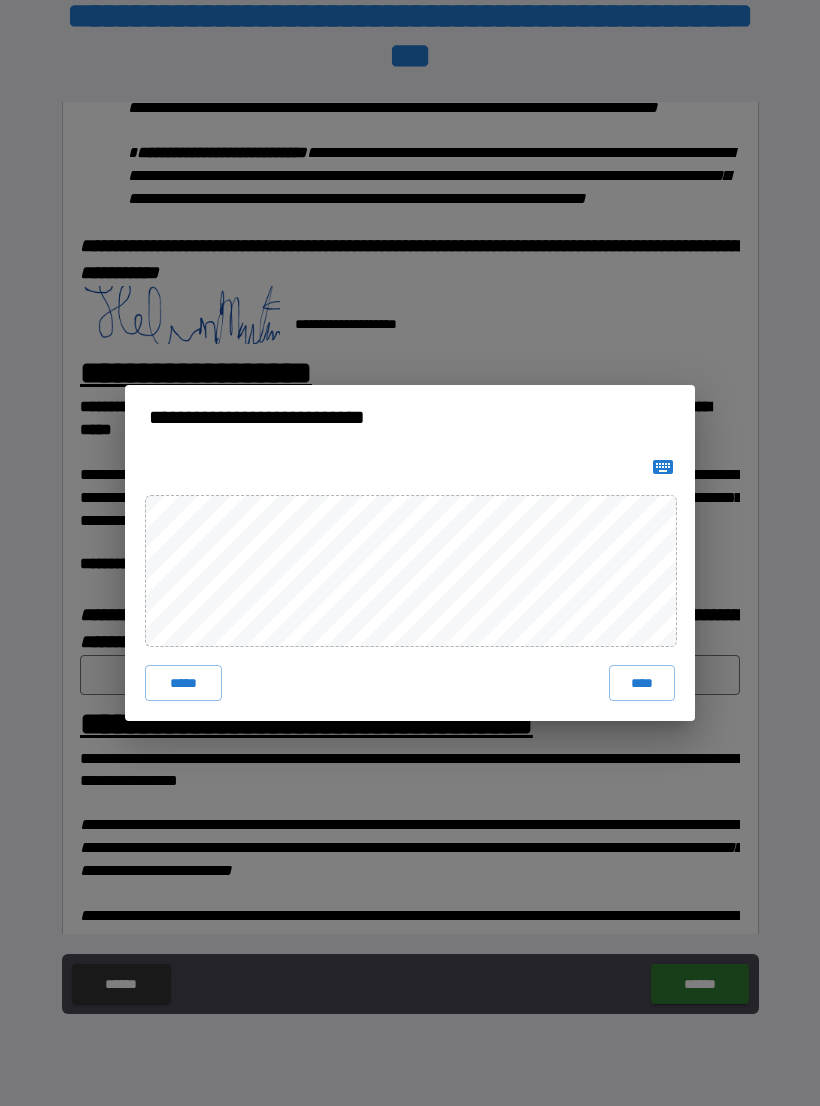 click on "****" at bounding box center [642, 683] 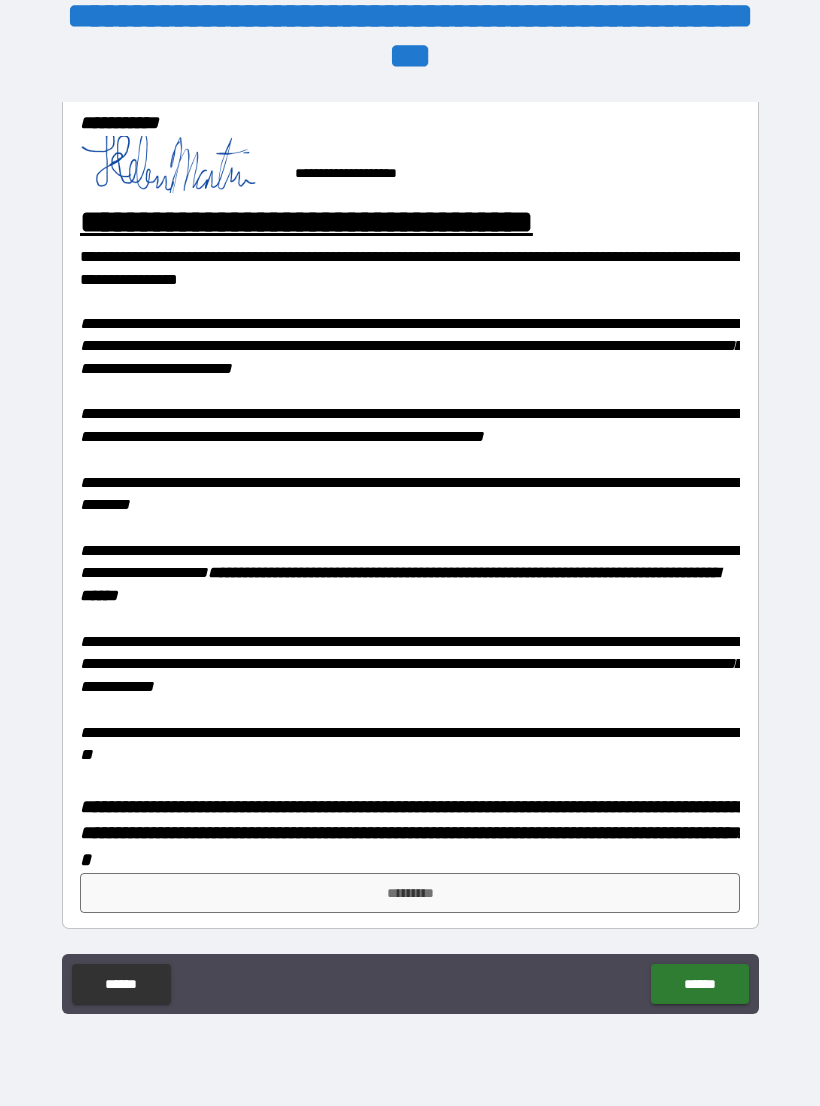 scroll, scrollTop: 1722, scrollLeft: 0, axis: vertical 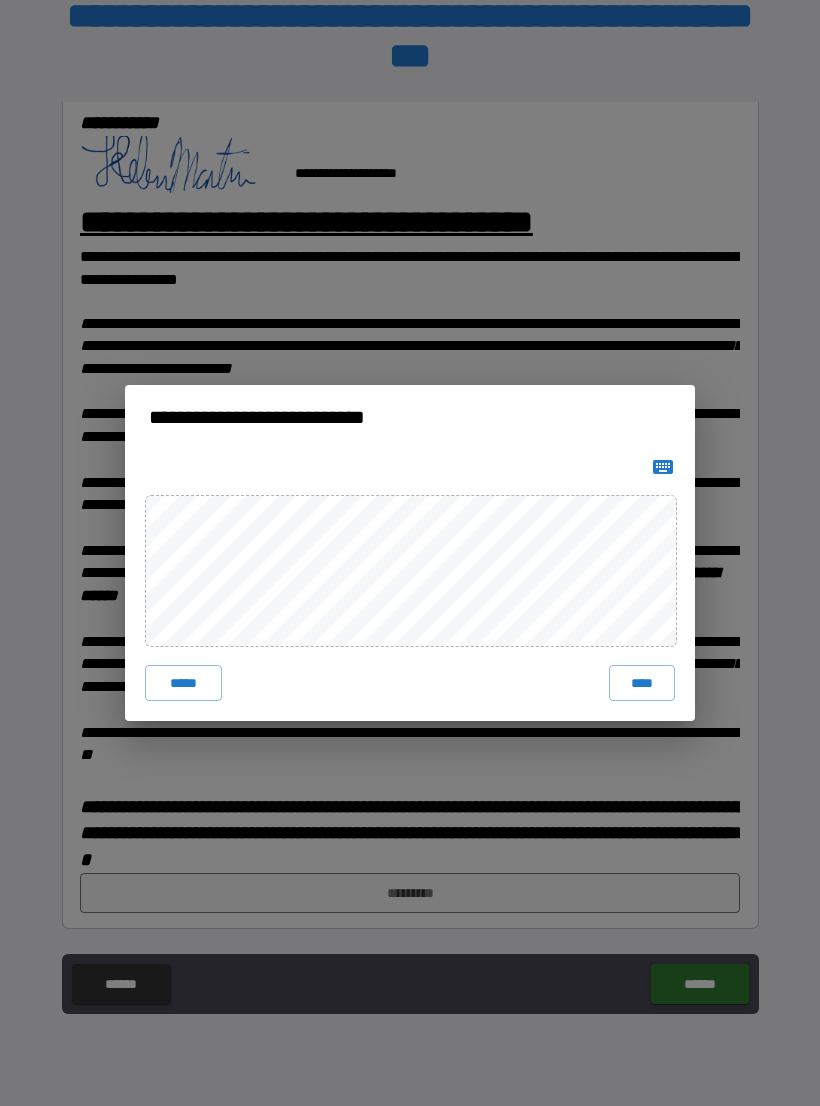click on "****" at bounding box center (642, 683) 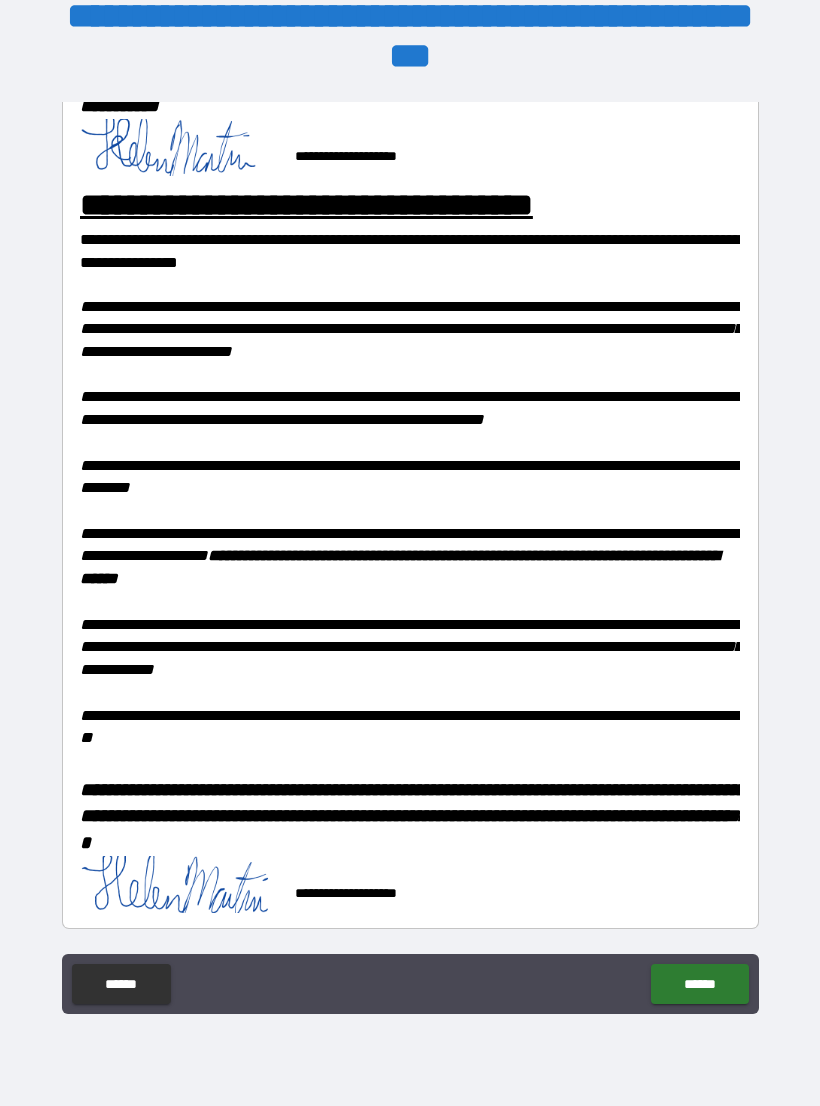scroll, scrollTop: 1739, scrollLeft: 0, axis: vertical 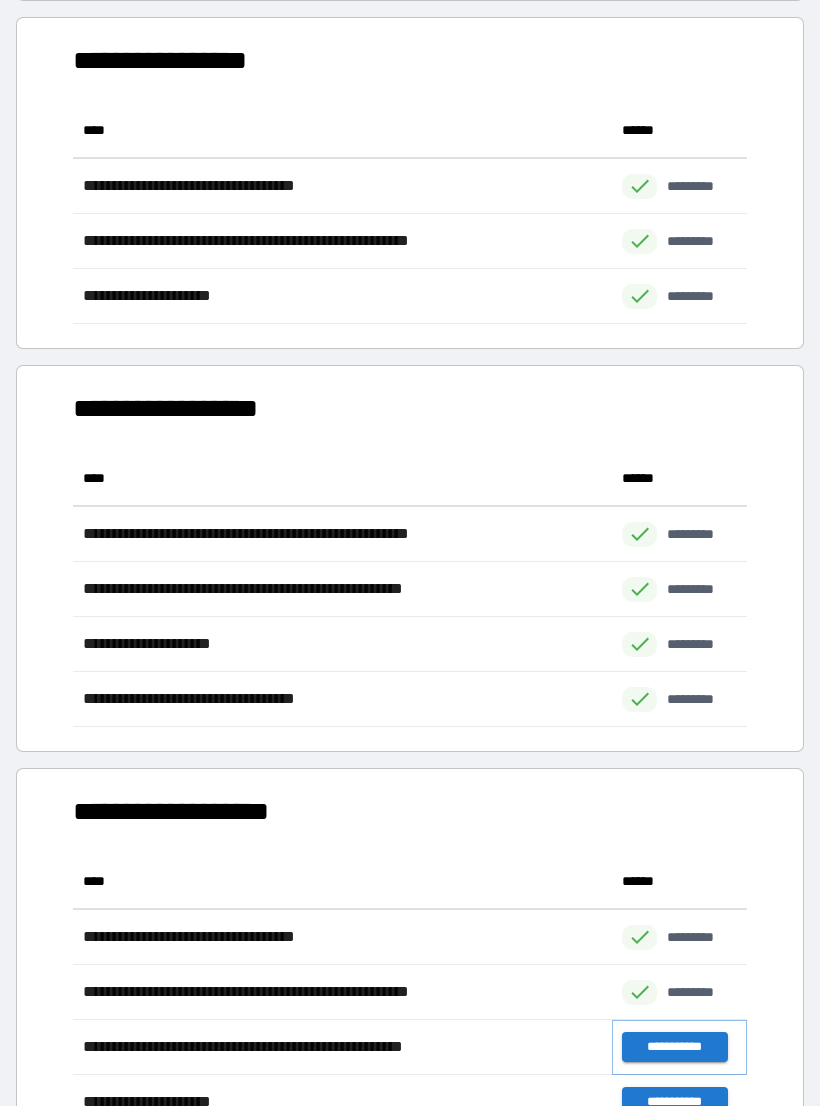 click on "**********" at bounding box center (674, 1047) 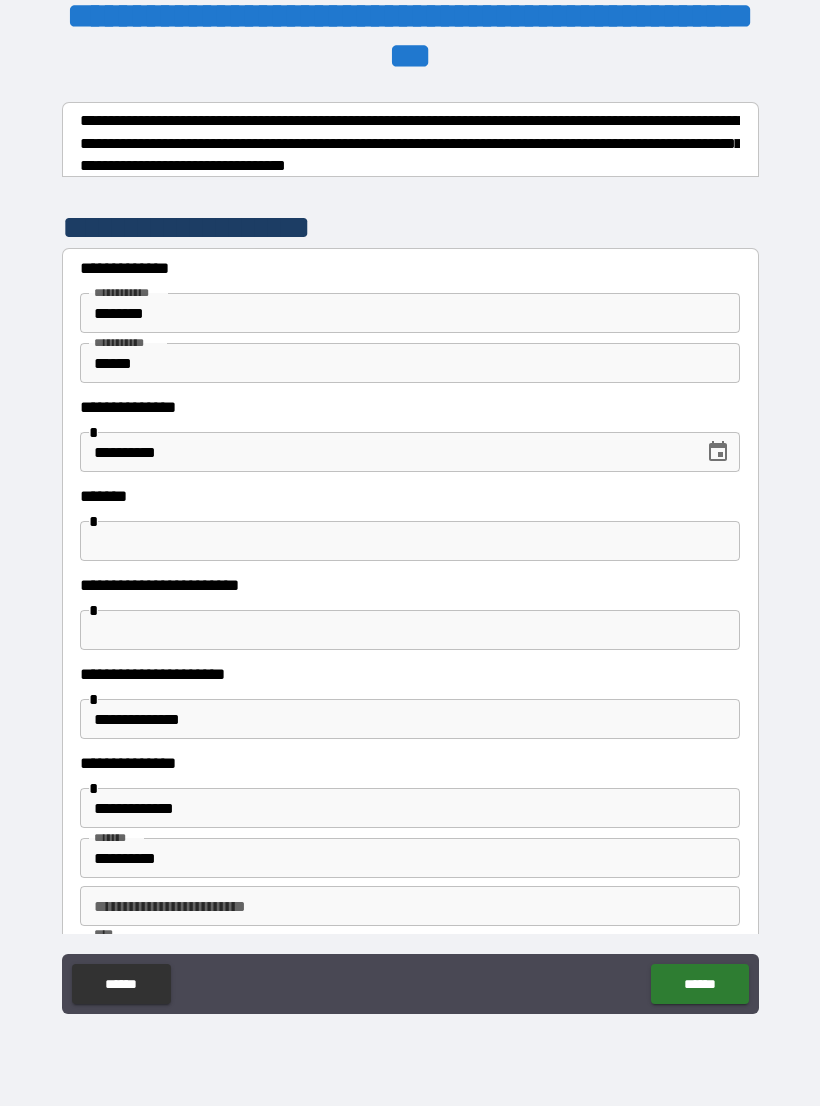 click at bounding box center (410, 541) 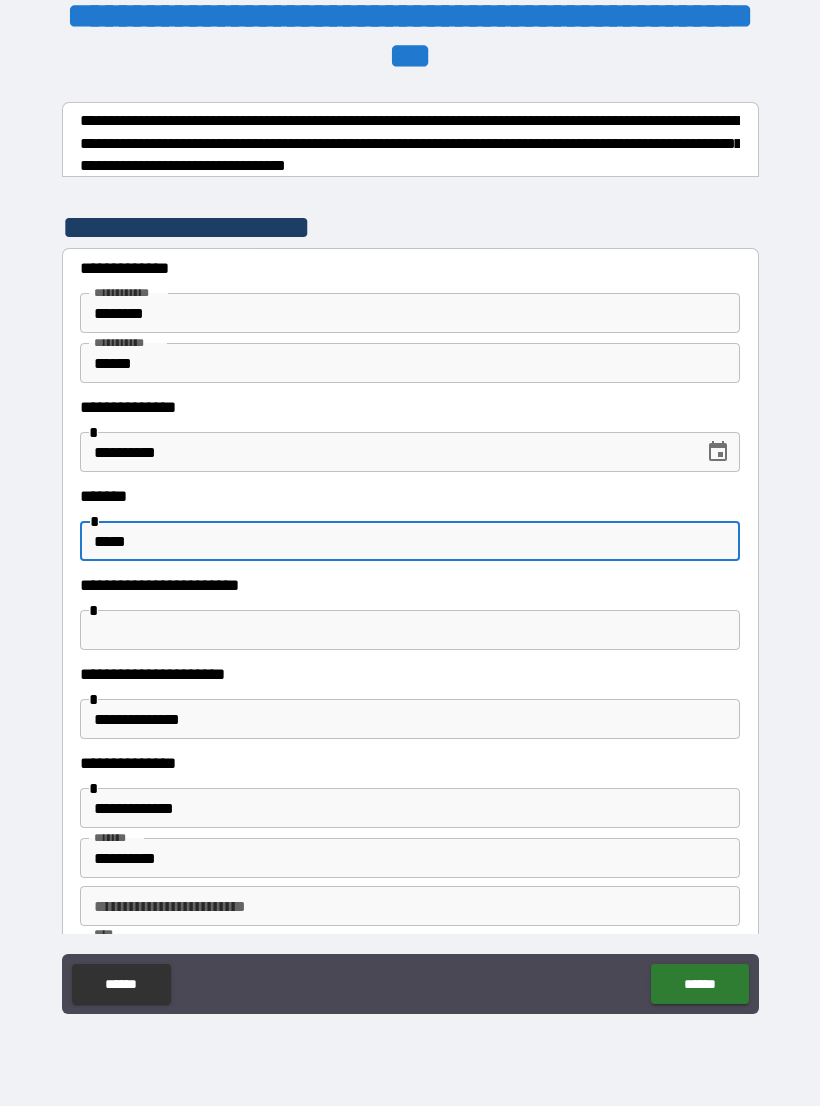 scroll, scrollTop: 4, scrollLeft: 0, axis: vertical 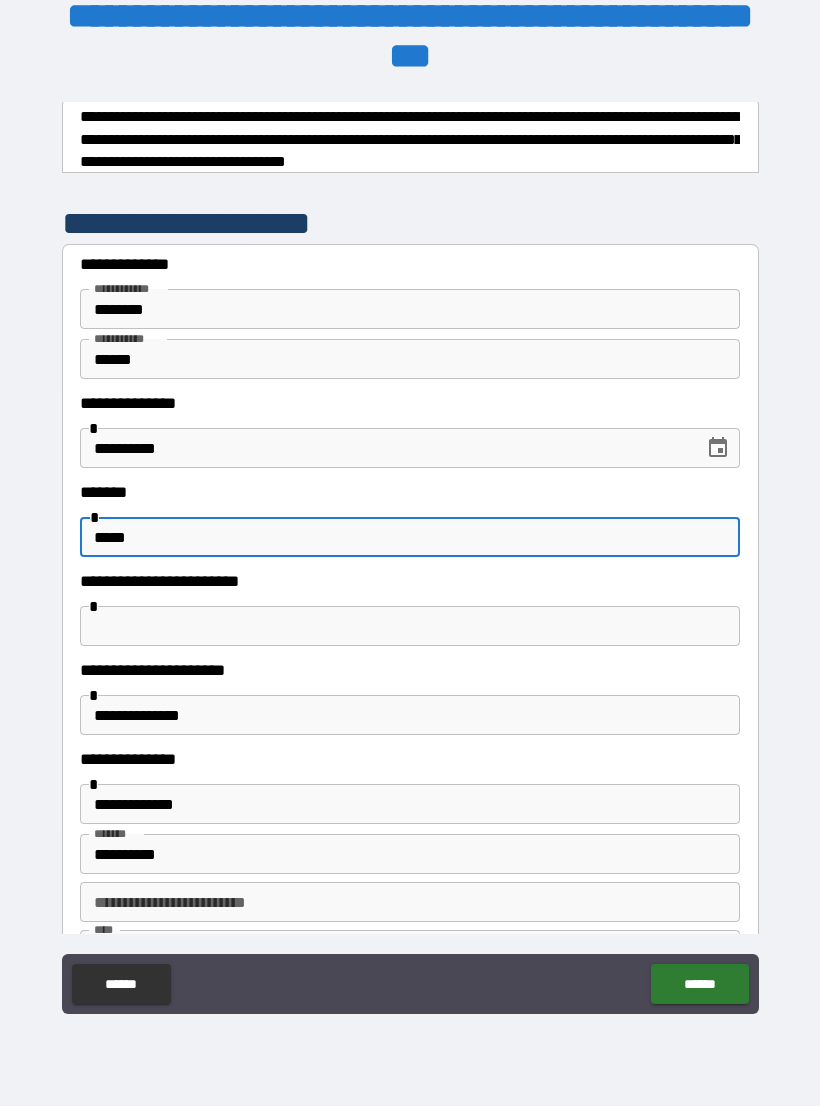 type on "****" 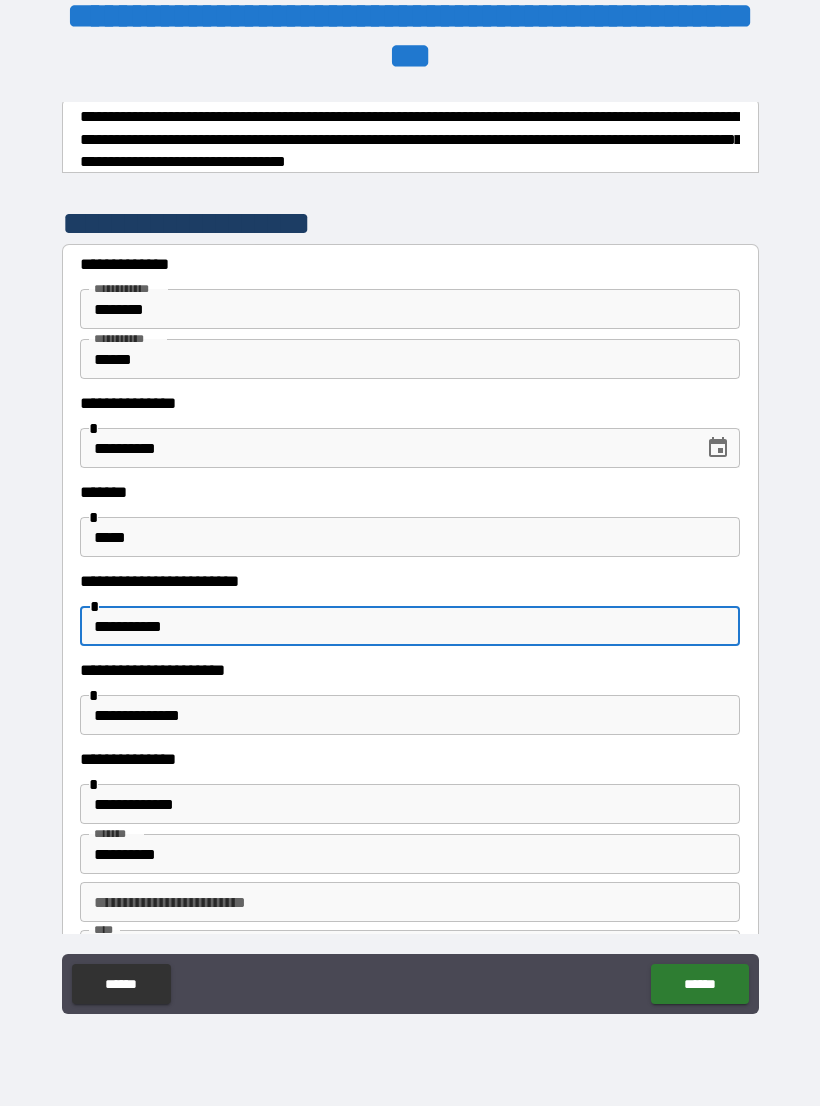 type on "**********" 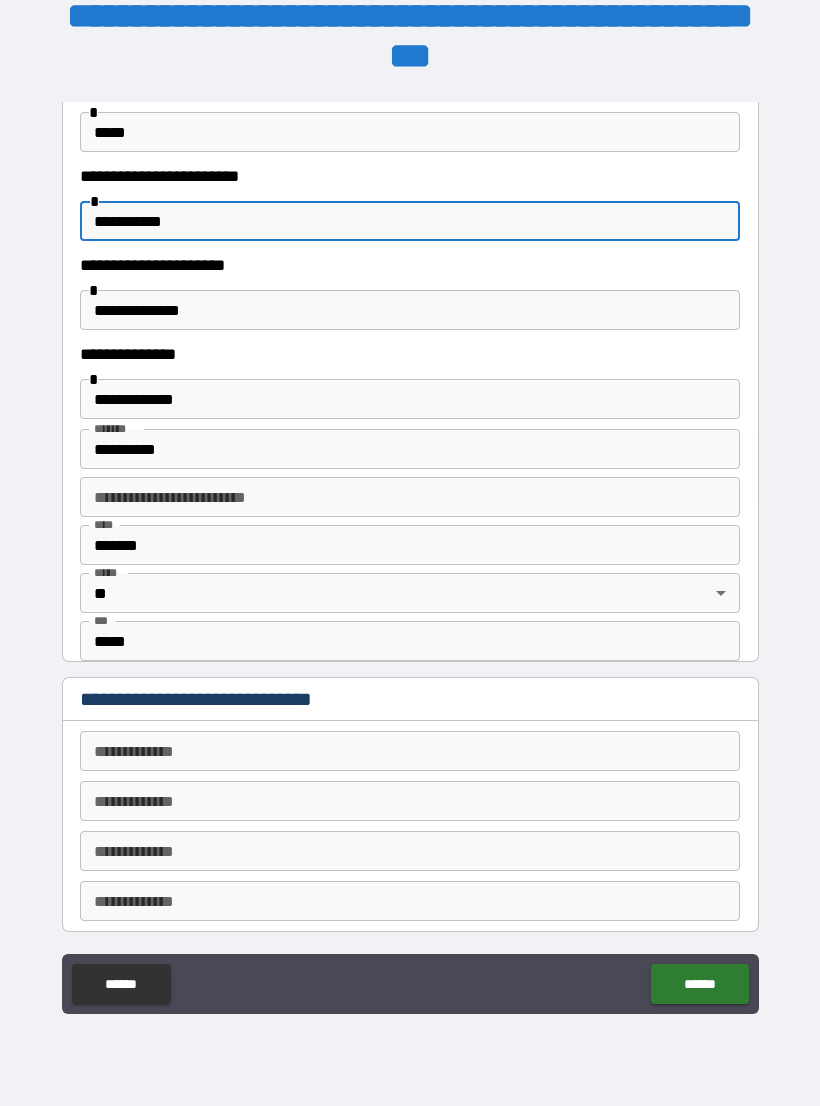 scroll, scrollTop: 409, scrollLeft: 0, axis: vertical 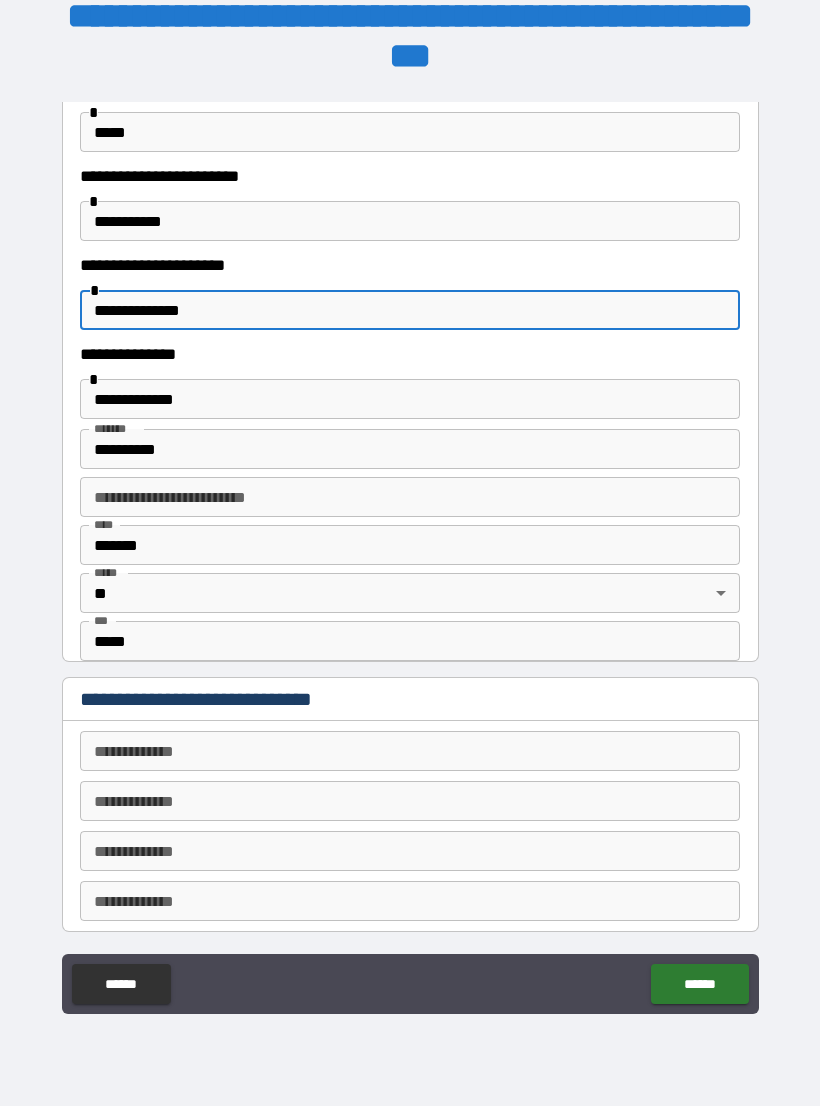 click on "**********" at bounding box center (410, 310) 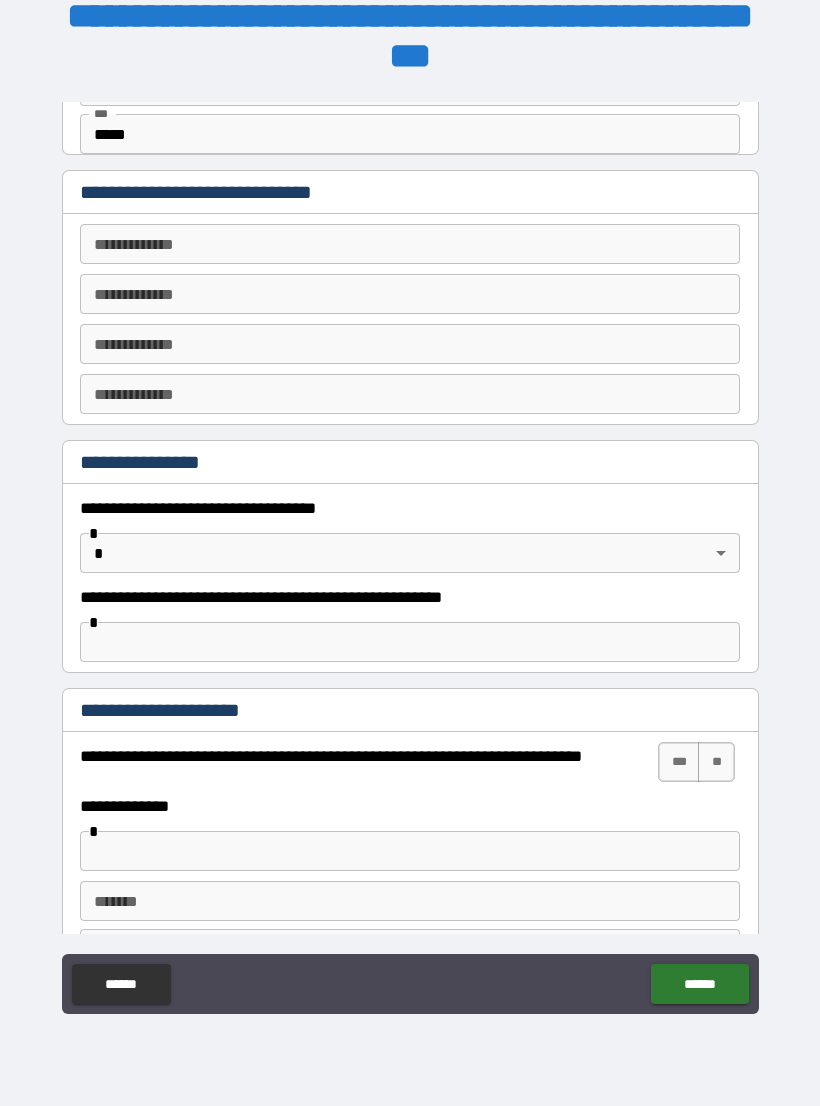scroll, scrollTop: 920, scrollLeft: 0, axis: vertical 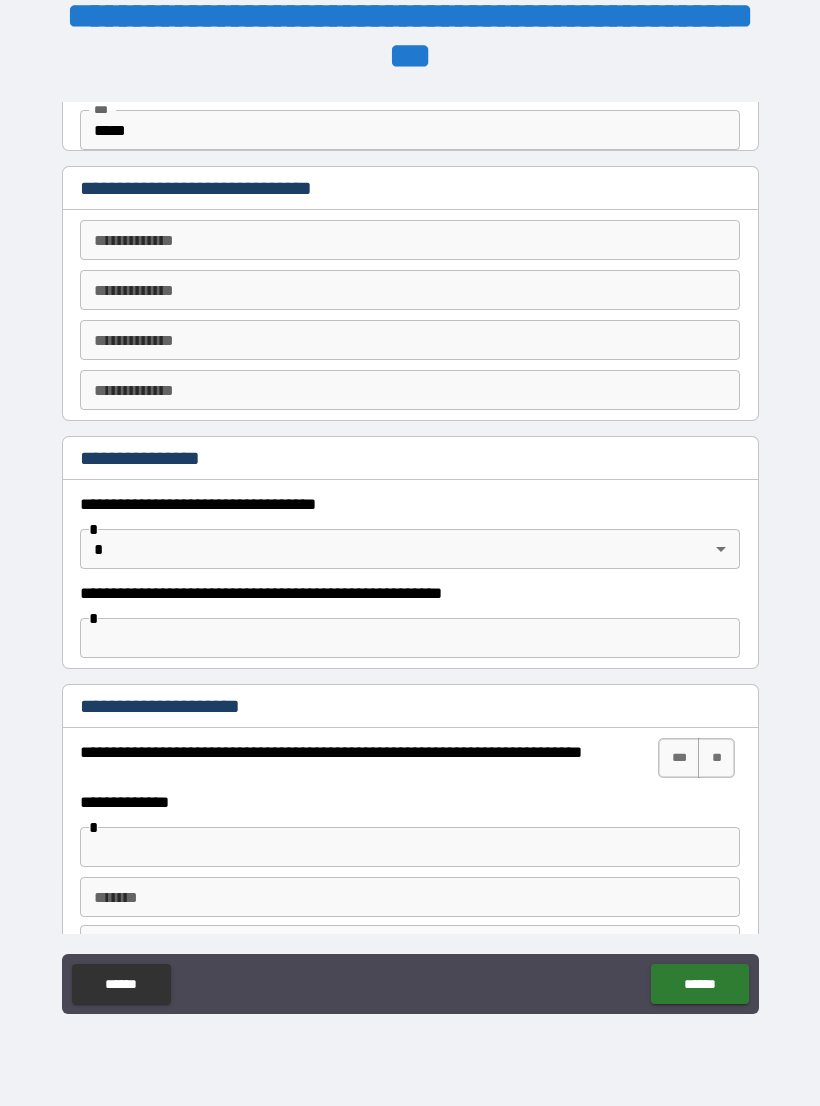 click on "**********" at bounding box center (410, 240) 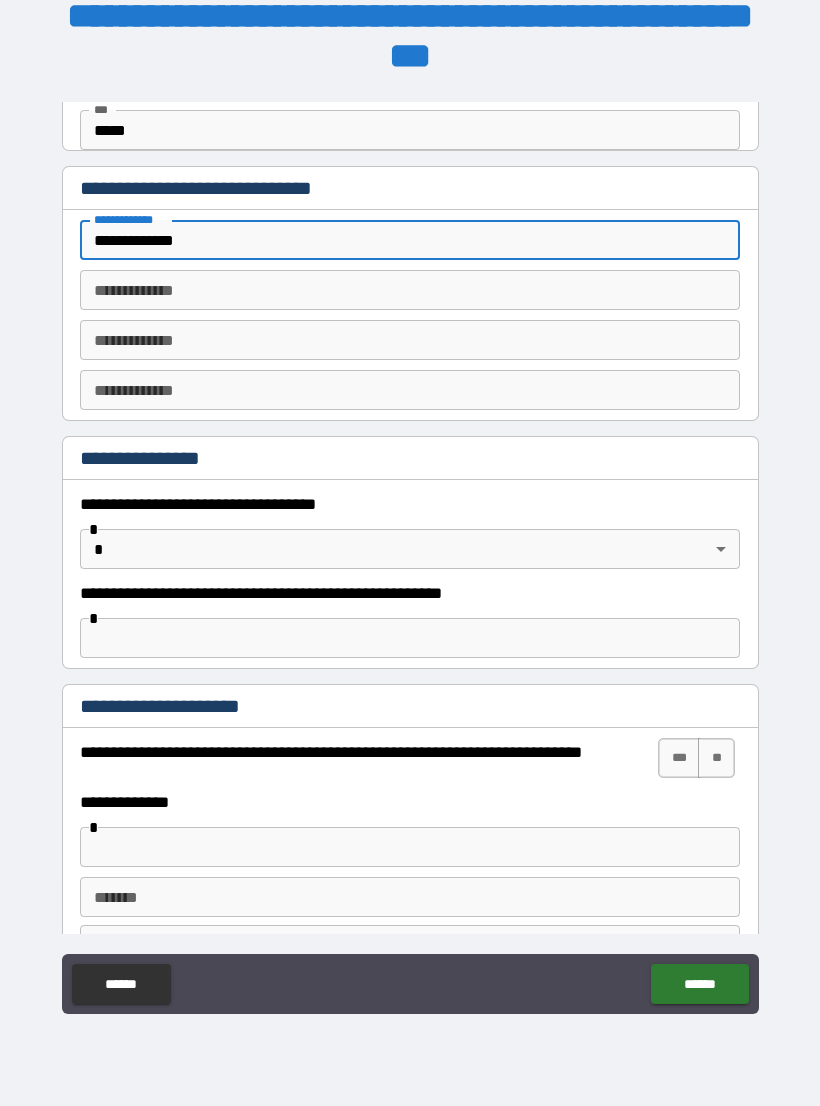 type on "**********" 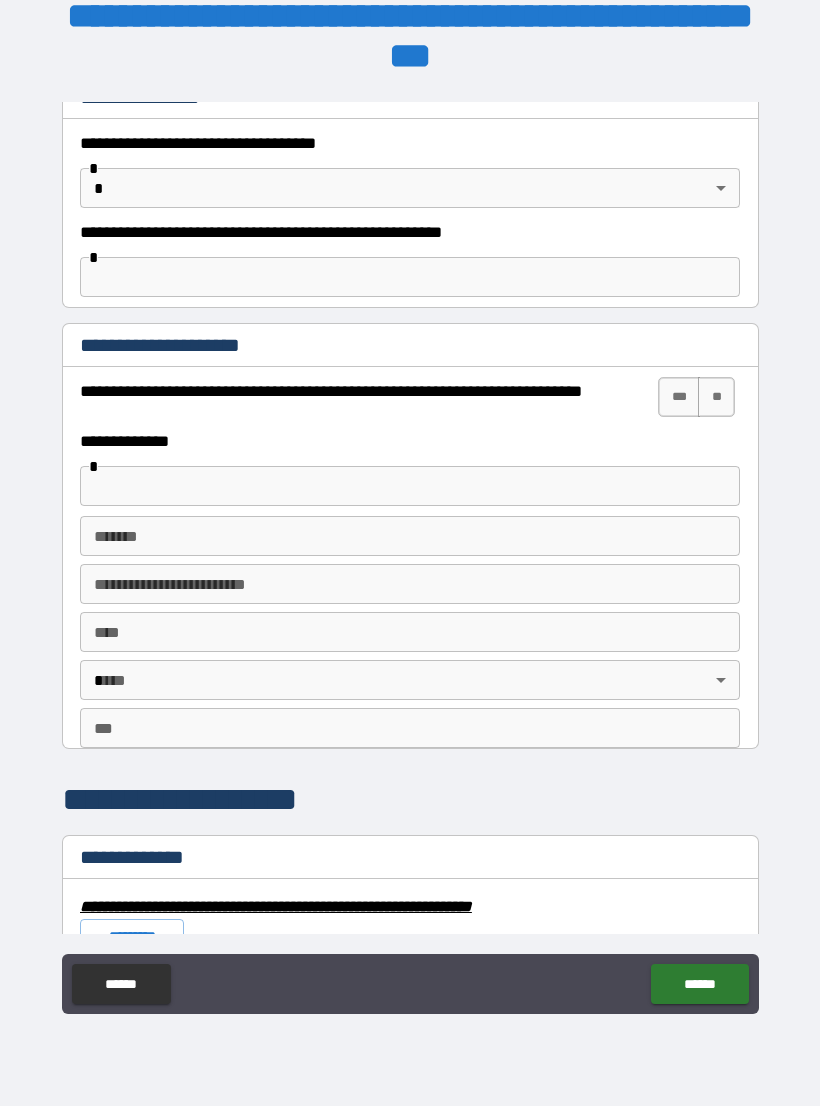 scroll, scrollTop: 1268, scrollLeft: 0, axis: vertical 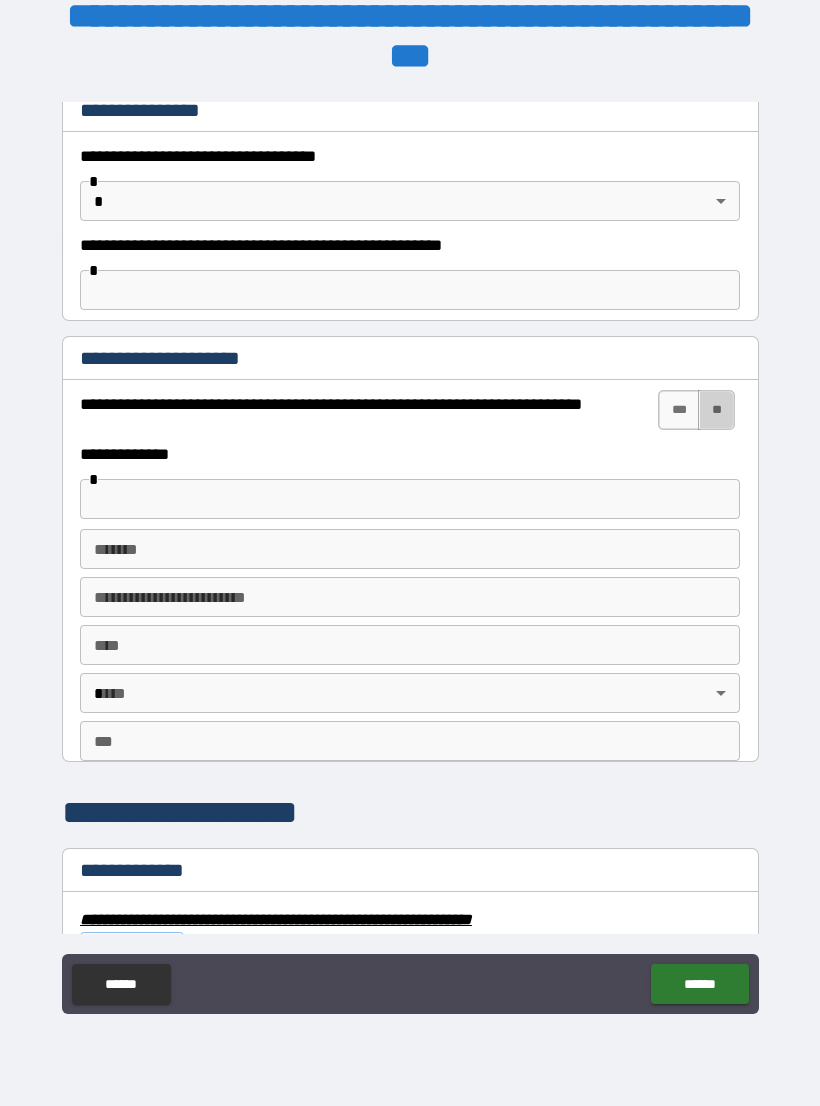 type on "**********" 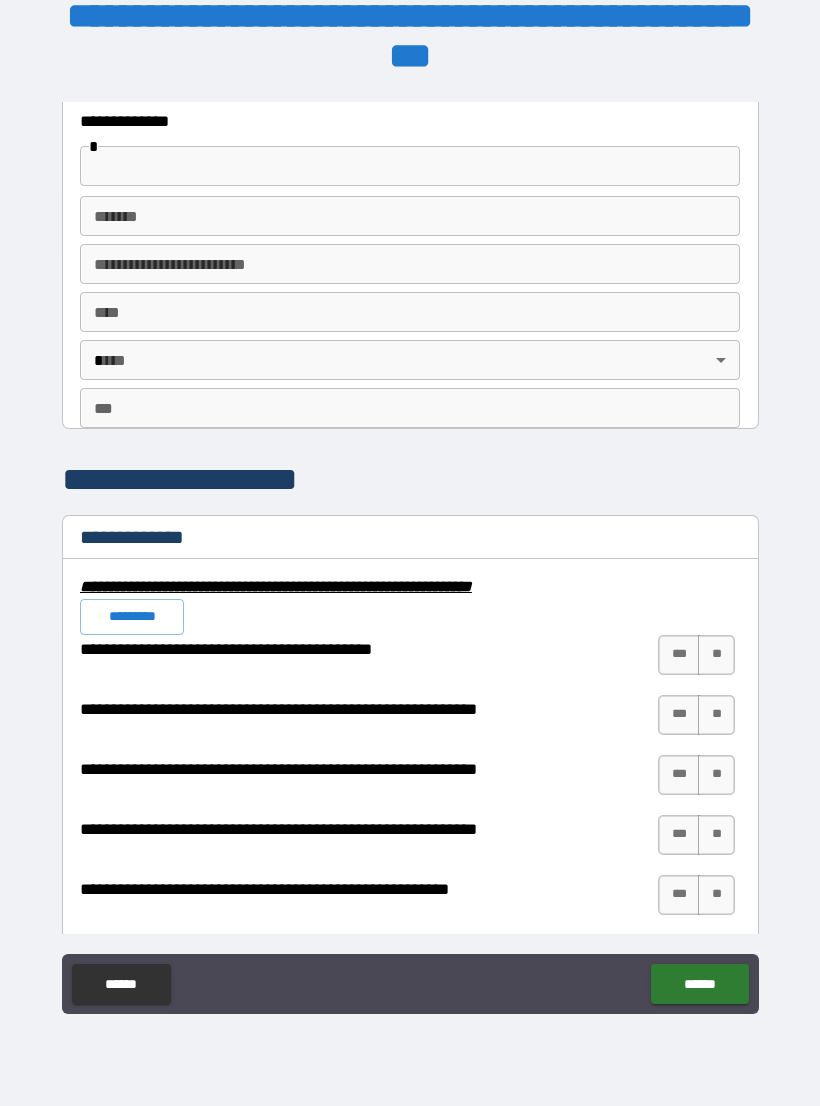 scroll, scrollTop: 1598, scrollLeft: 0, axis: vertical 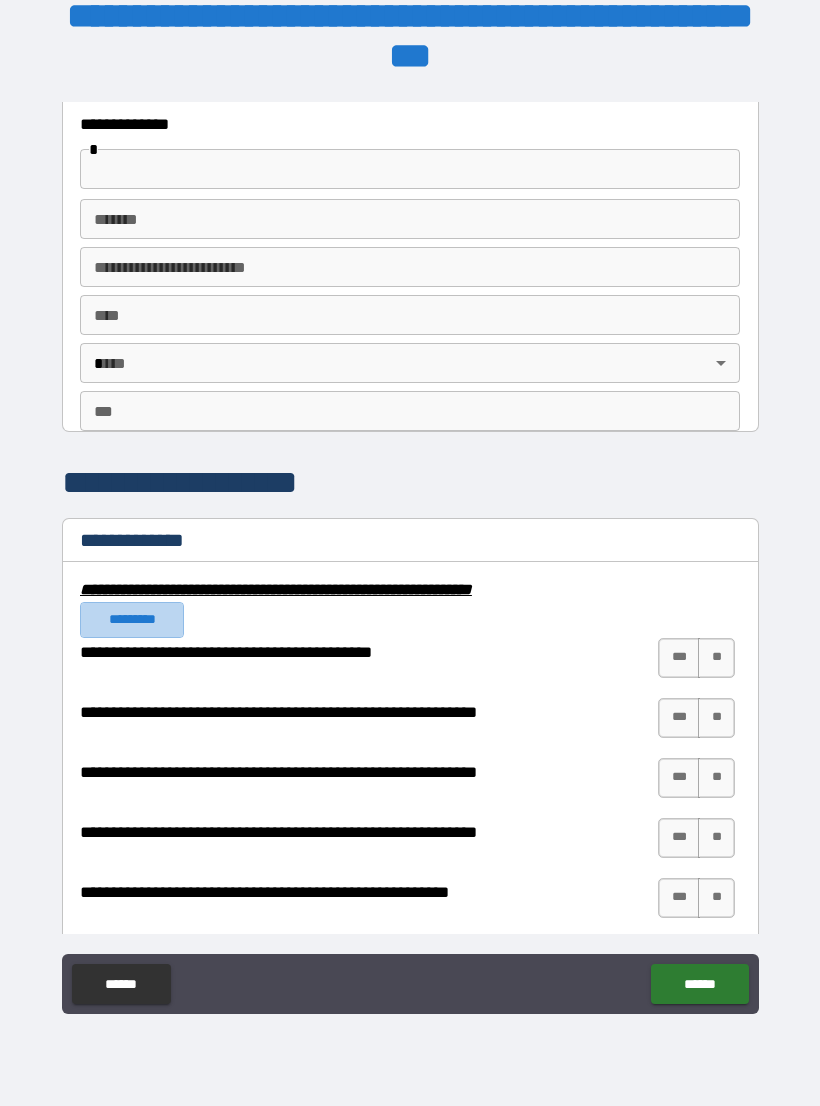 click on "*********" at bounding box center (132, 620) 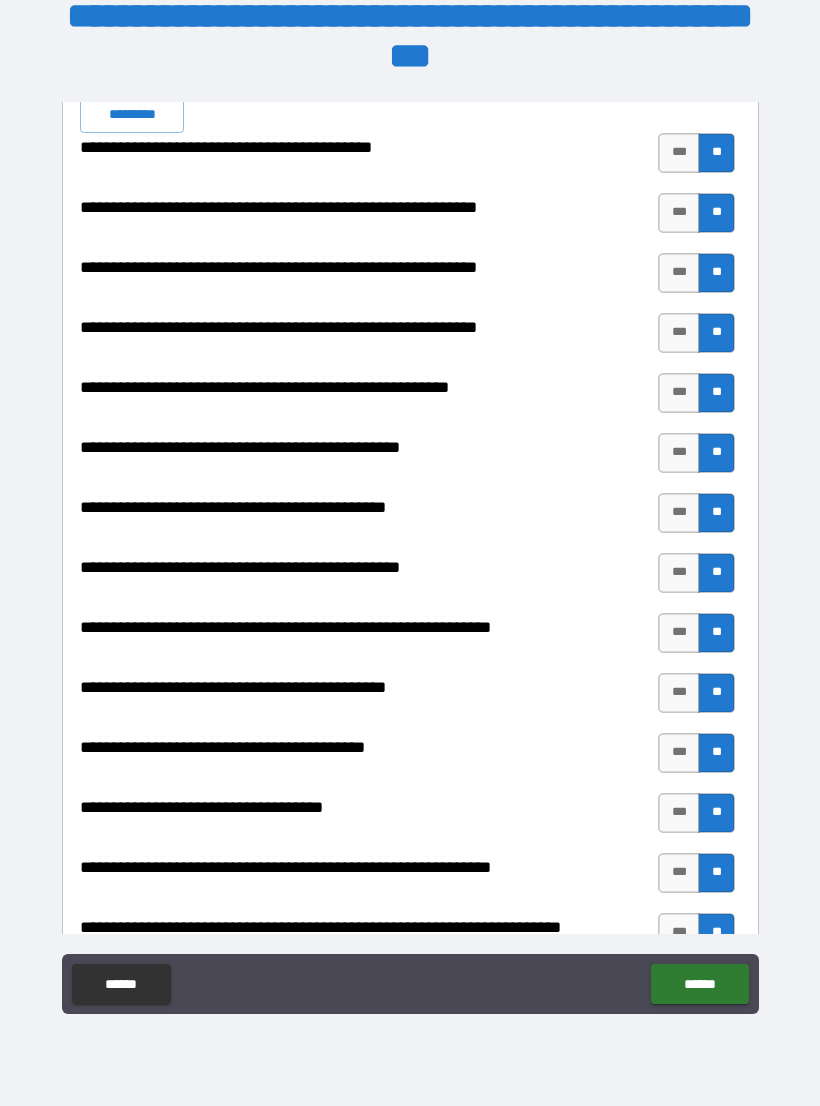 scroll, scrollTop: 2105, scrollLeft: 0, axis: vertical 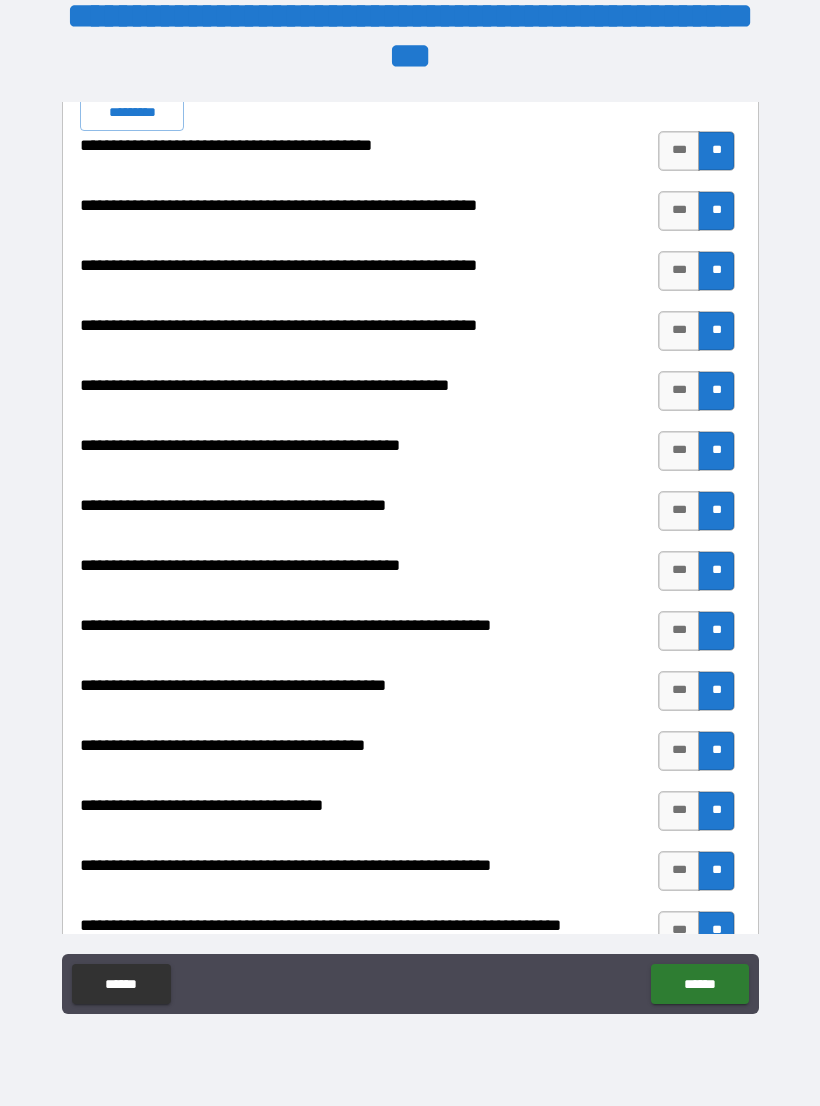 click on "**********" at bounding box center [407, 391] 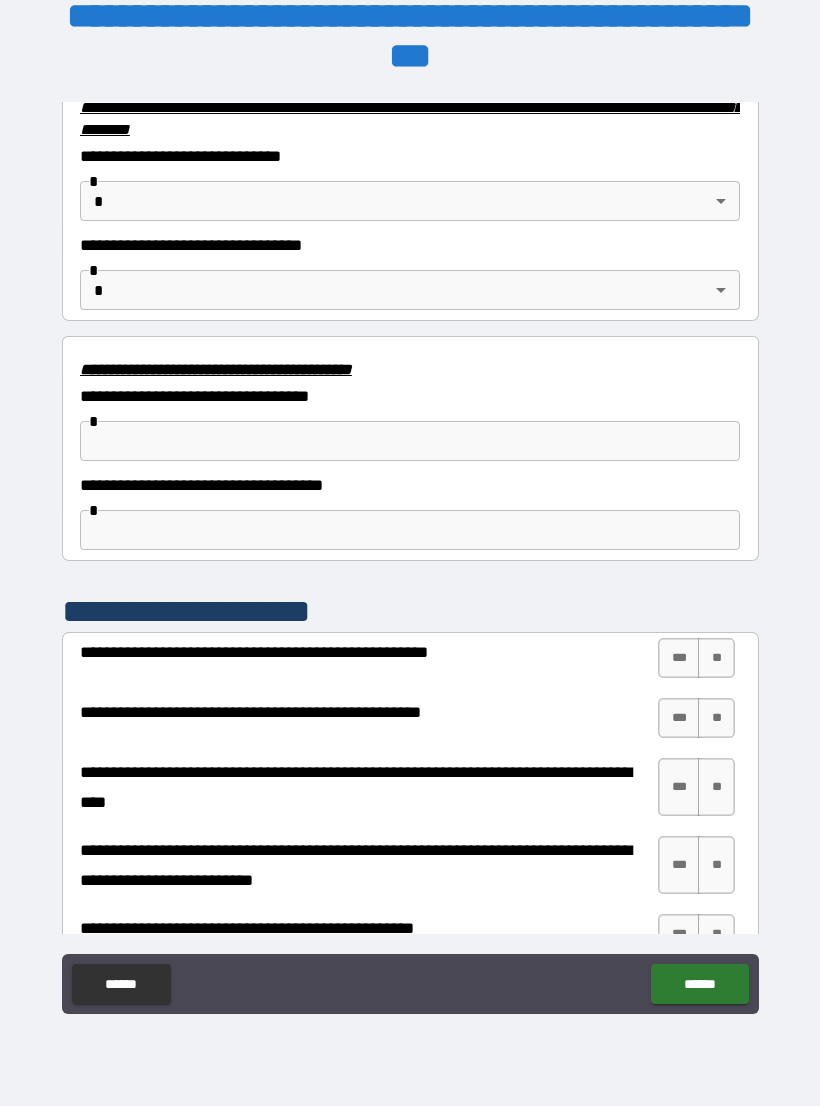 scroll, scrollTop: 3369, scrollLeft: 0, axis: vertical 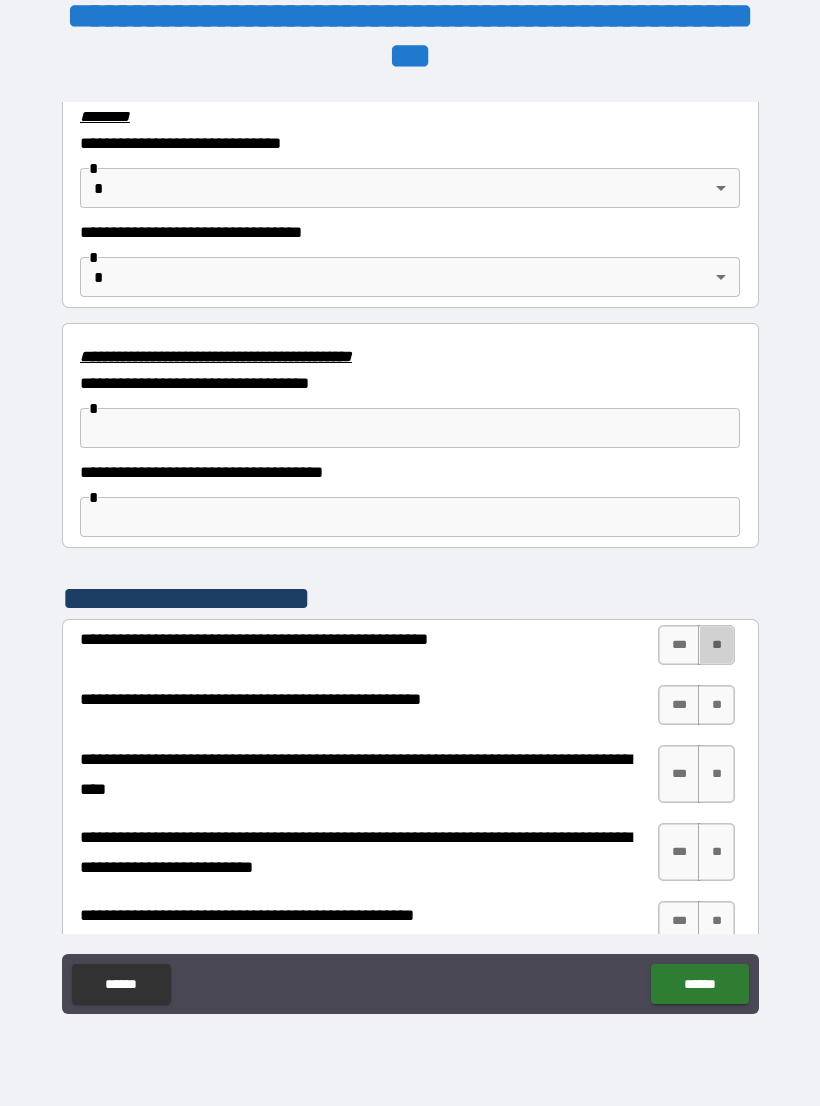 click on "**" at bounding box center [716, 645] 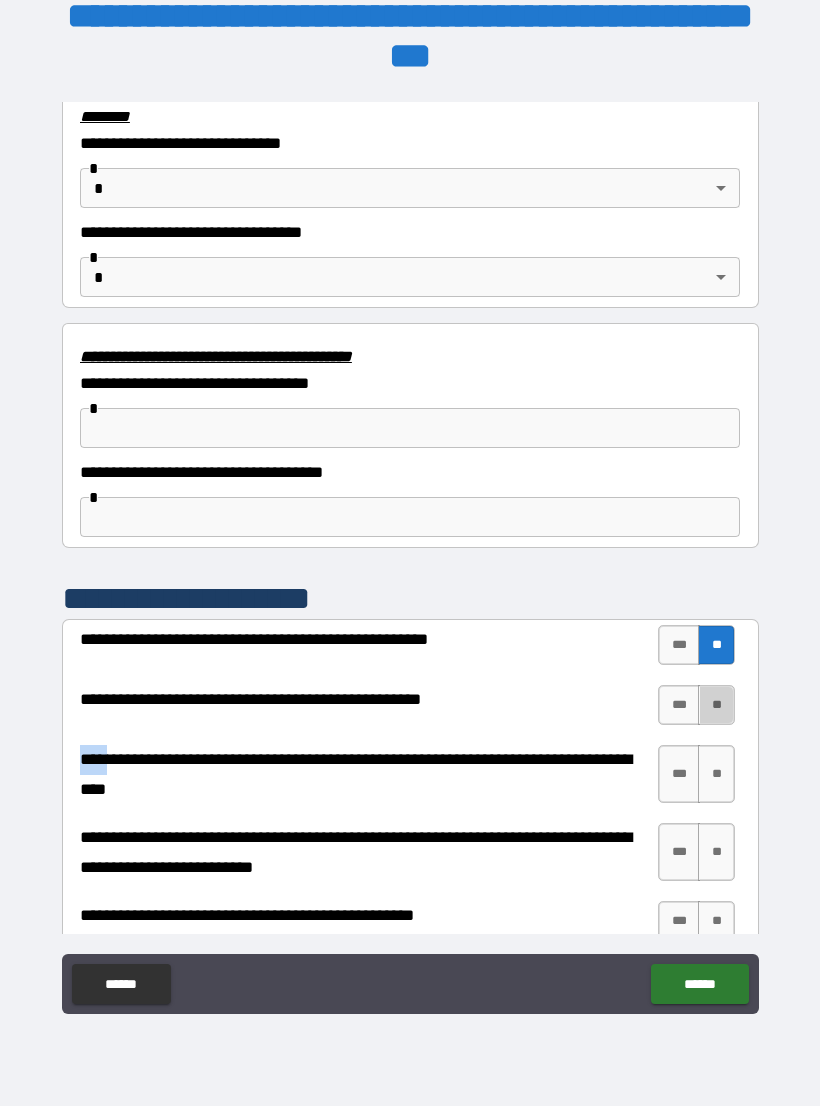 click on "**" at bounding box center [716, 705] 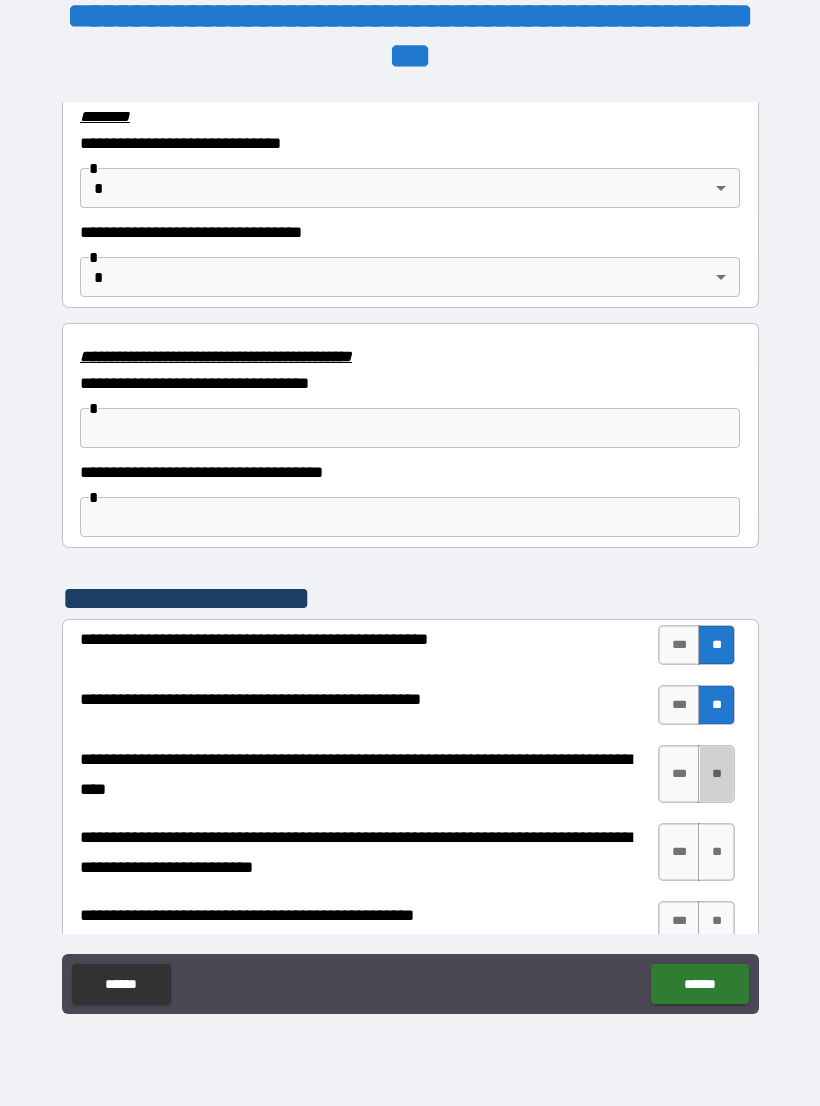 click on "**" at bounding box center [716, 774] 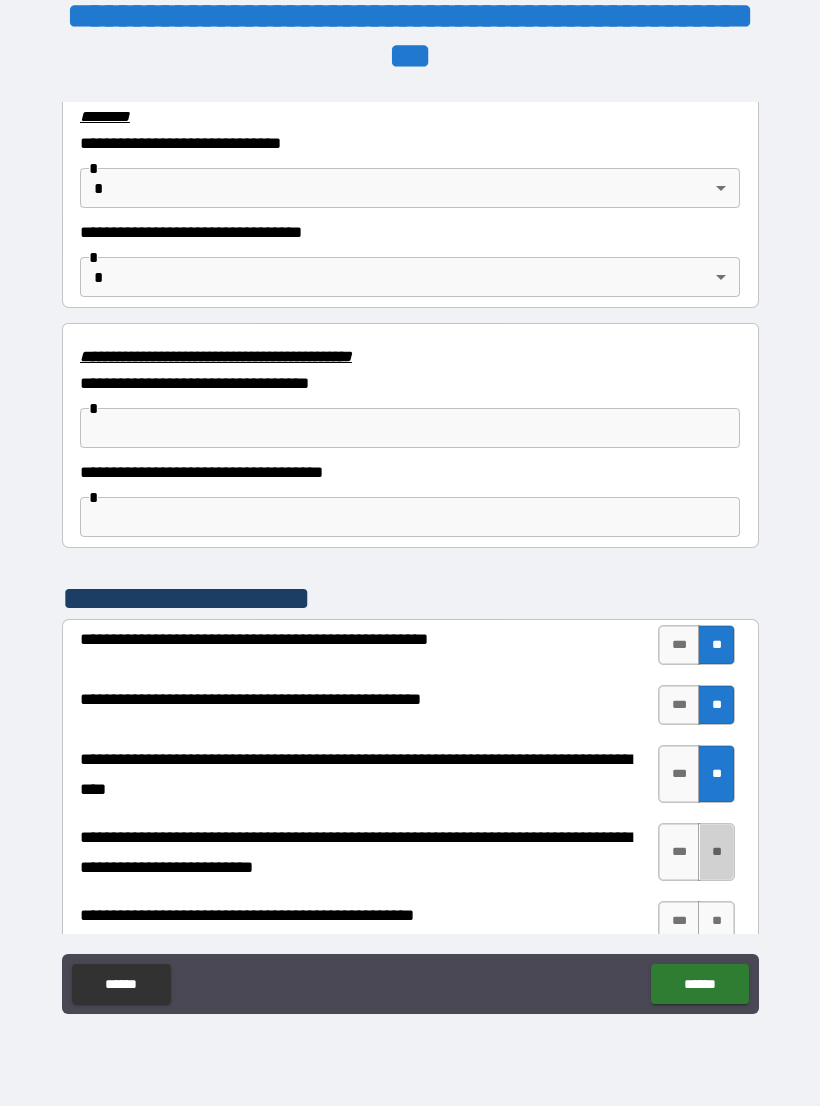 click on "**" at bounding box center [716, 852] 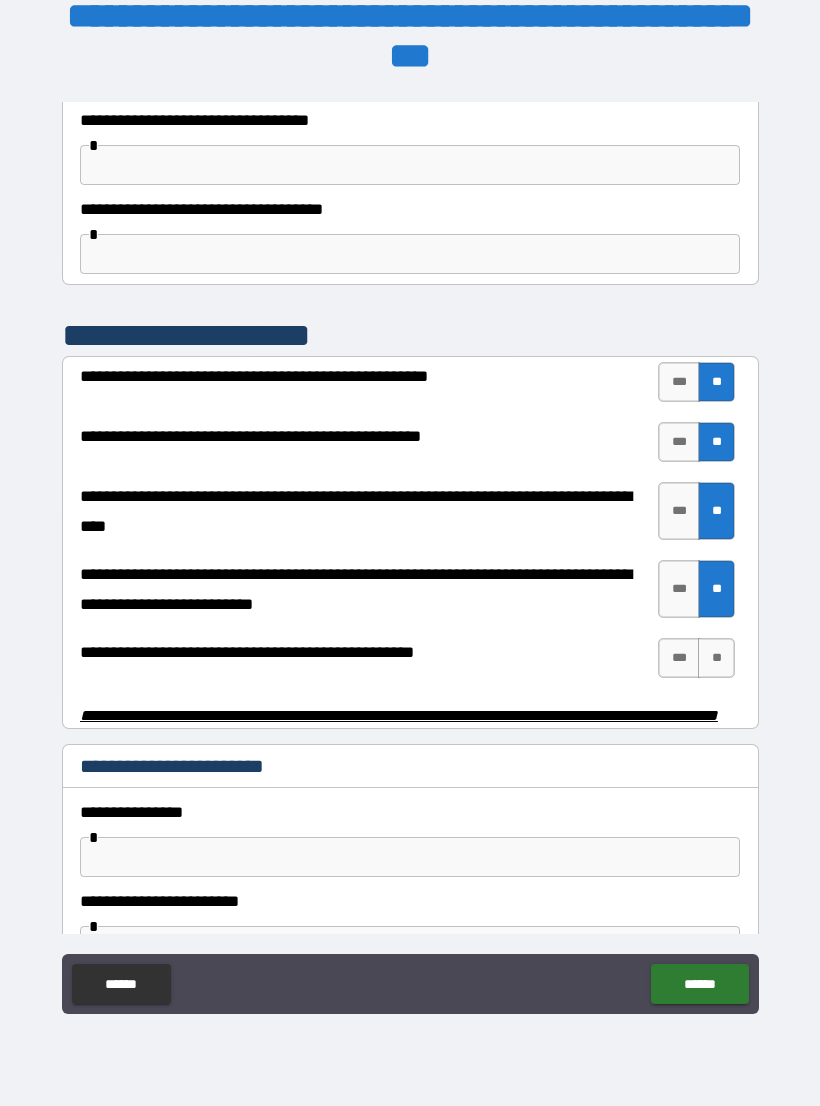scroll, scrollTop: 3629, scrollLeft: 0, axis: vertical 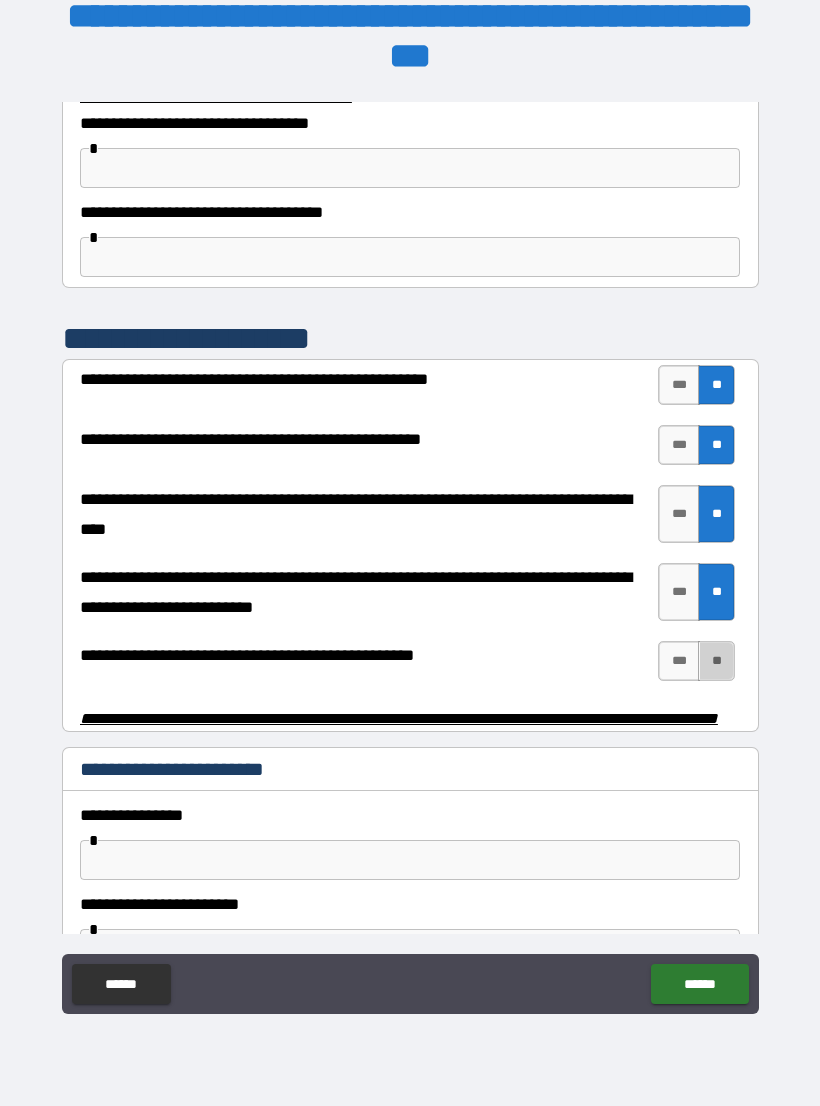 click on "**" at bounding box center (716, 661) 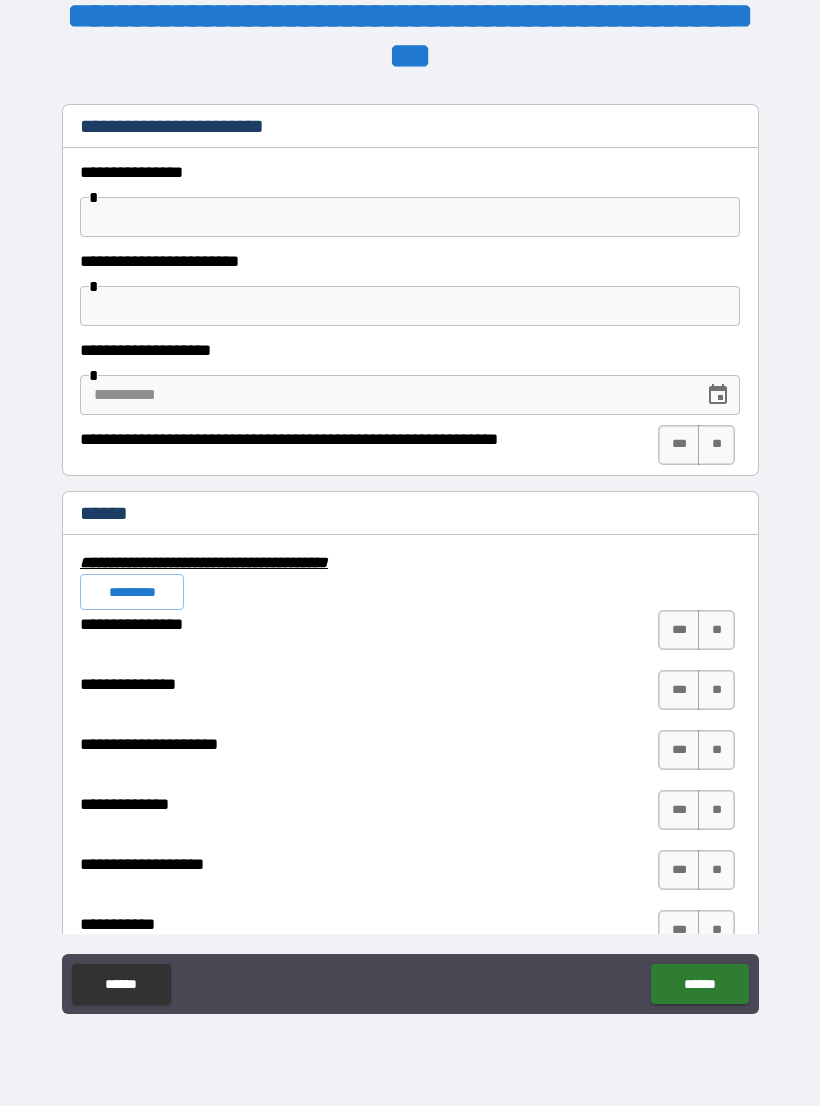 scroll, scrollTop: 4273, scrollLeft: 0, axis: vertical 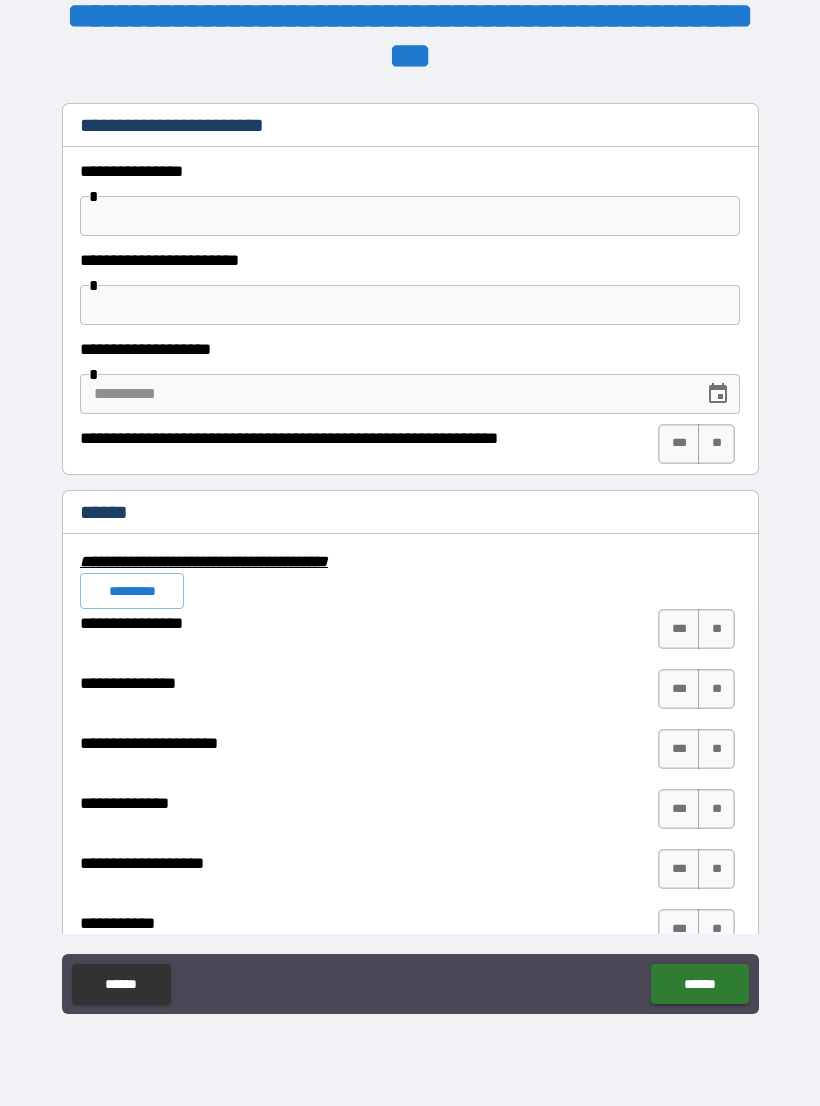 click on "**********" at bounding box center [407, 869] 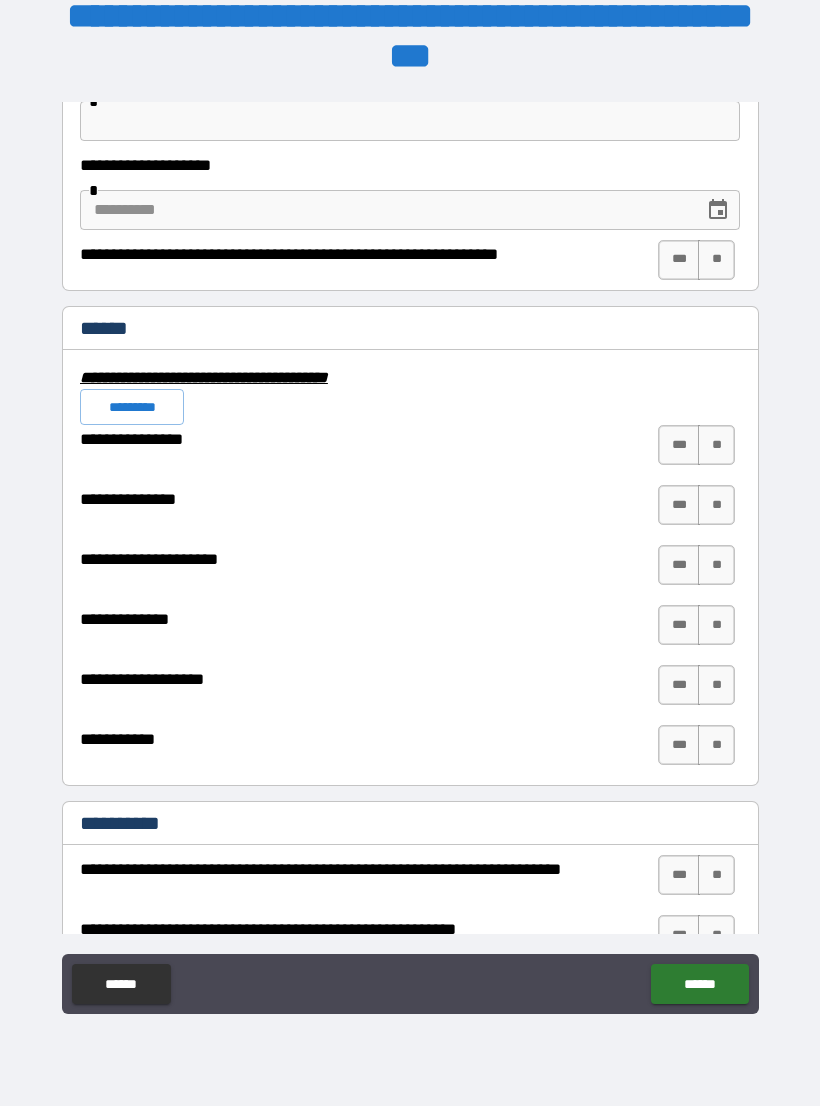 scroll, scrollTop: 4458, scrollLeft: 0, axis: vertical 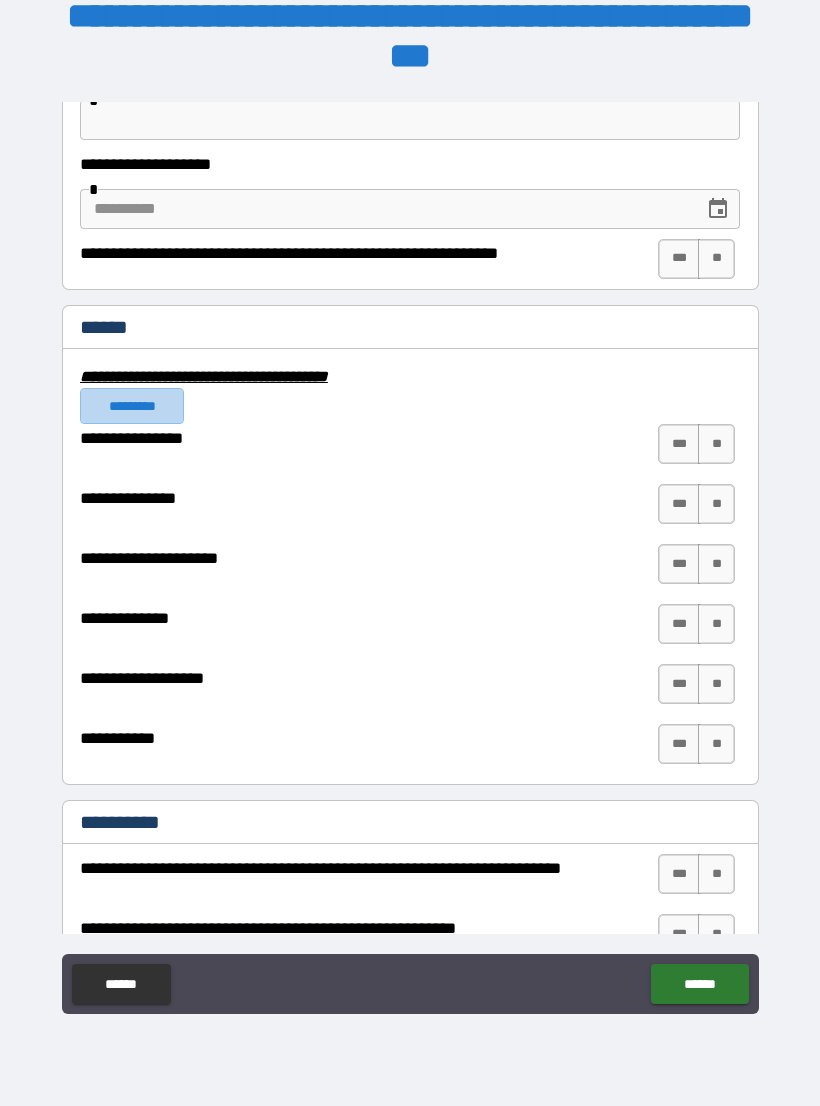 click on "*********" at bounding box center (132, 406) 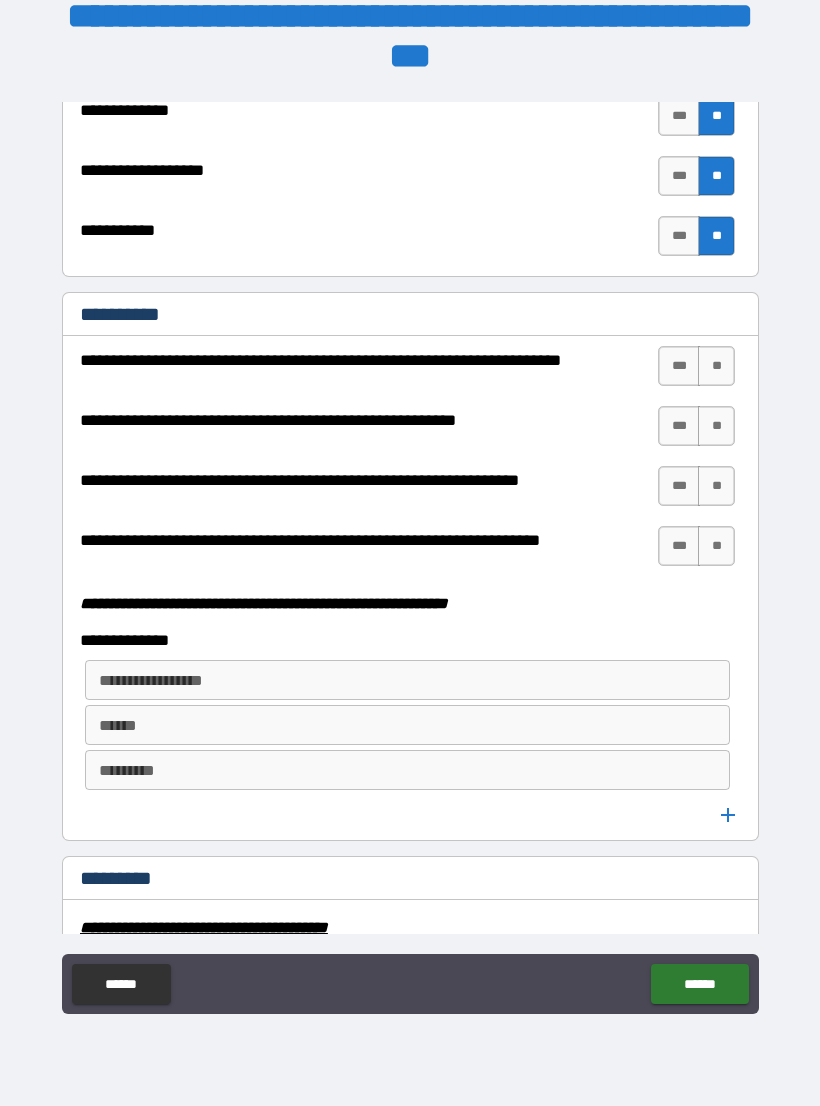 scroll, scrollTop: 4962, scrollLeft: 0, axis: vertical 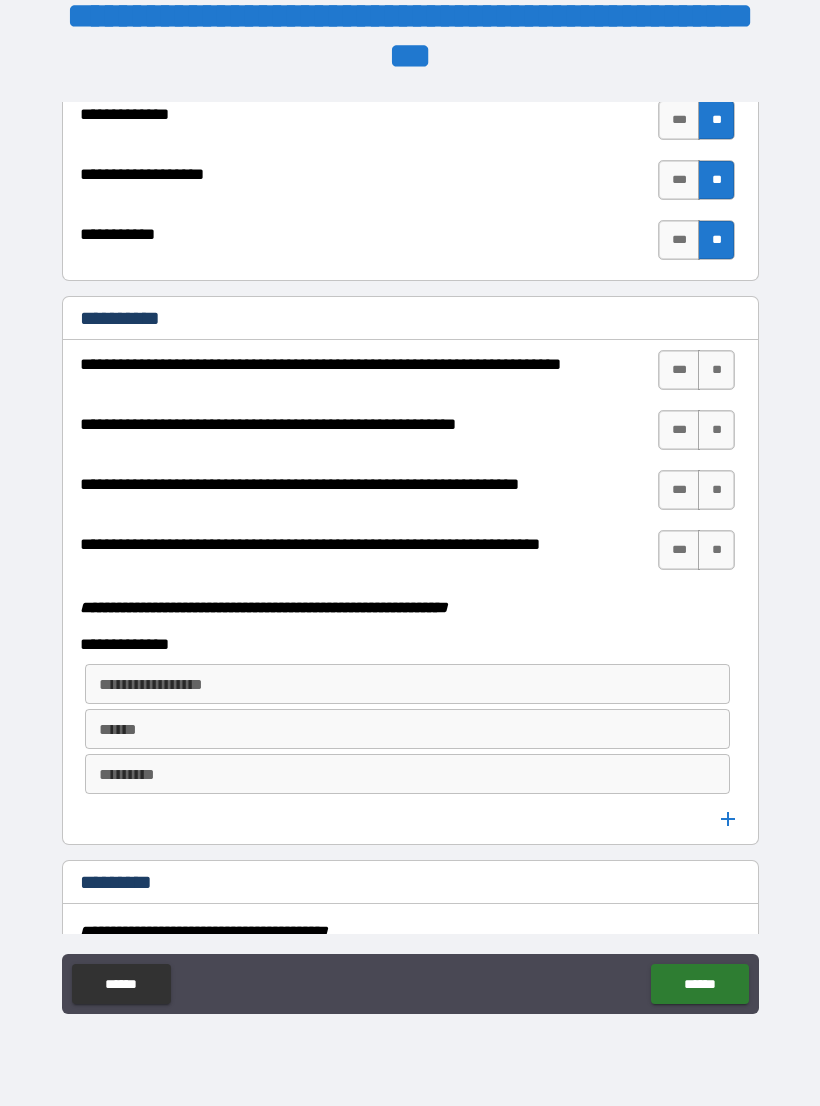 click on "**" at bounding box center (716, 370) 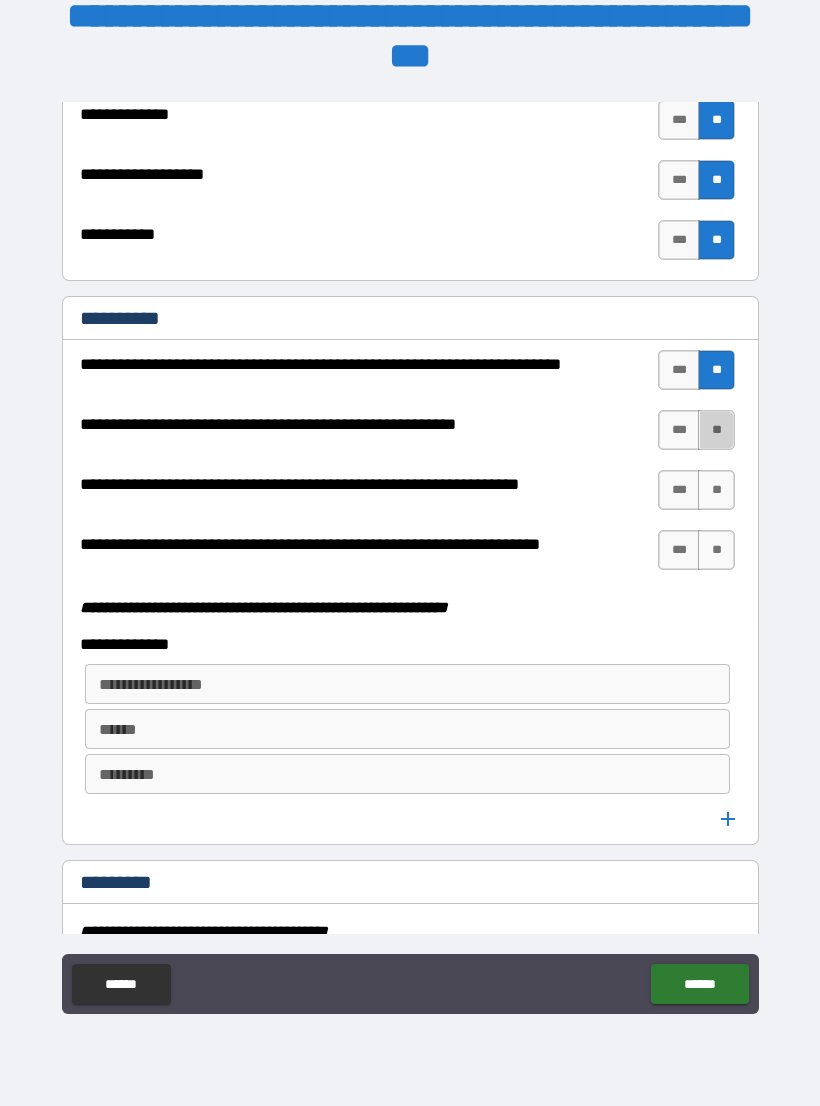 click on "**" at bounding box center (716, 430) 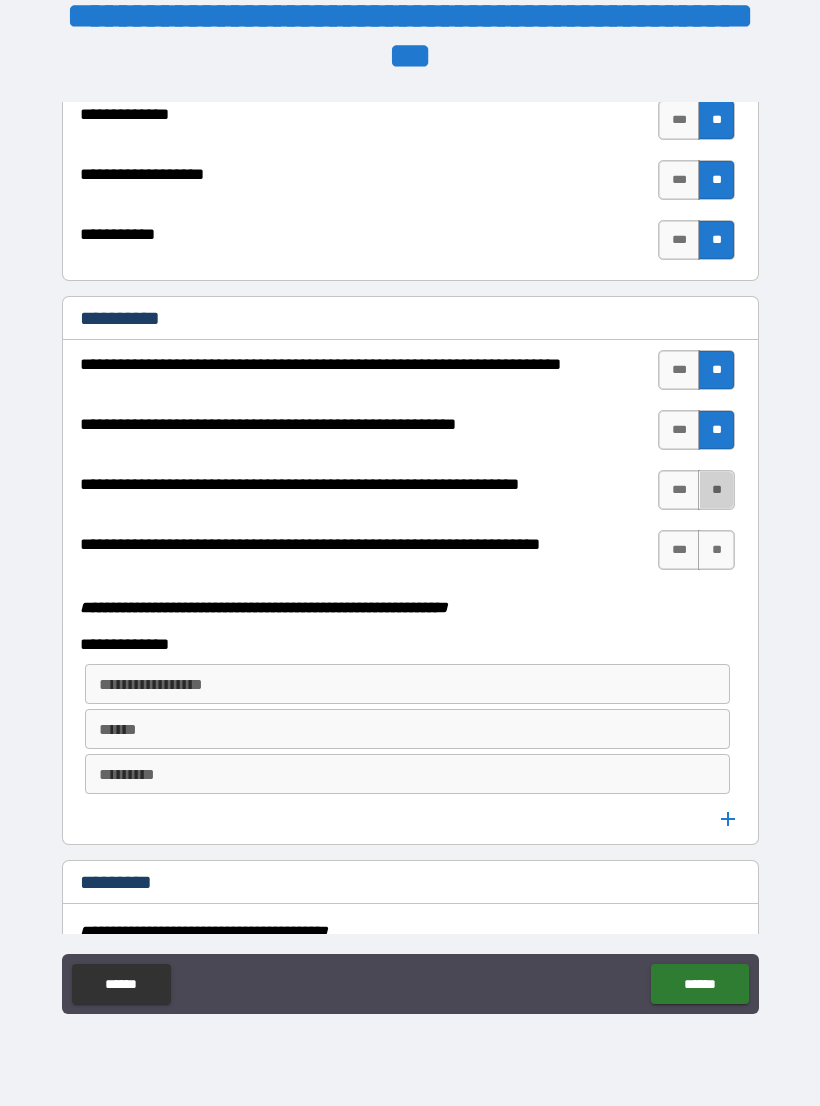 click on "**" at bounding box center (716, 490) 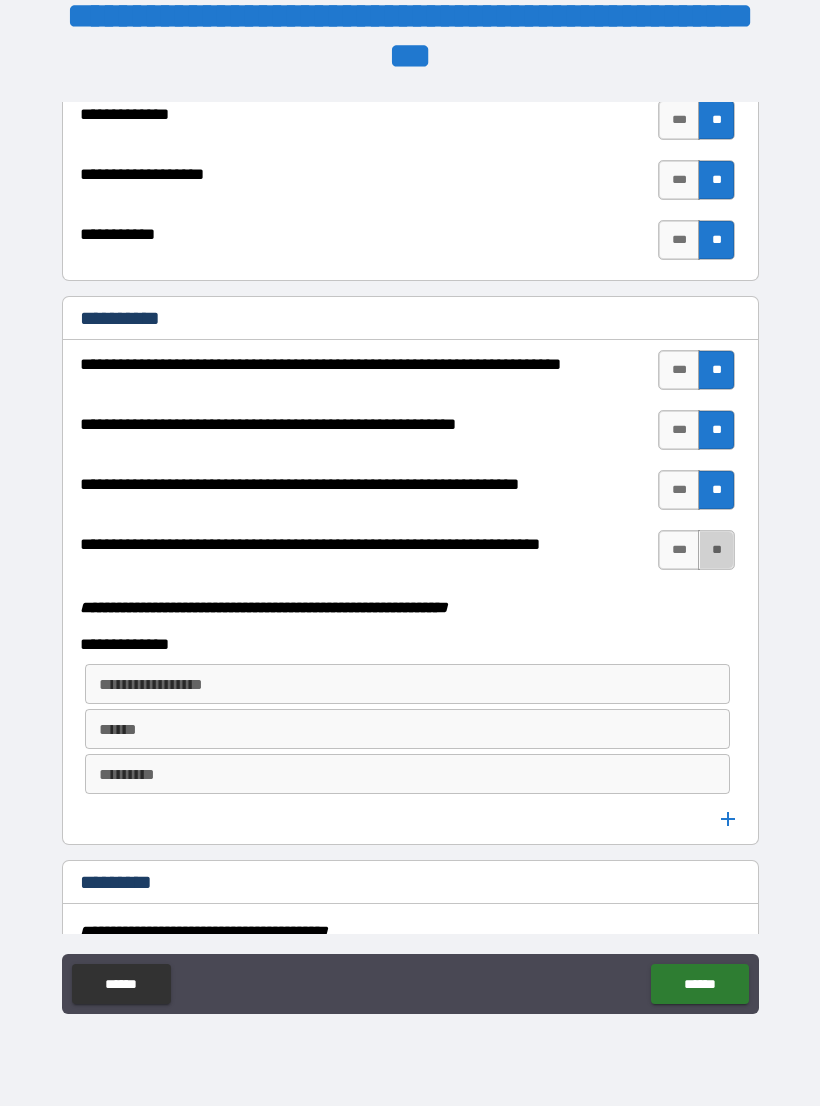 click on "**" at bounding box center [716, 550] 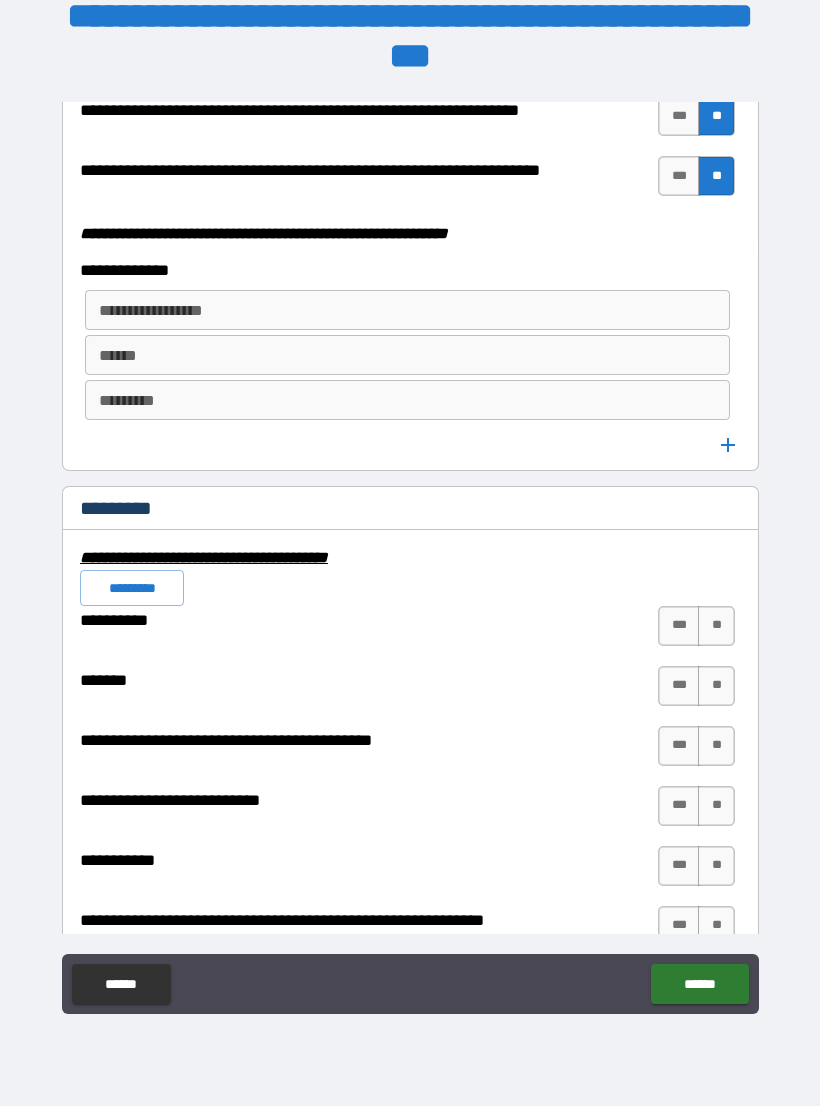 scroll, scrollTop: 5333, scrollLeft: 0, axis: vertical 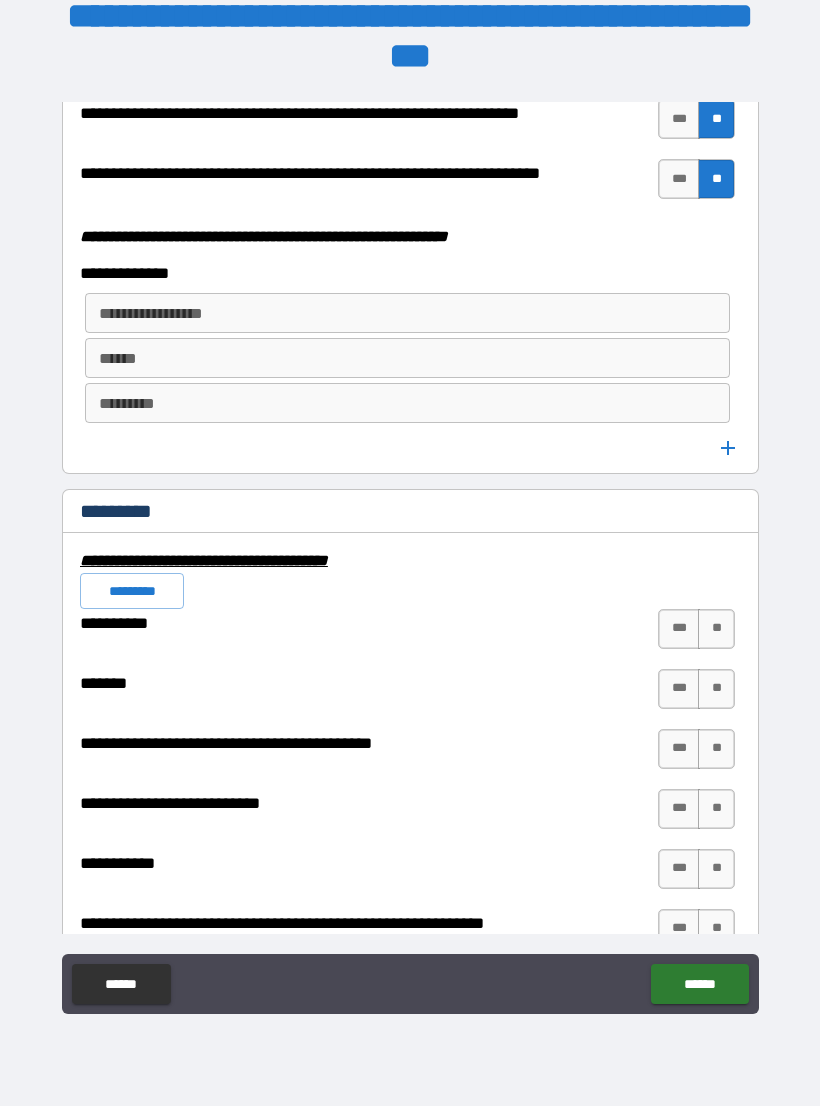 click on "*********" at bounding box center [132, 591] 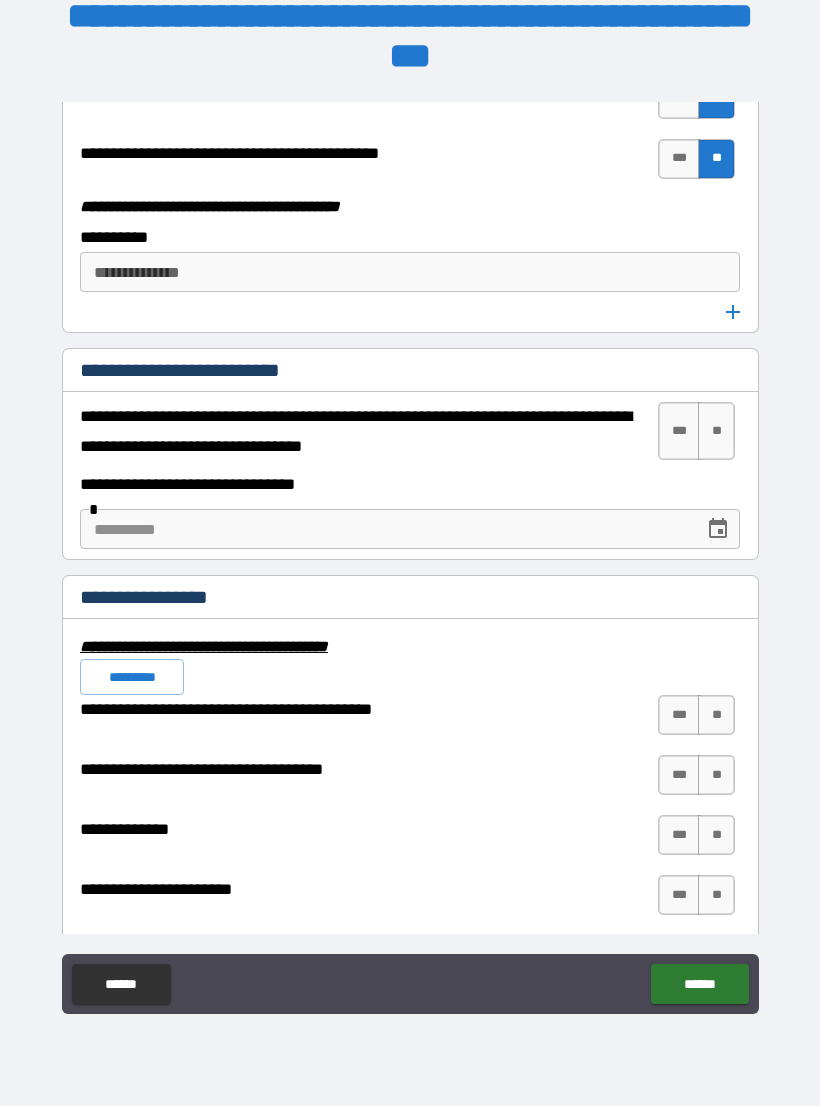 scroll, scrollTop: 6347, scrollLeft: 0, axis: vertical 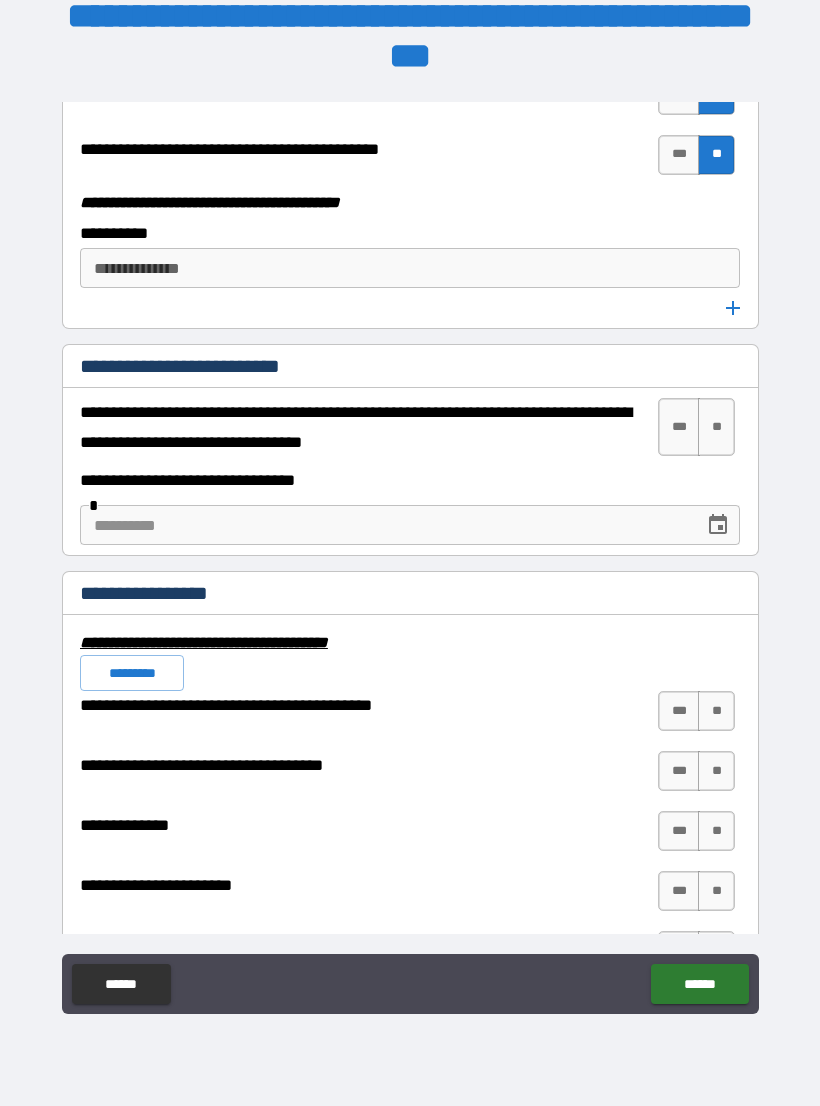 click on "**" at bounding box center [716, 427] 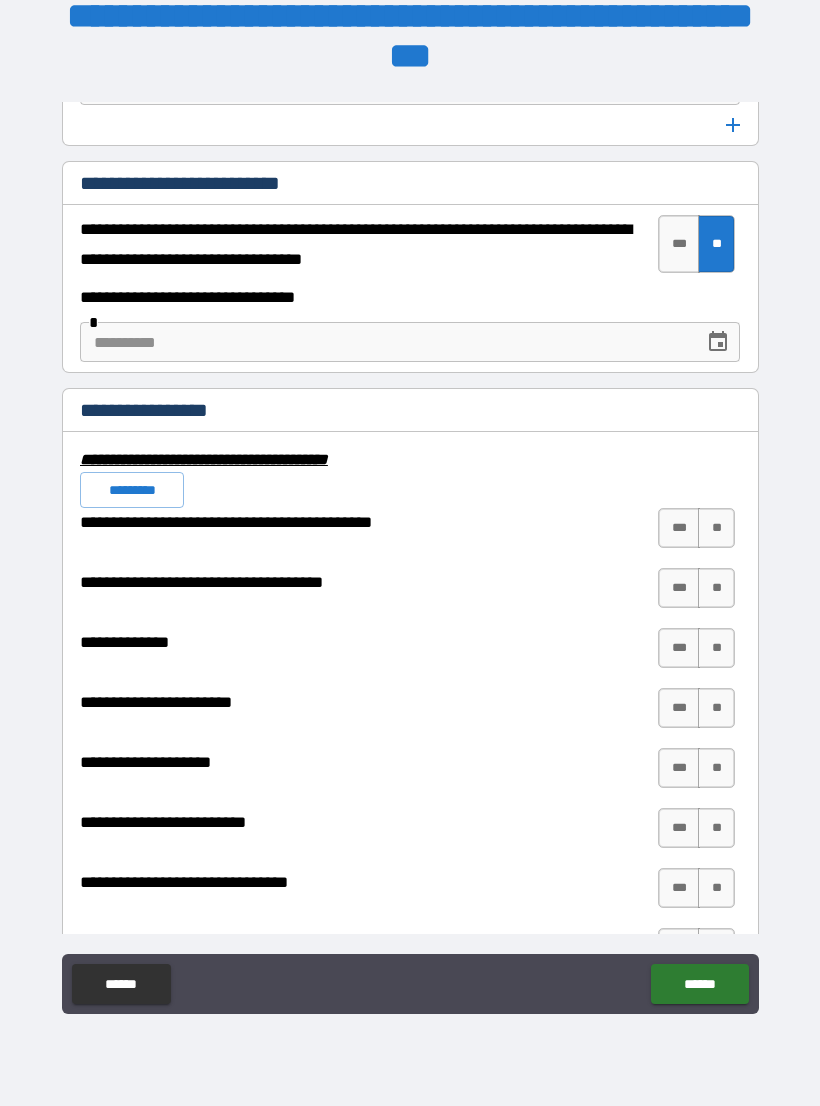 scroll, scrollTop: 6531, scrollLeft: 0, axis: vertical 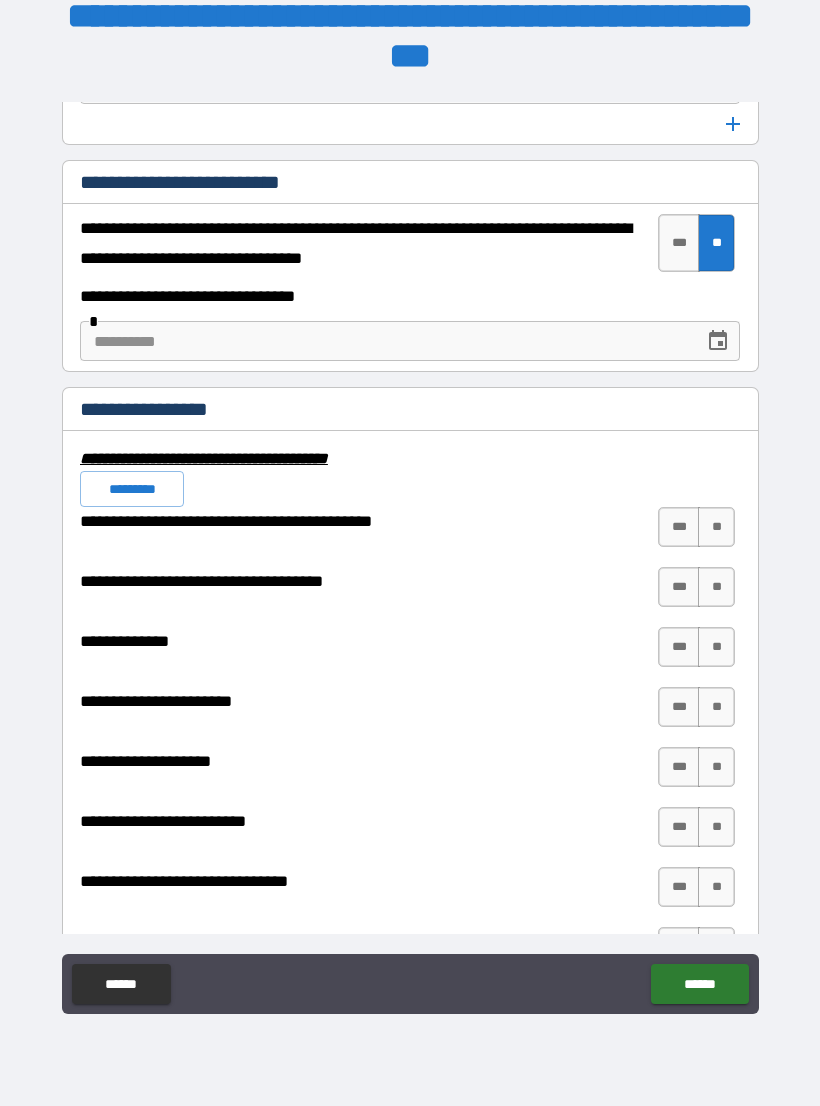 click on "*********" at bounding box center (132, 489) 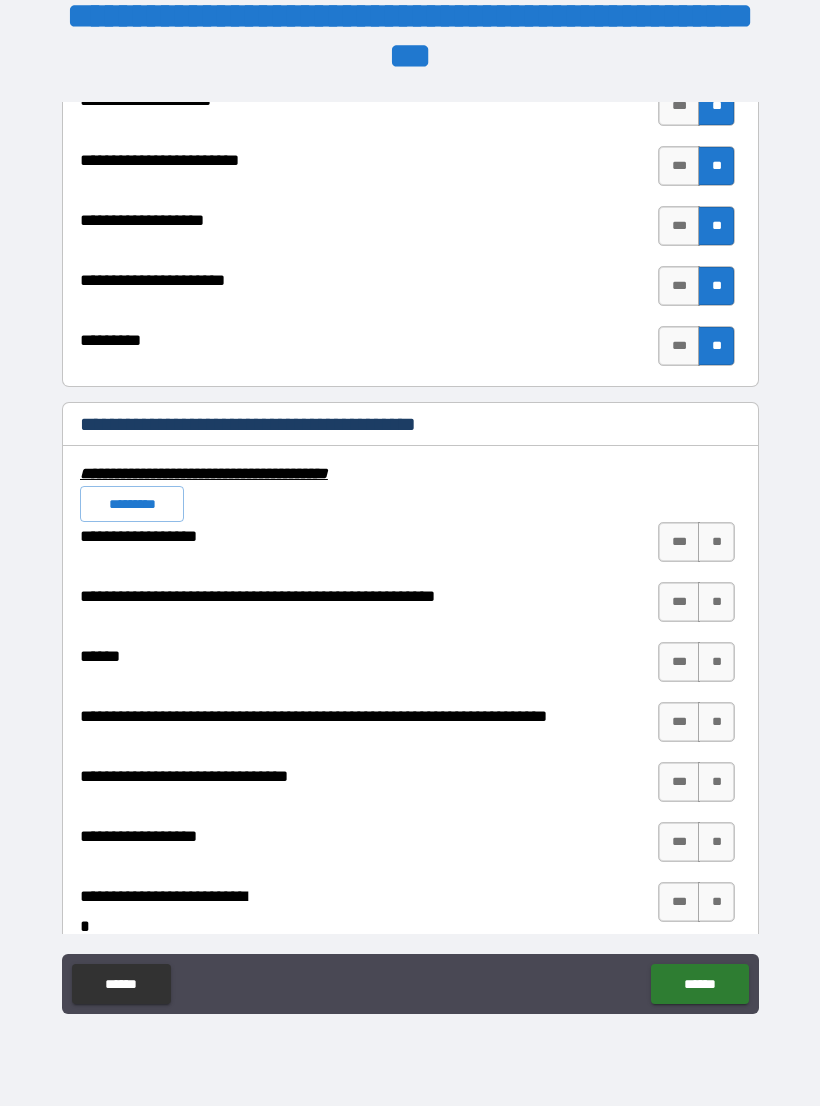 scroll, scrollTop: 7493, scrollLeft: 0, axis: vertical 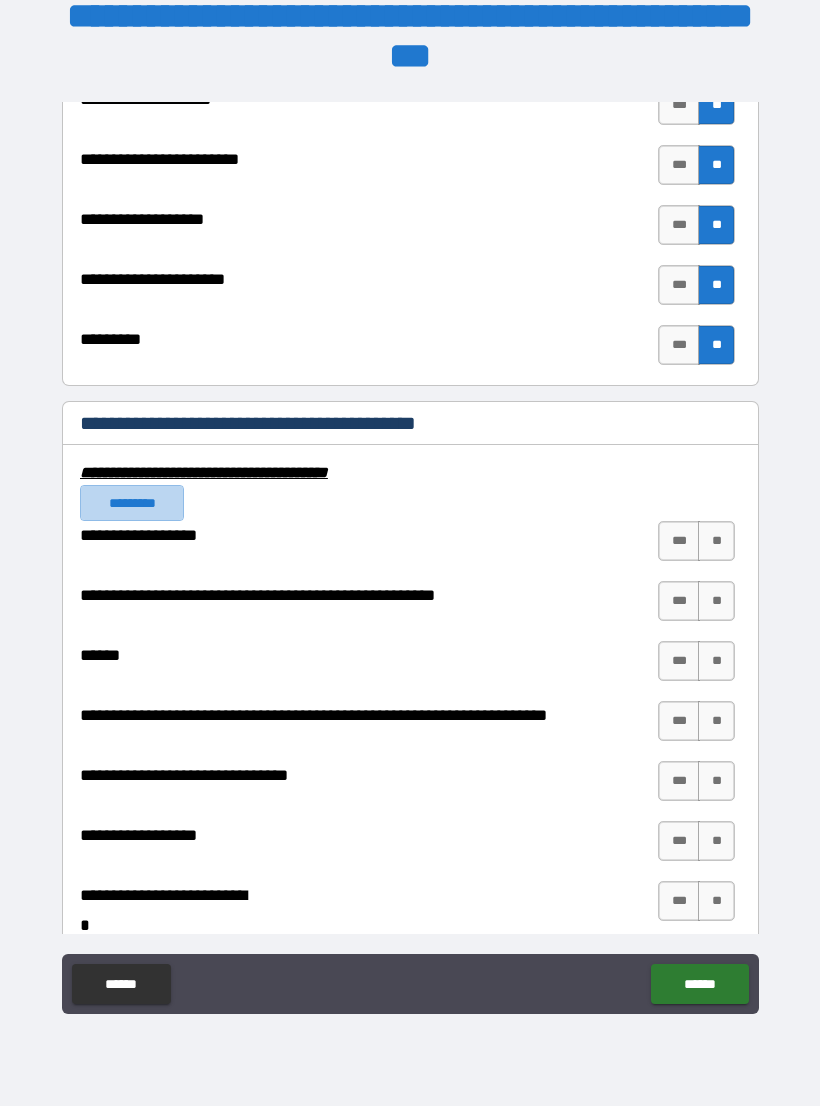 click on "*********" at bounding box center [132, 503] 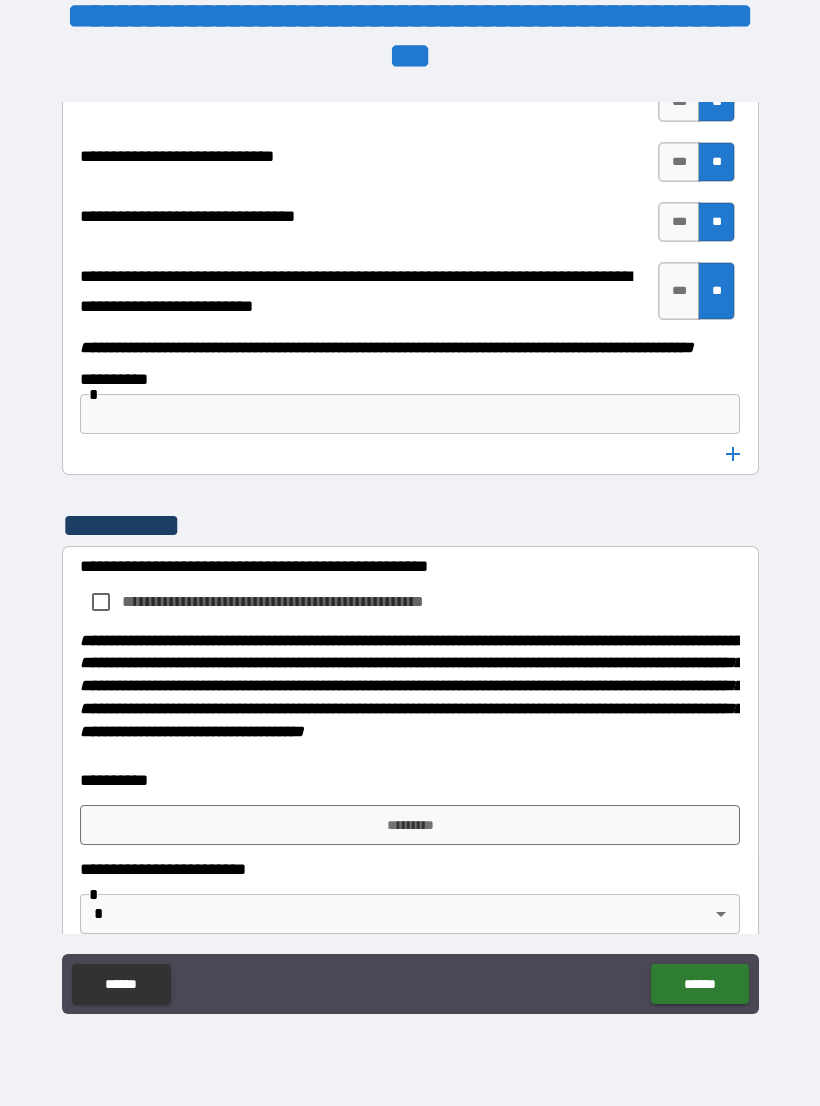 scroll, scrollTop: 10153, scrollLeft: 0, axis: vertical 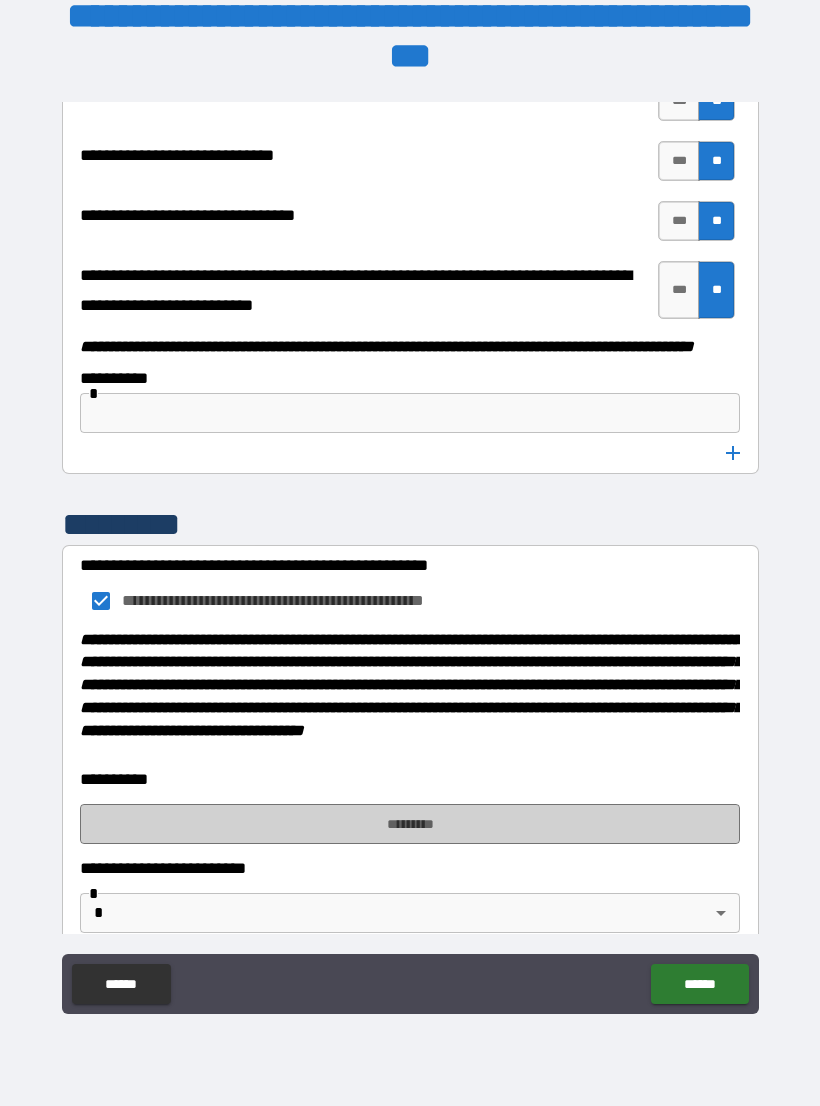 click on "*********" at bounding box center [410, 824] 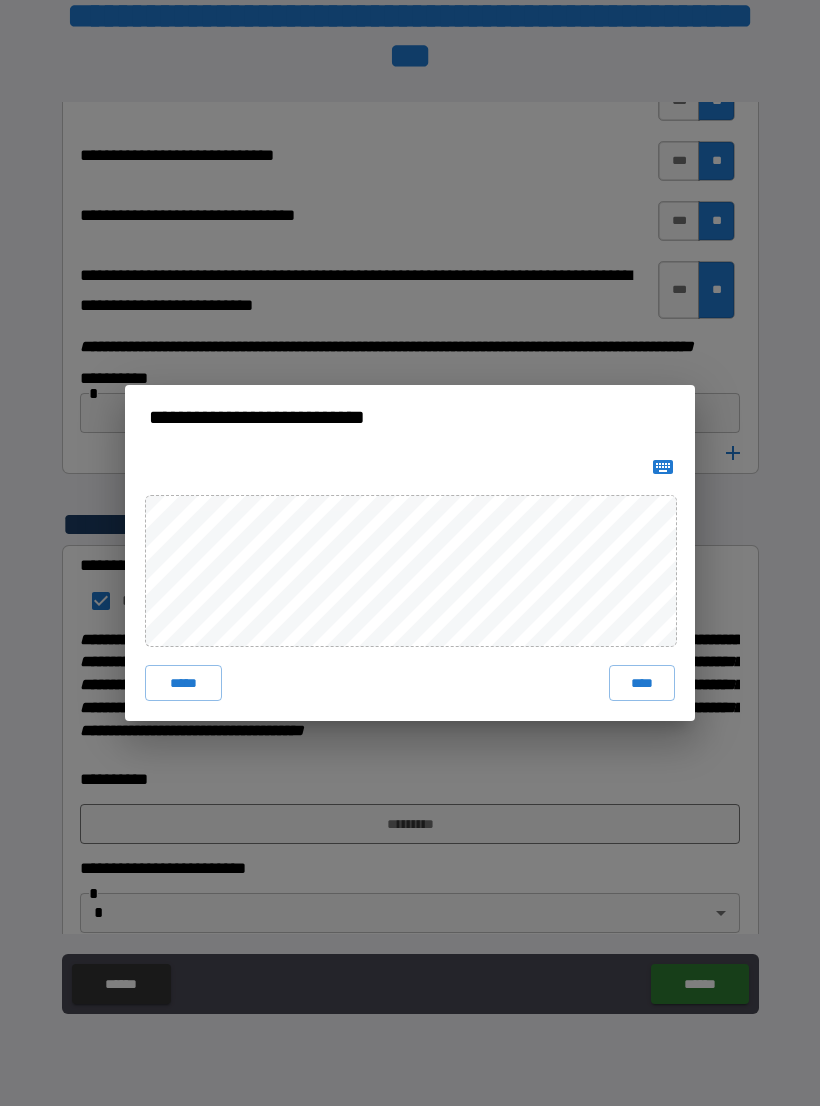 click on "****" at bounding box center [642, 683] 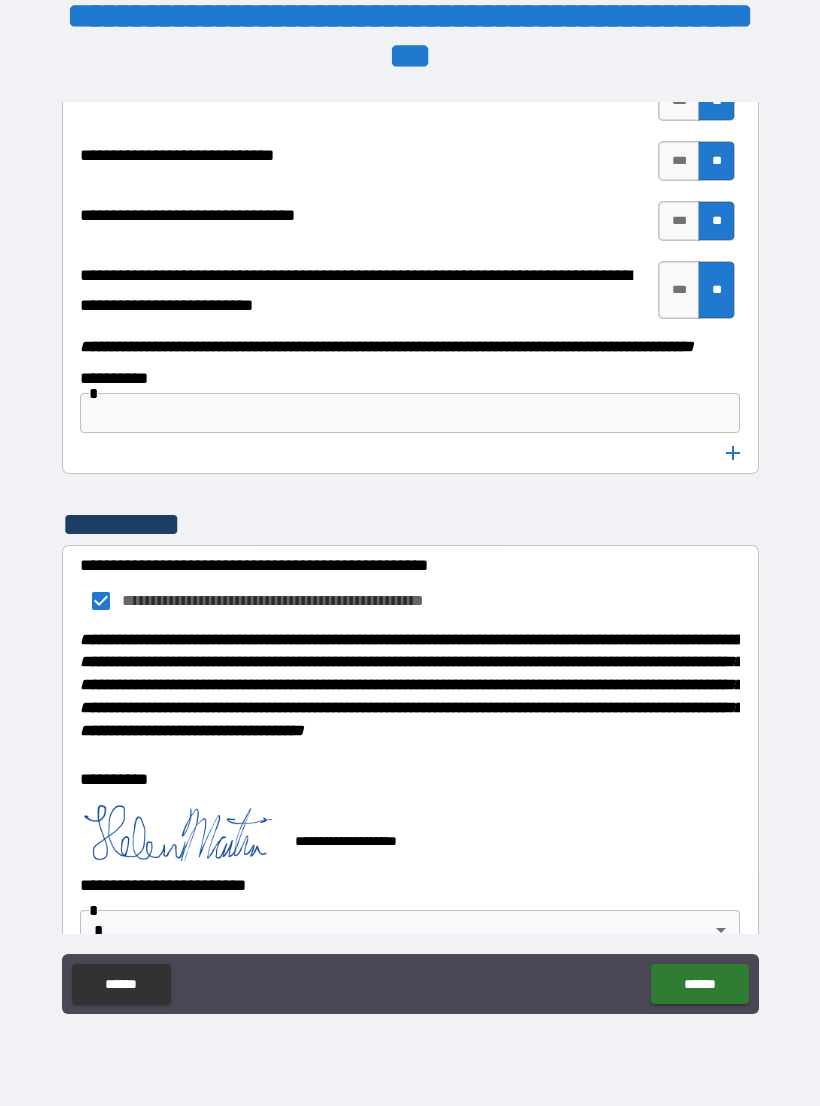 click on "******" at bounding box center [699, 984] 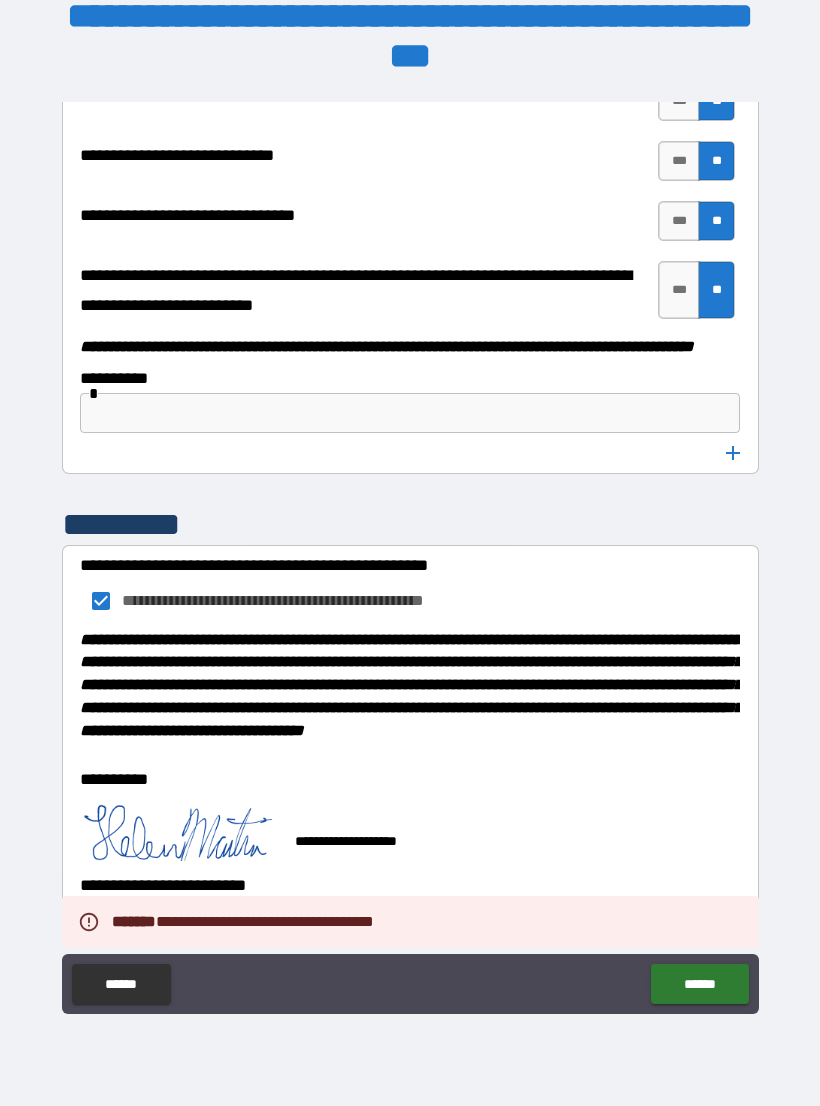 click on "******" at bounding box center (699, 984) 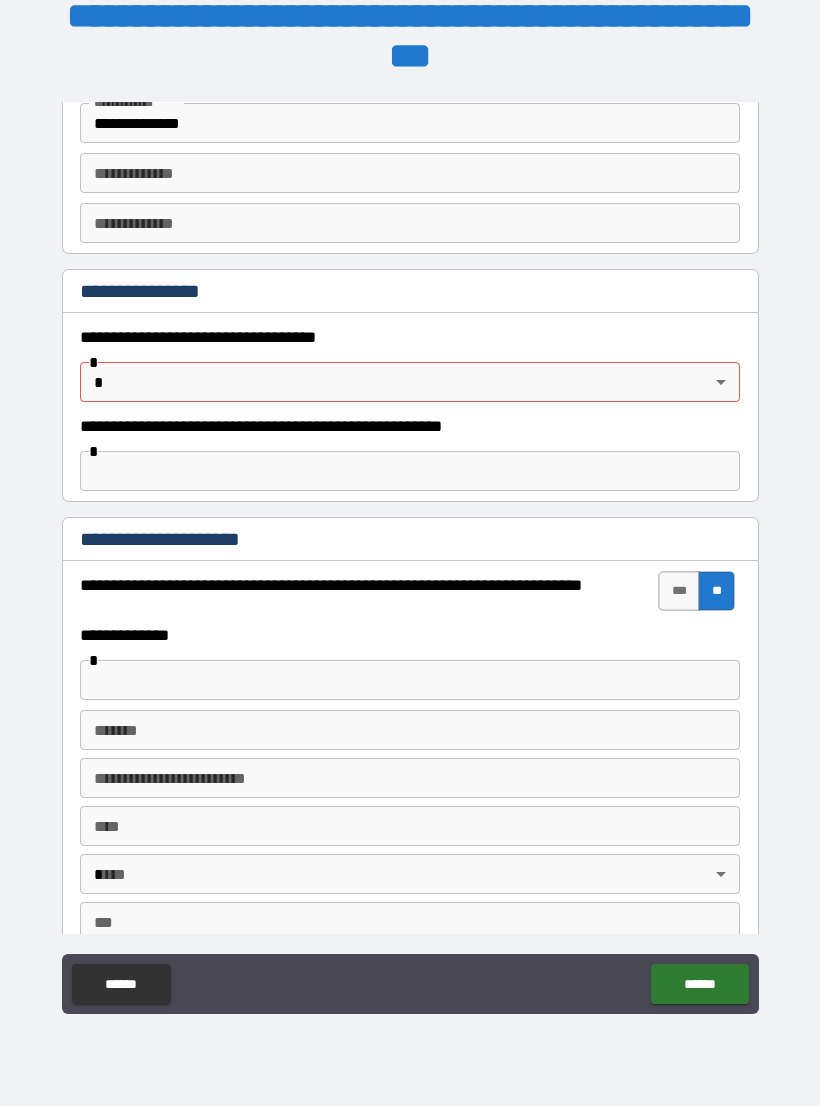 scroll, scrollTop: 1090, scrollLeft: 0, axis: vertical 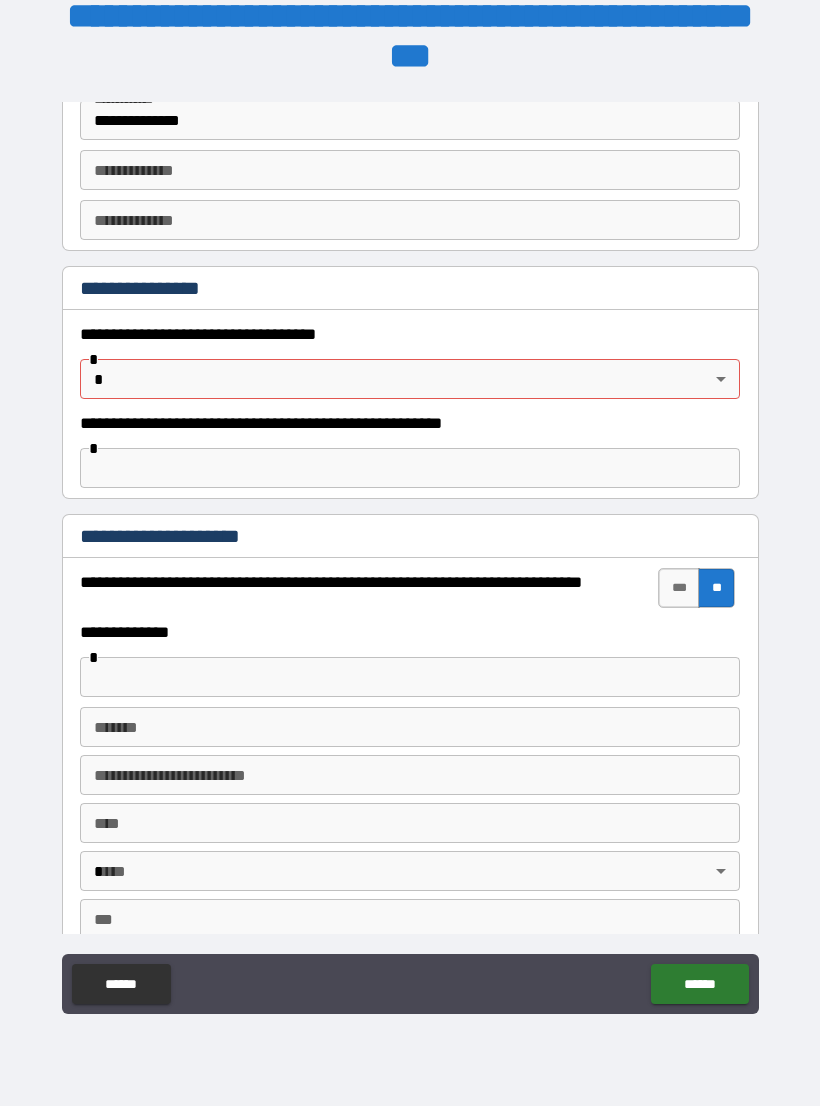 click on "**********" at bounding box center [410, 537] 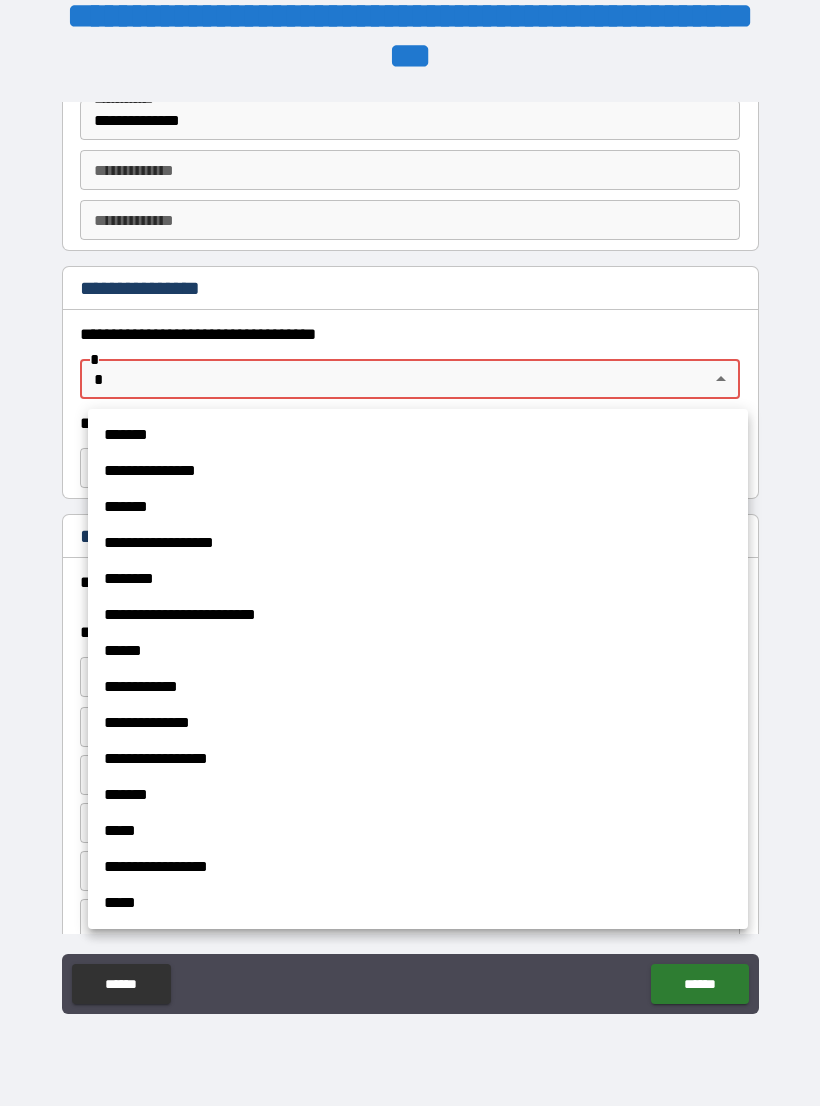 click at bounding box center [410, 553] 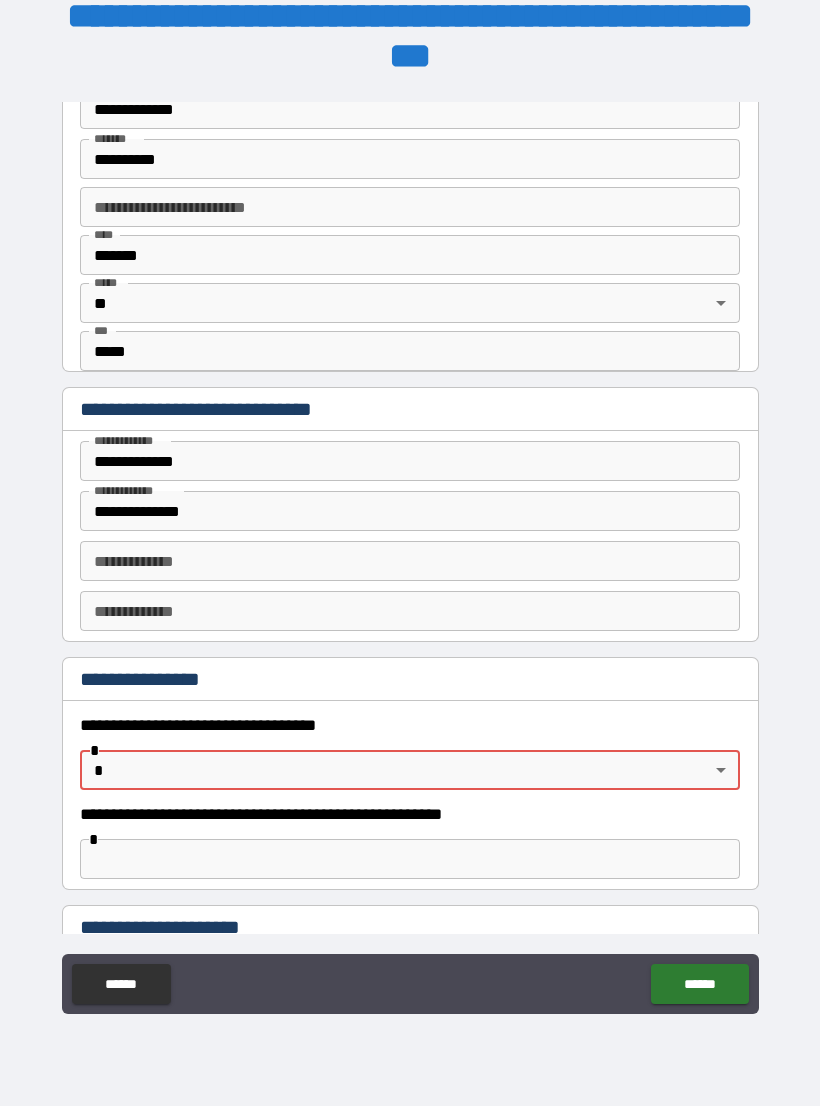 scroll, scrollTop: 713, scrollLeft: 0, axis: vertical 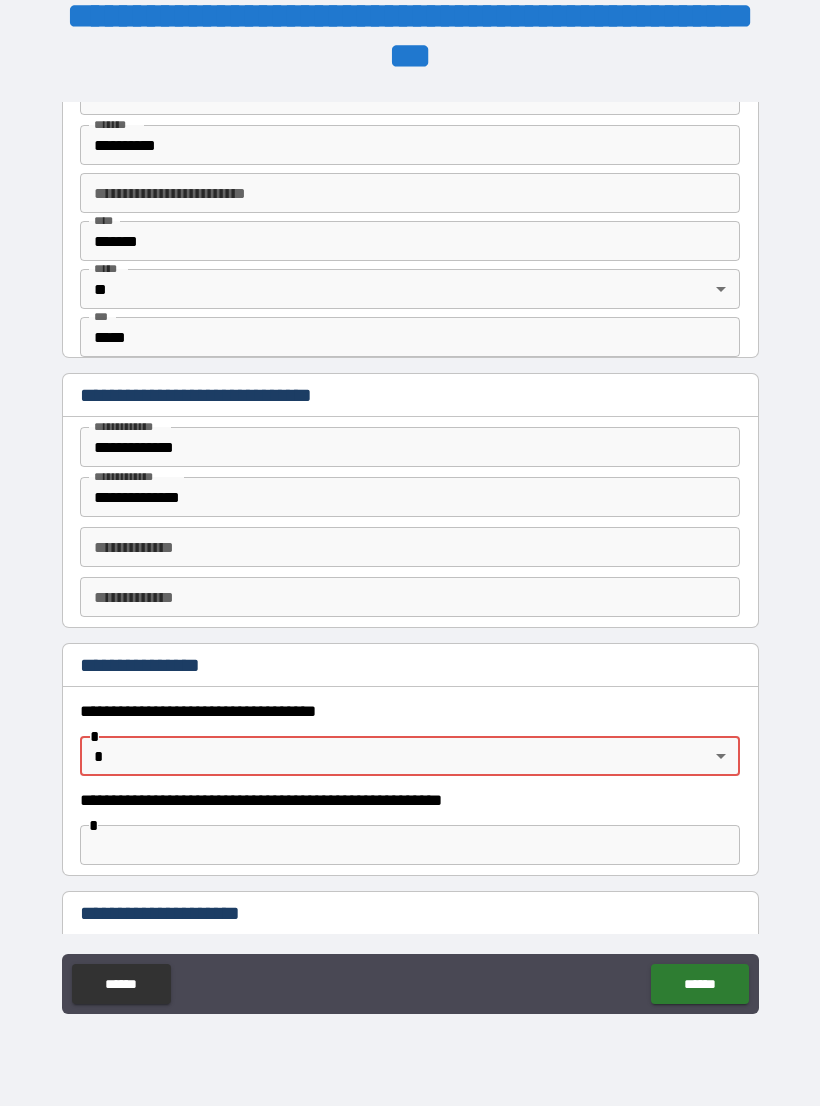 click on "**********" at bounding box center (410, 537) 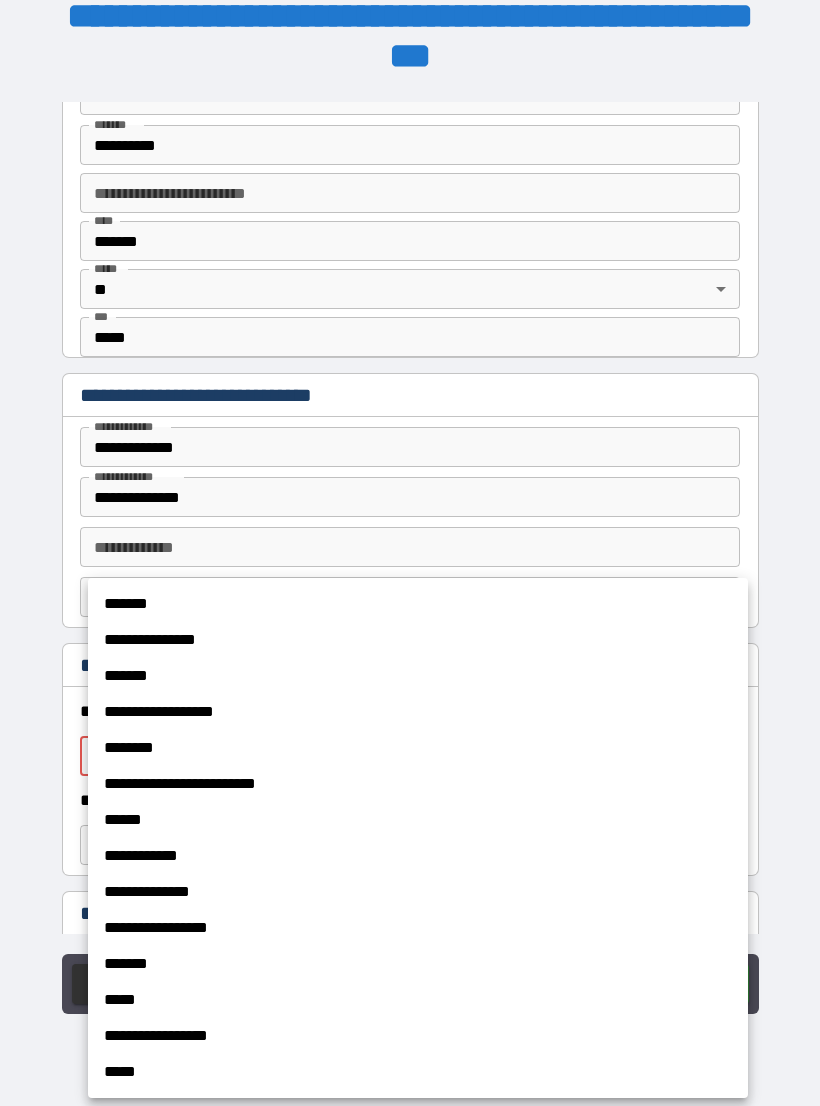 click on "*******" at bounding box center (418, 964) 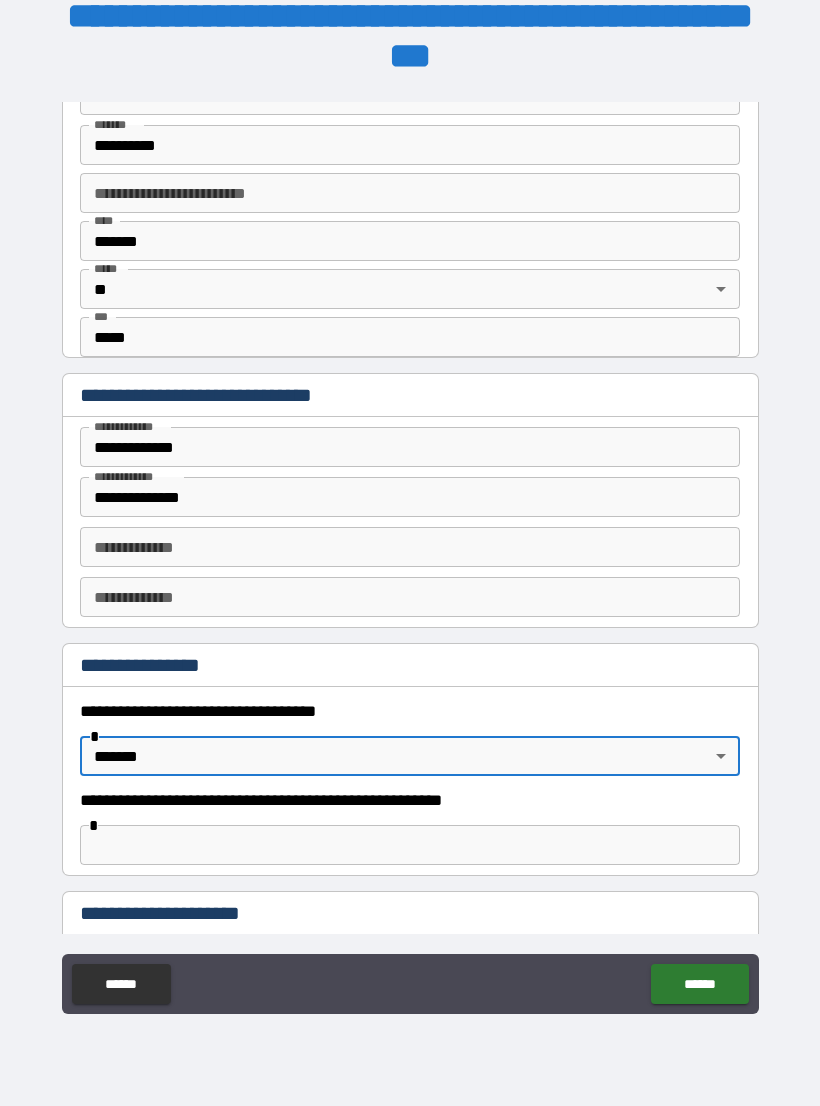 click on "**********" at bounding box center [410, 537] 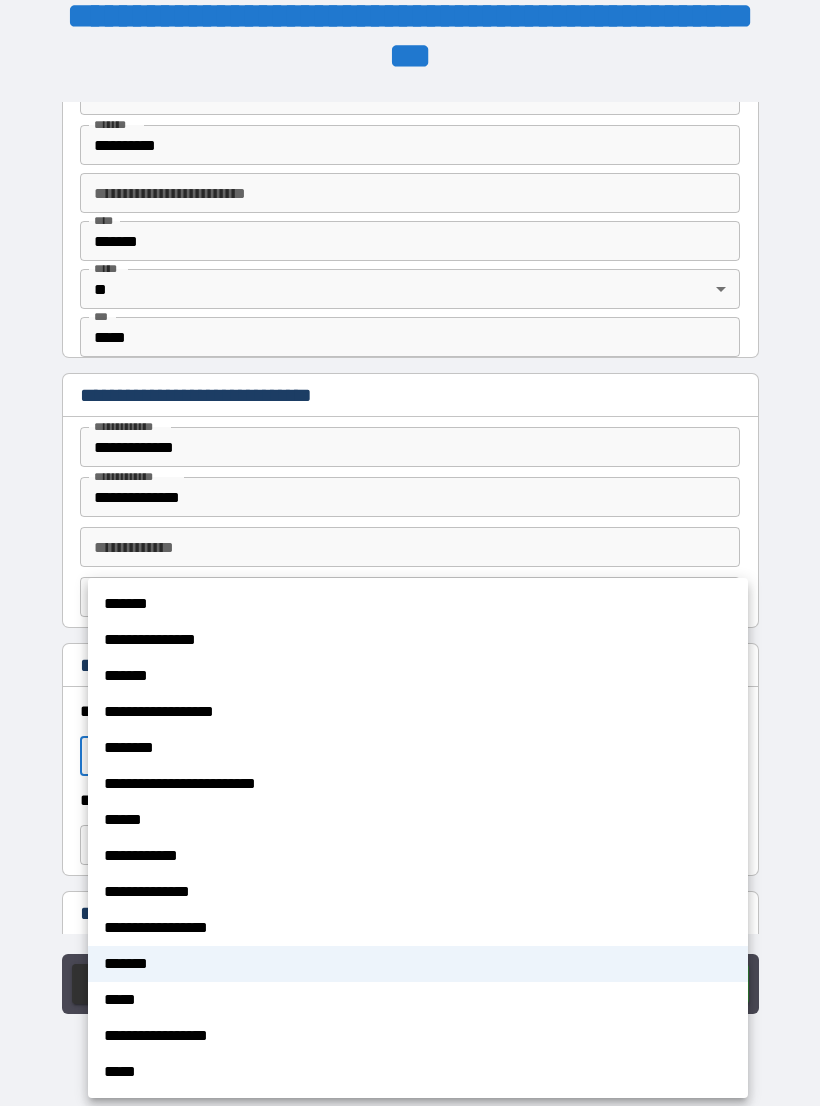 click on "*******" at bounding box center (418, 604) 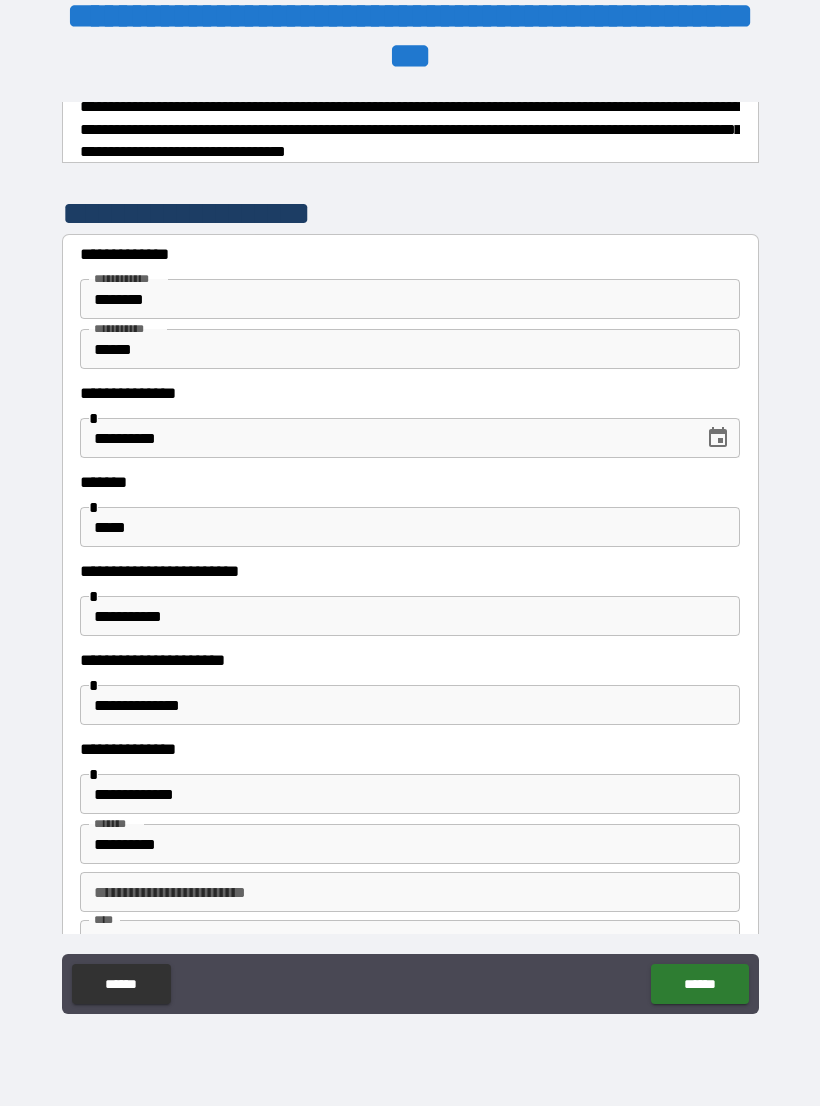 scroll, scrollTop: 12, scrollLeft: 0, axis: vertical 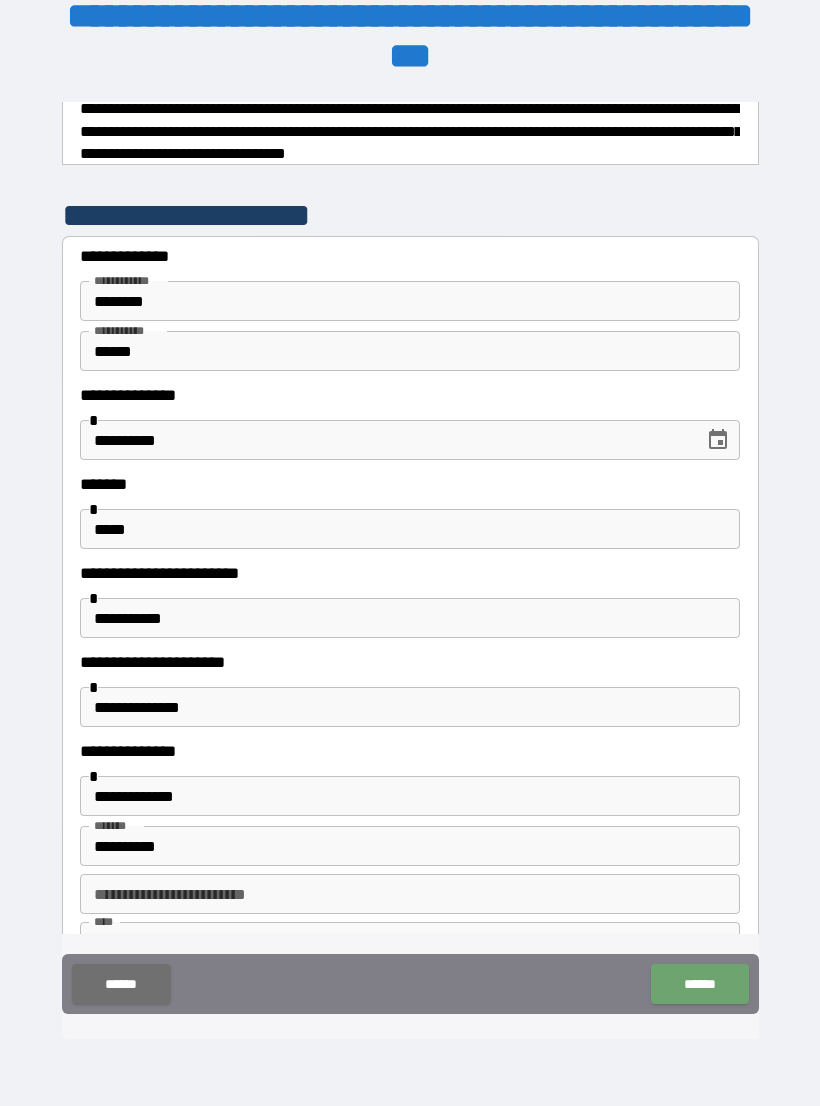 click on "******" at bounding box center (699, 984) 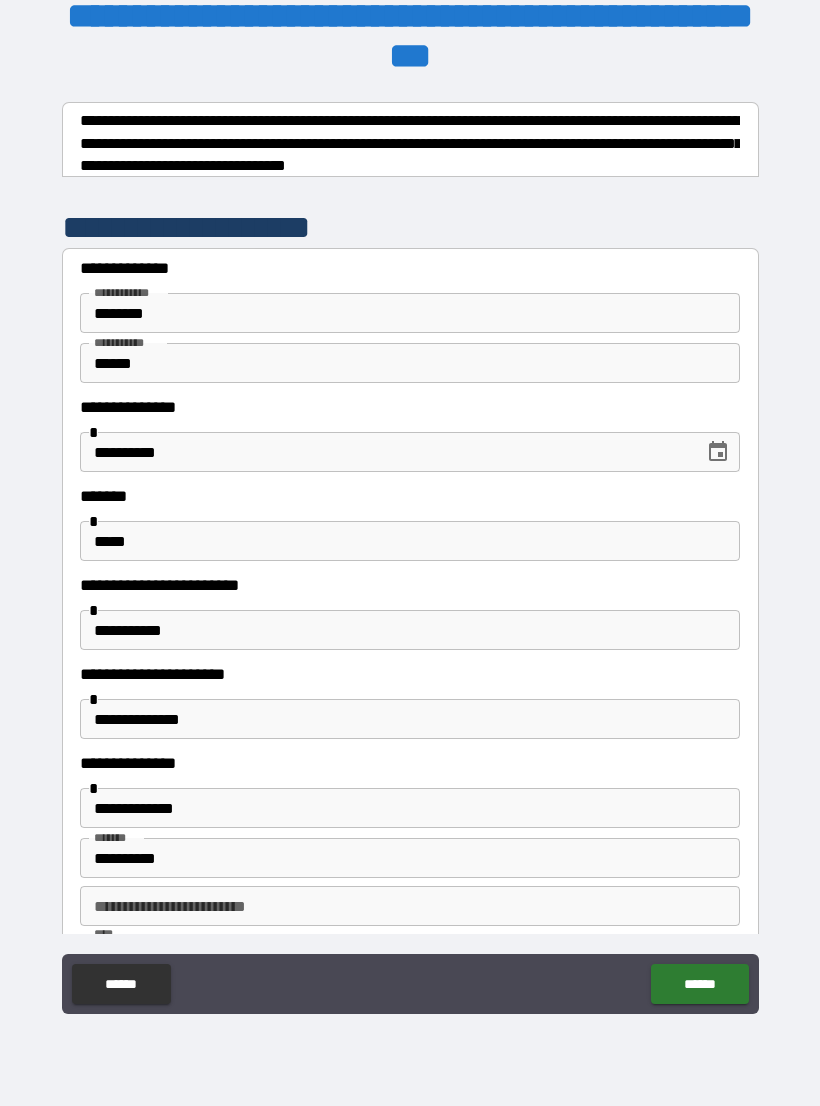 scroll, scrollTop: 0, scrollLeft: 0, axis: both 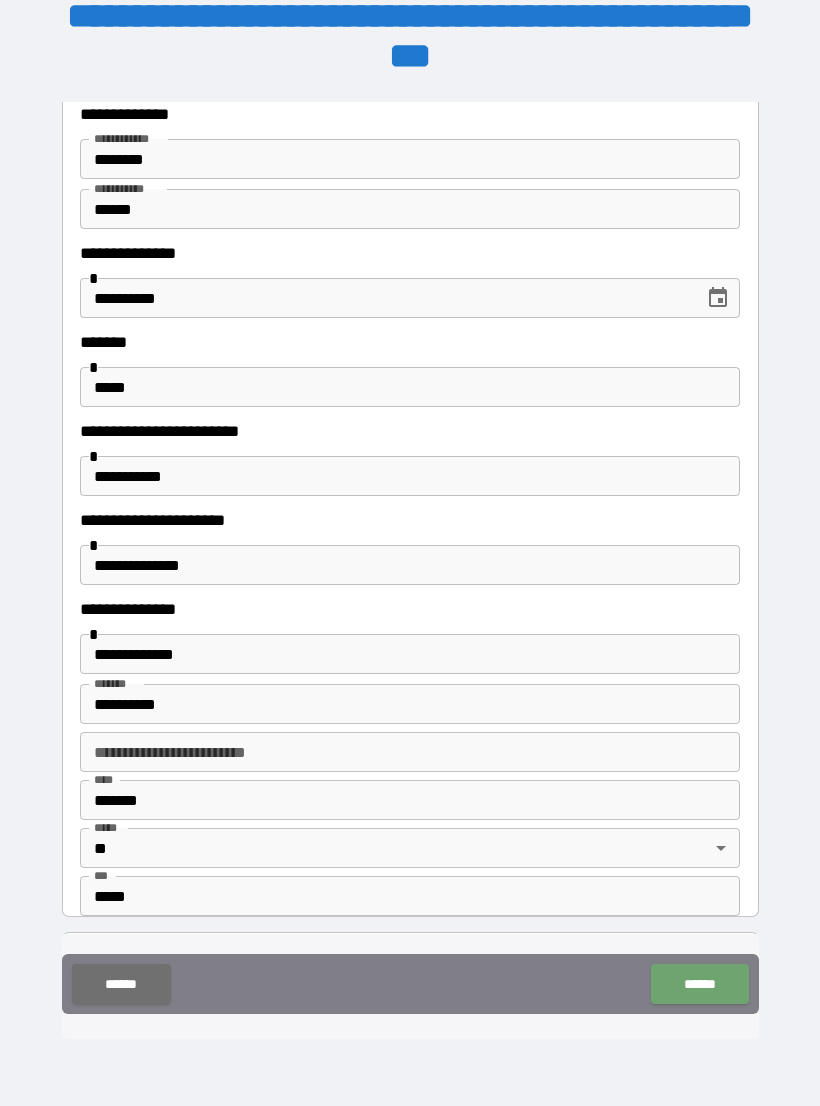 click on "******" at bounding box center (699, 984) 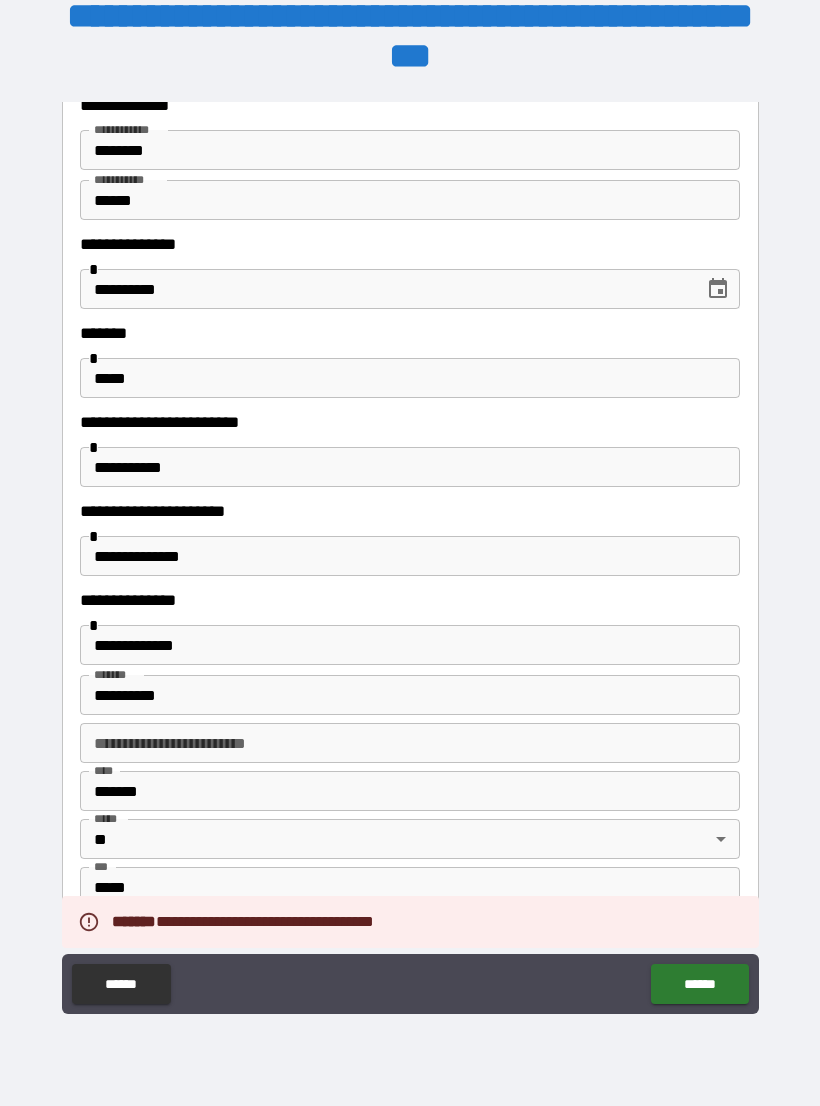 scroll, scrollTop: 164, scrollLeft: 0, axis: vertical 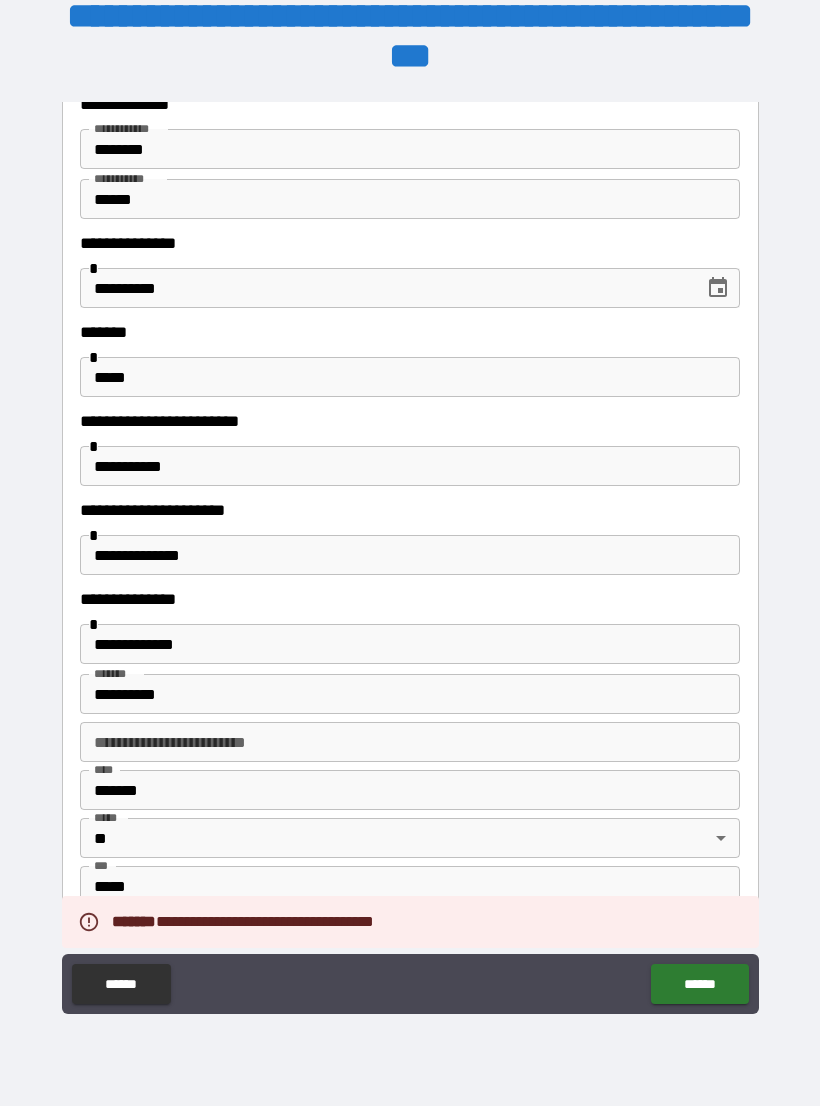 click on "******" at bounding box center [699, 984] 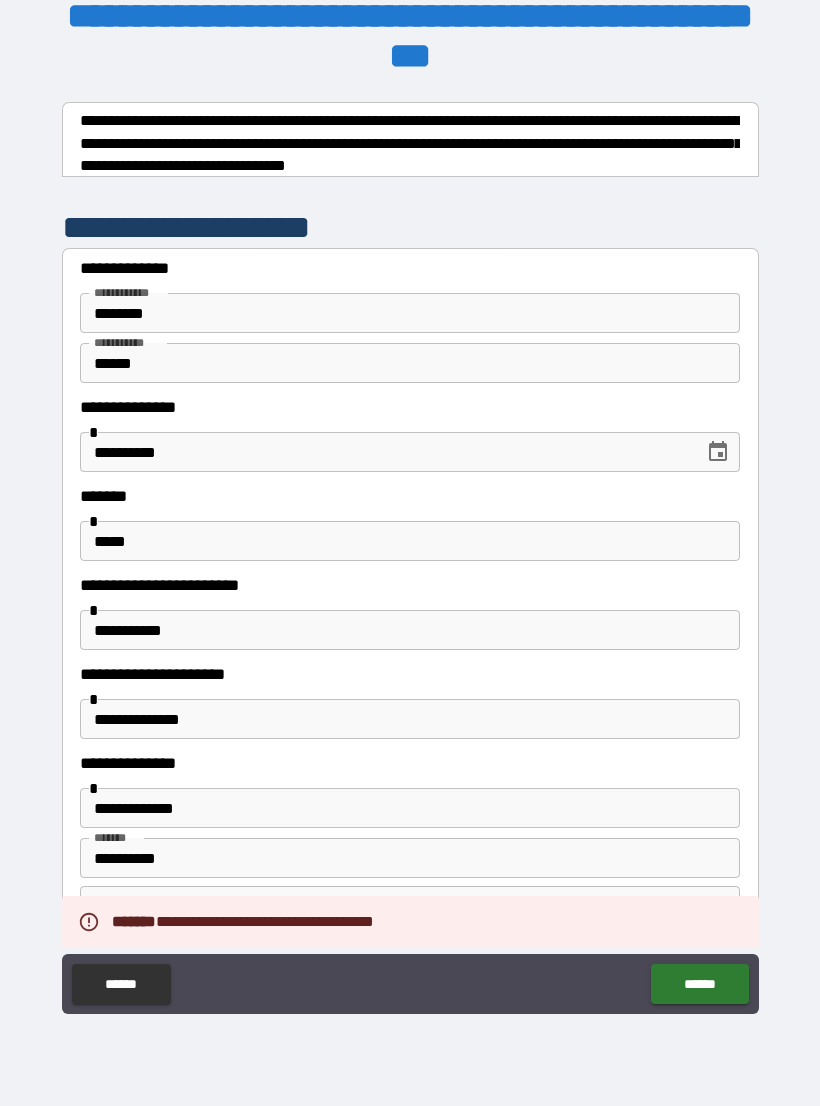 scroll, scrollTop: 0, scrollLeft: 0, axis: both 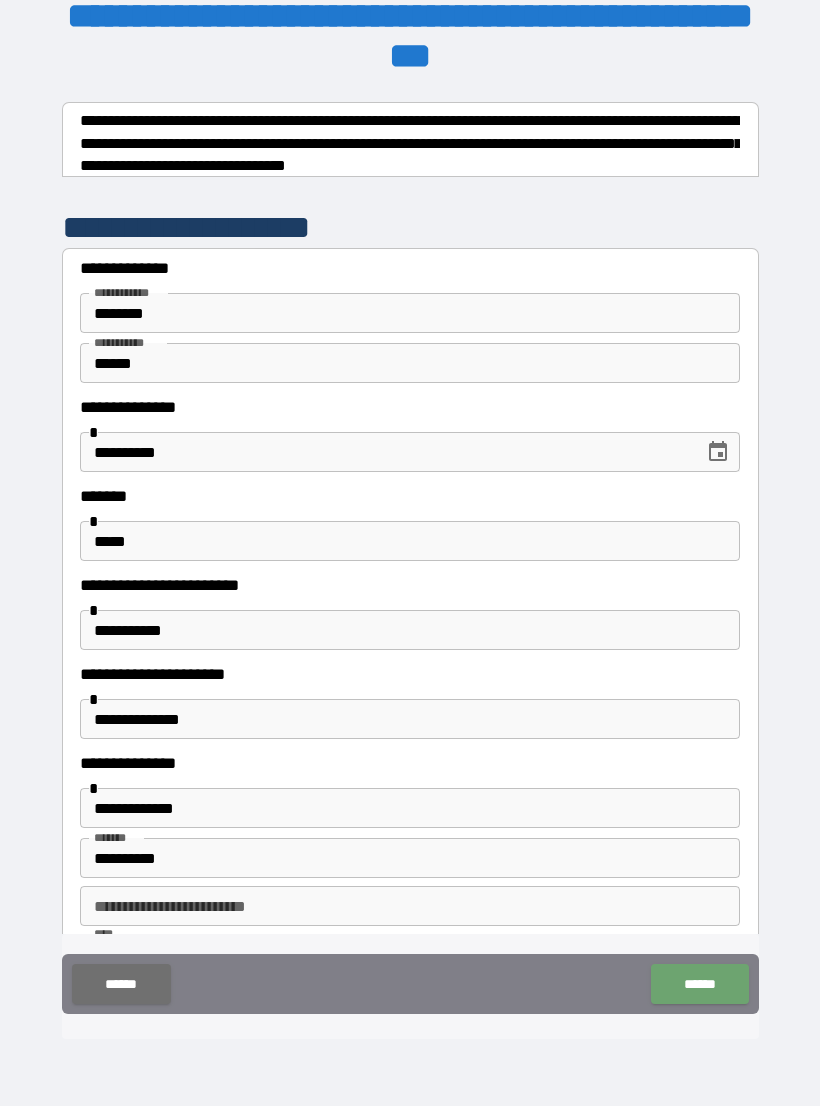 click on "******" at bounding box center [699, 984] 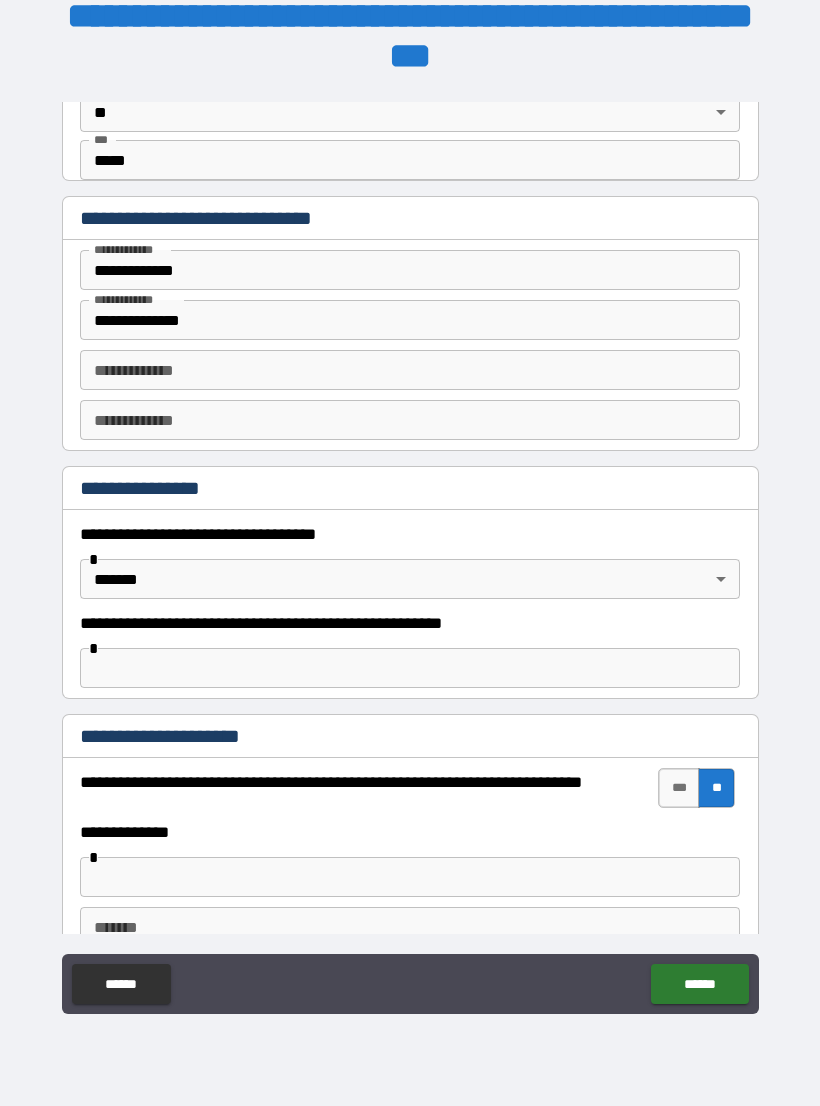 scroll, scrollTop: 891, scrollLeft: 0, axis: vertical 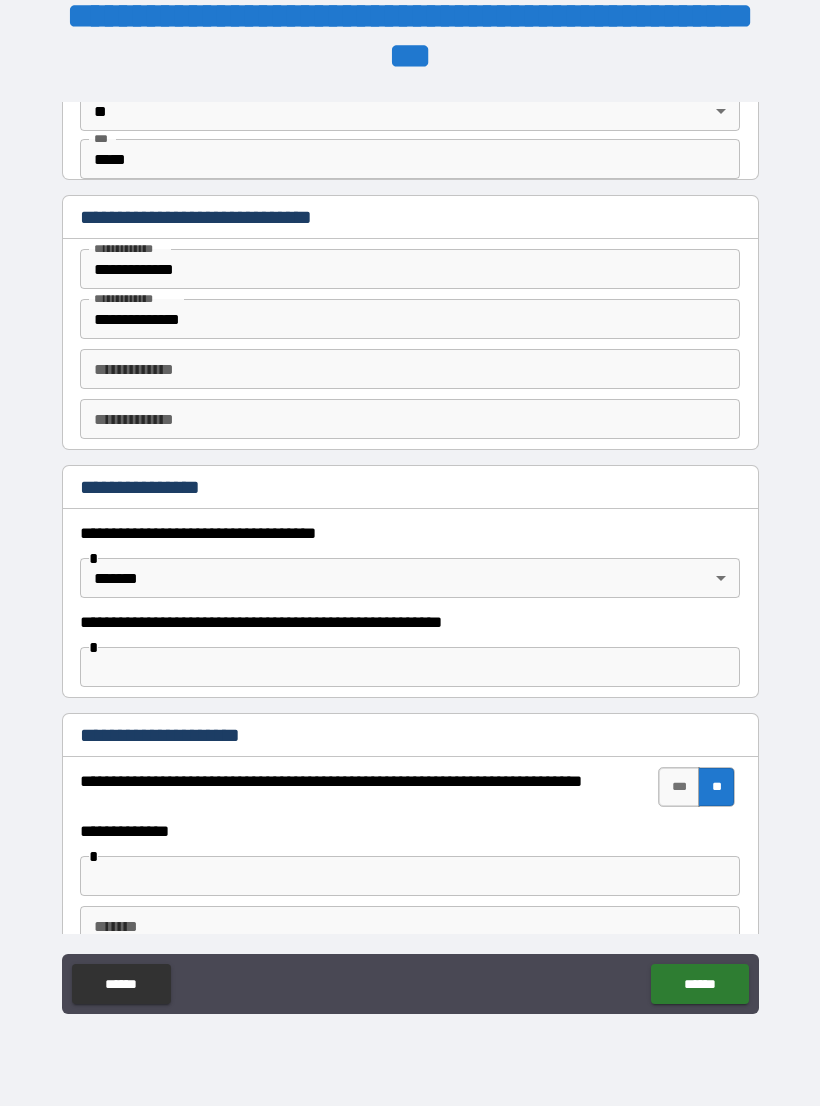 click on "******" at bounding box center [699, 984] 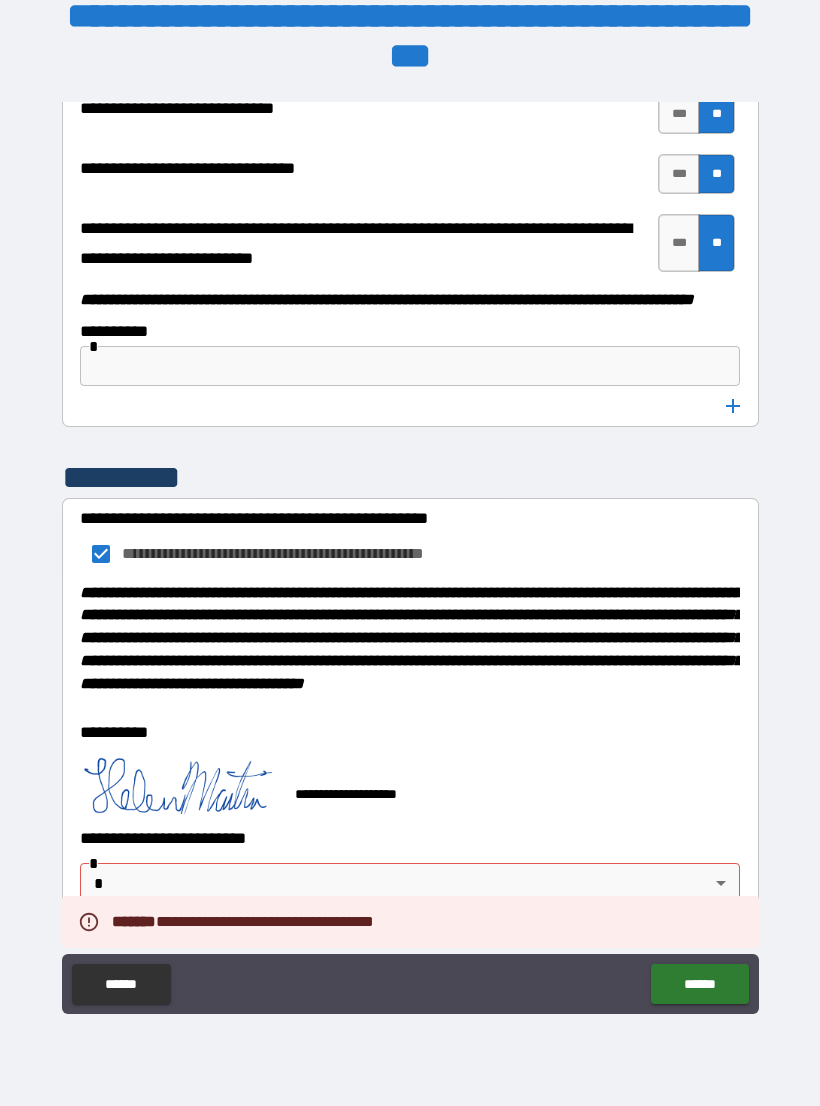 scroll, scrollTop: 10253, scrollLeft: 0, axis: vertical 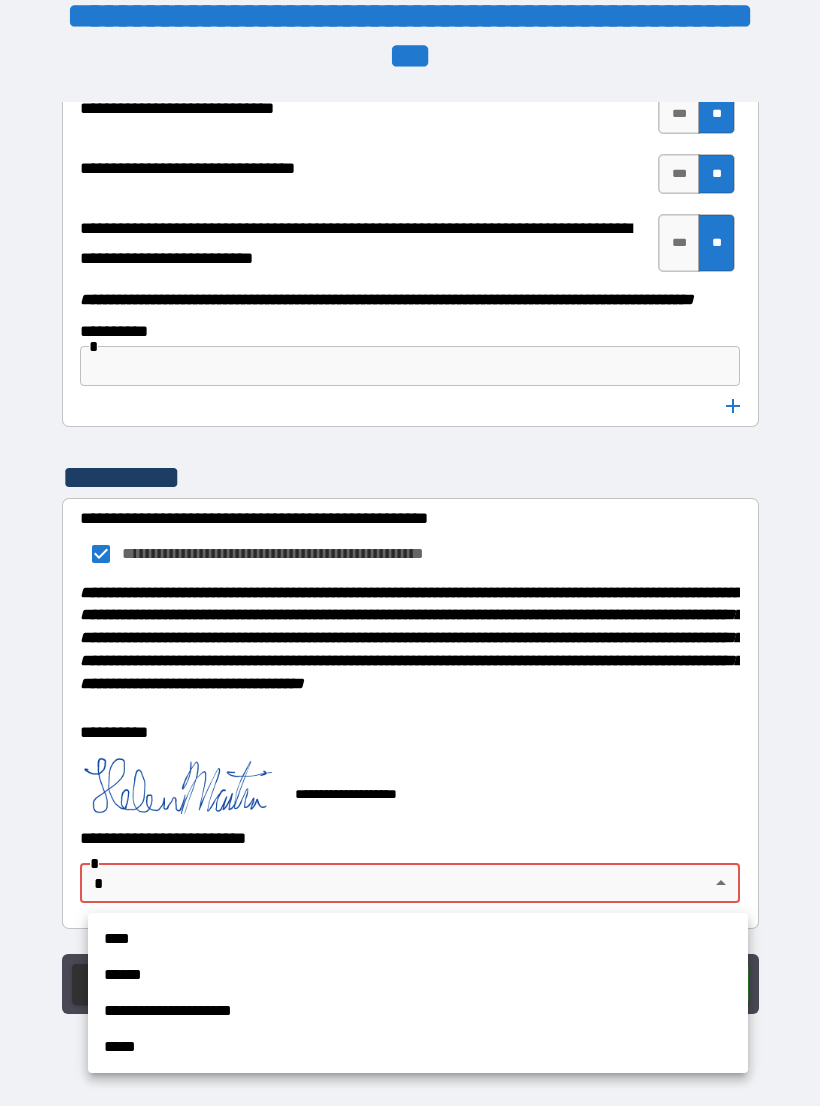 click on "**********" at bounding box center (418, 1011) 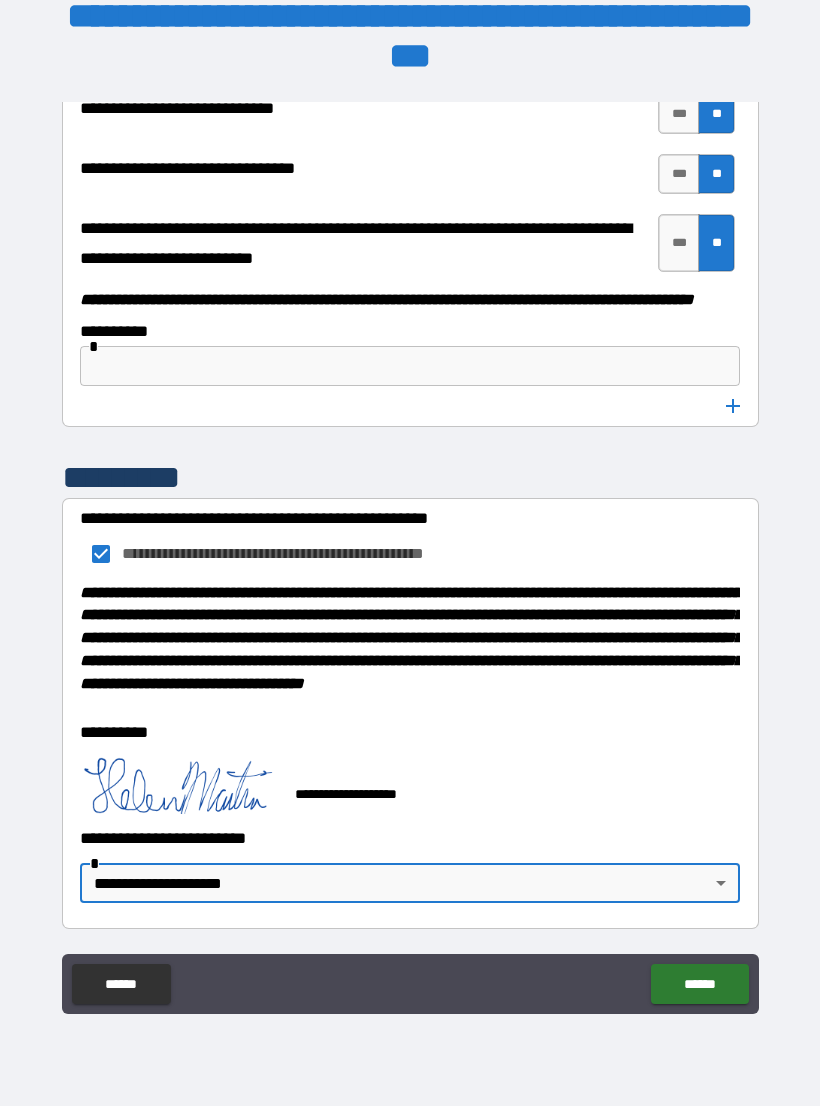 click on "******" at bounding box center [699, 984] 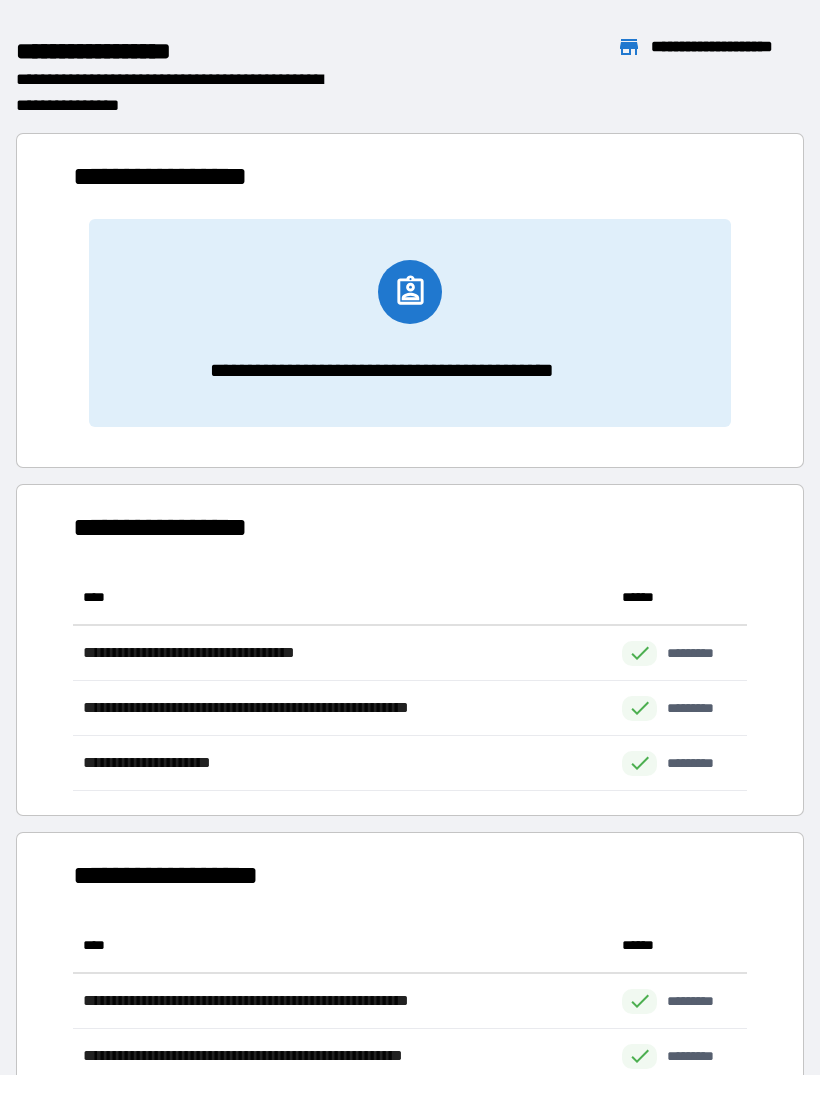scroll, scrollTop: 1, scrollLeft: 1, axis: both 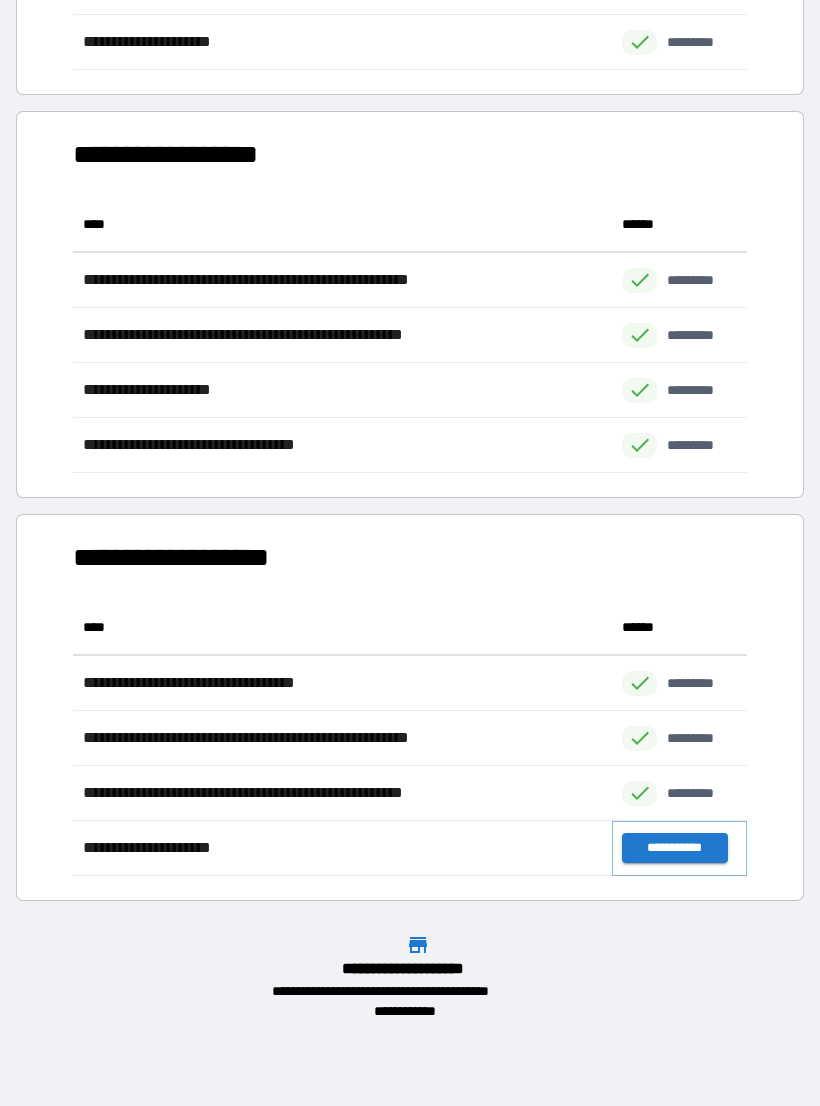 click on "**********" at bounding box center [674, 848] 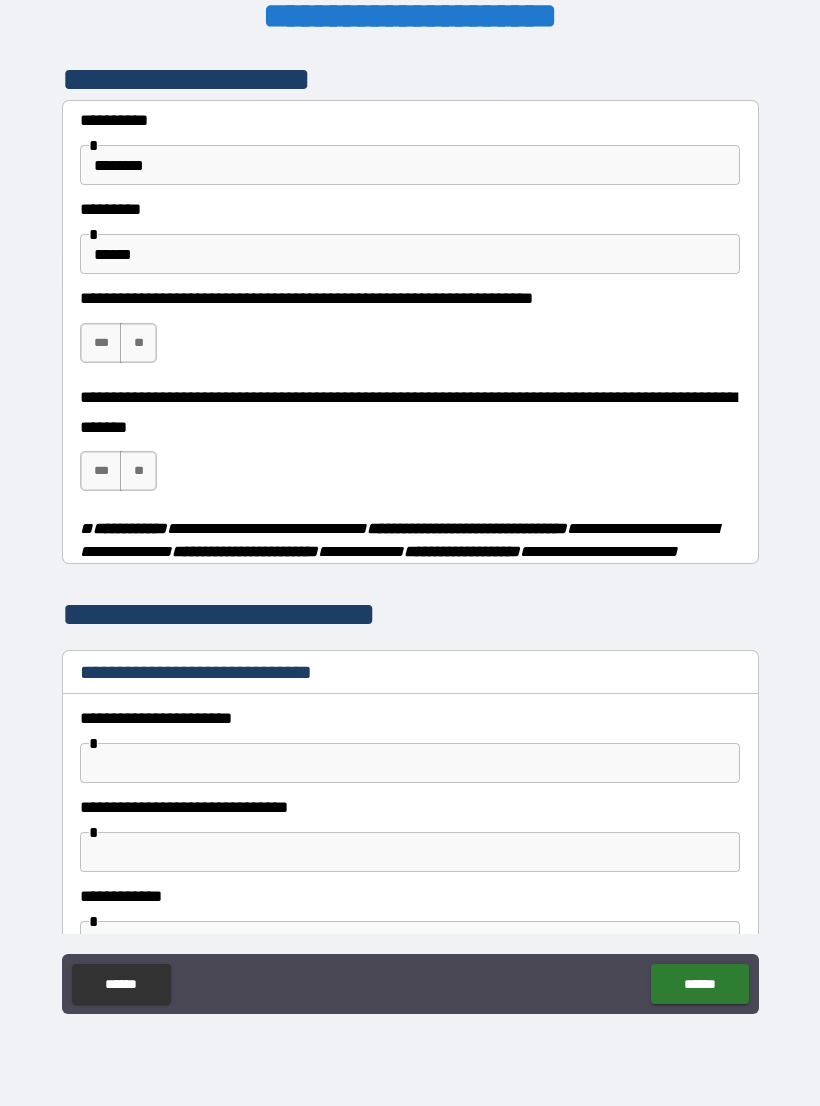 click on "**" at bounding box center (138, 343) 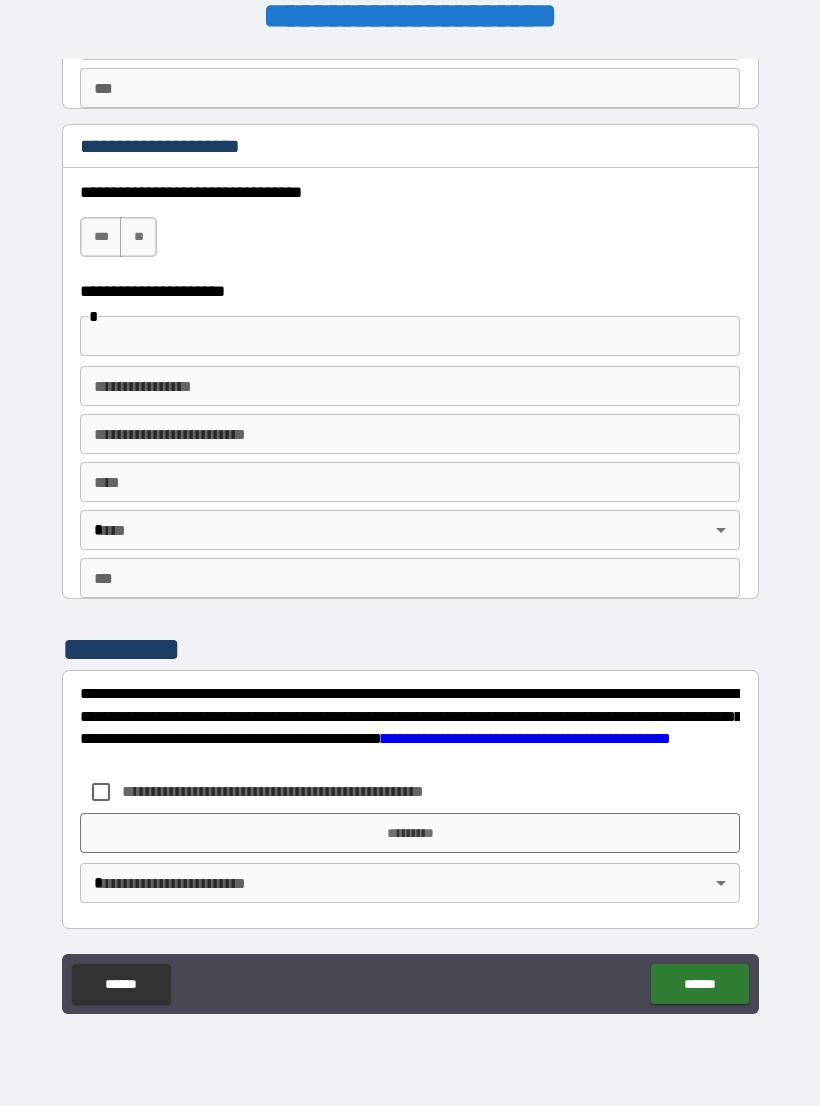 scroll, scrollTop: 3470, scrollLeft: 0, axis: vertical 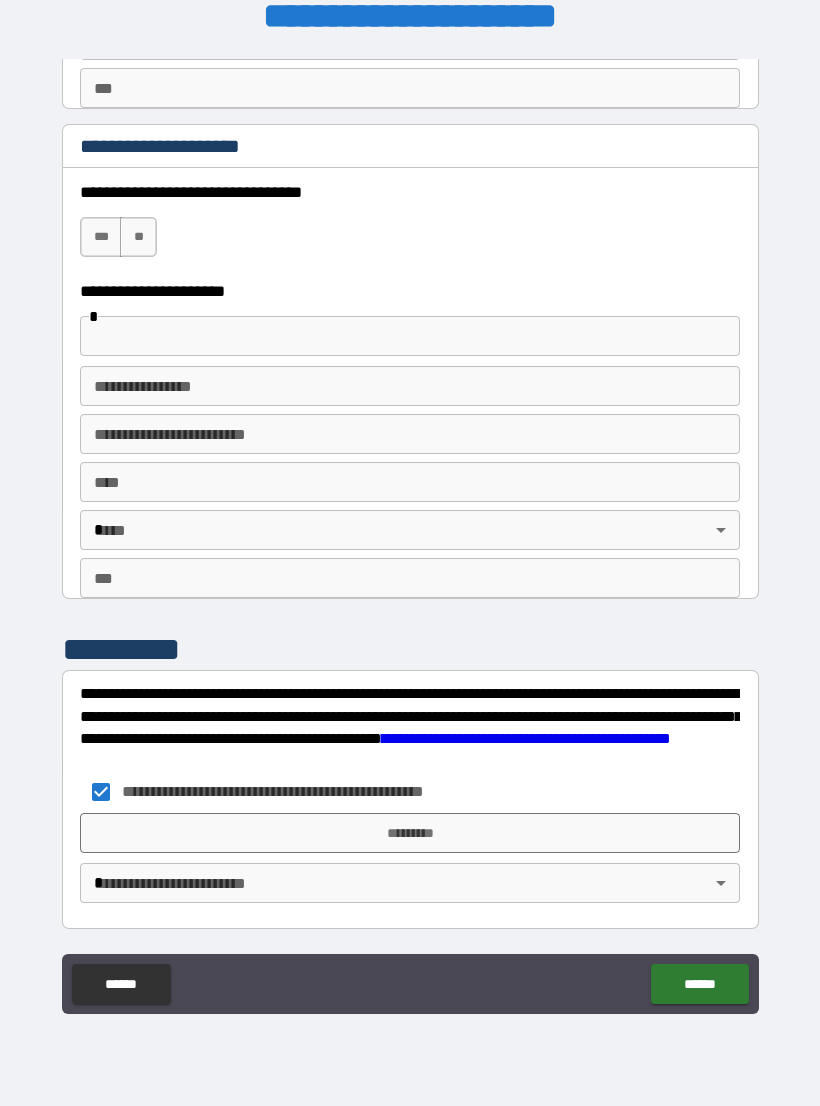 click on "**********" at bounding box center [410, 537] 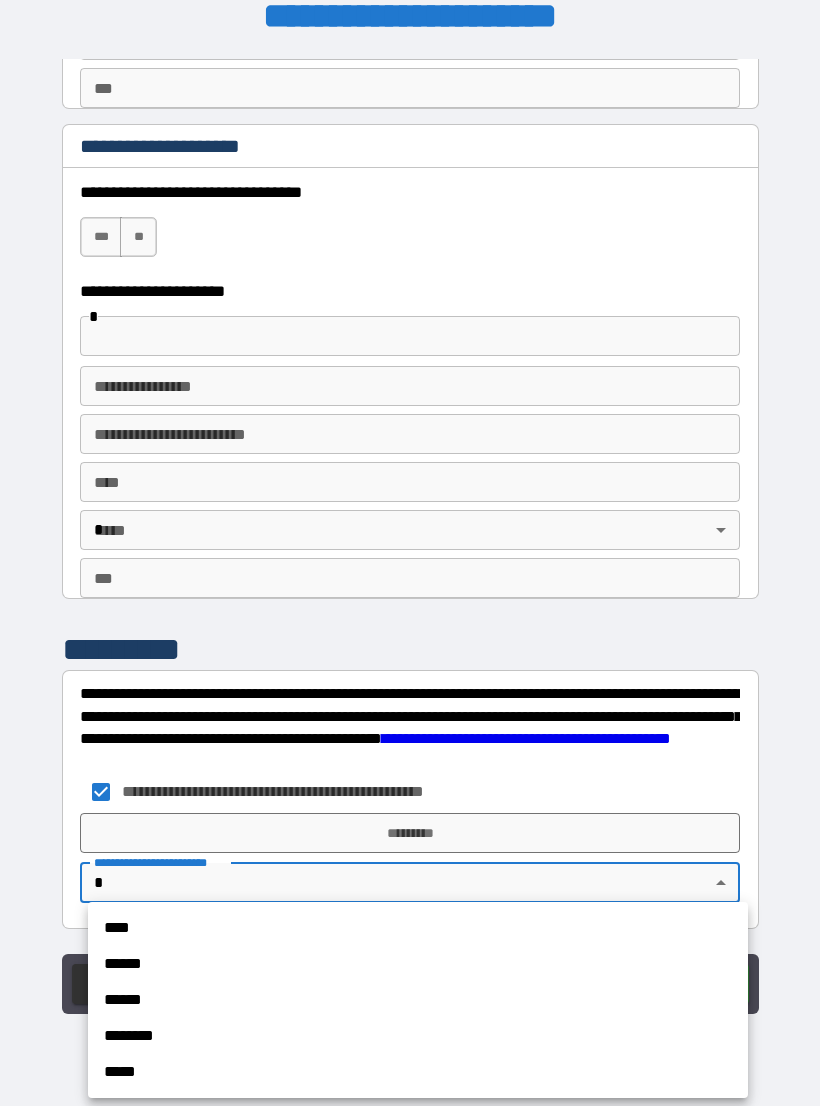 click on "******" at bounding box center [418, 964] 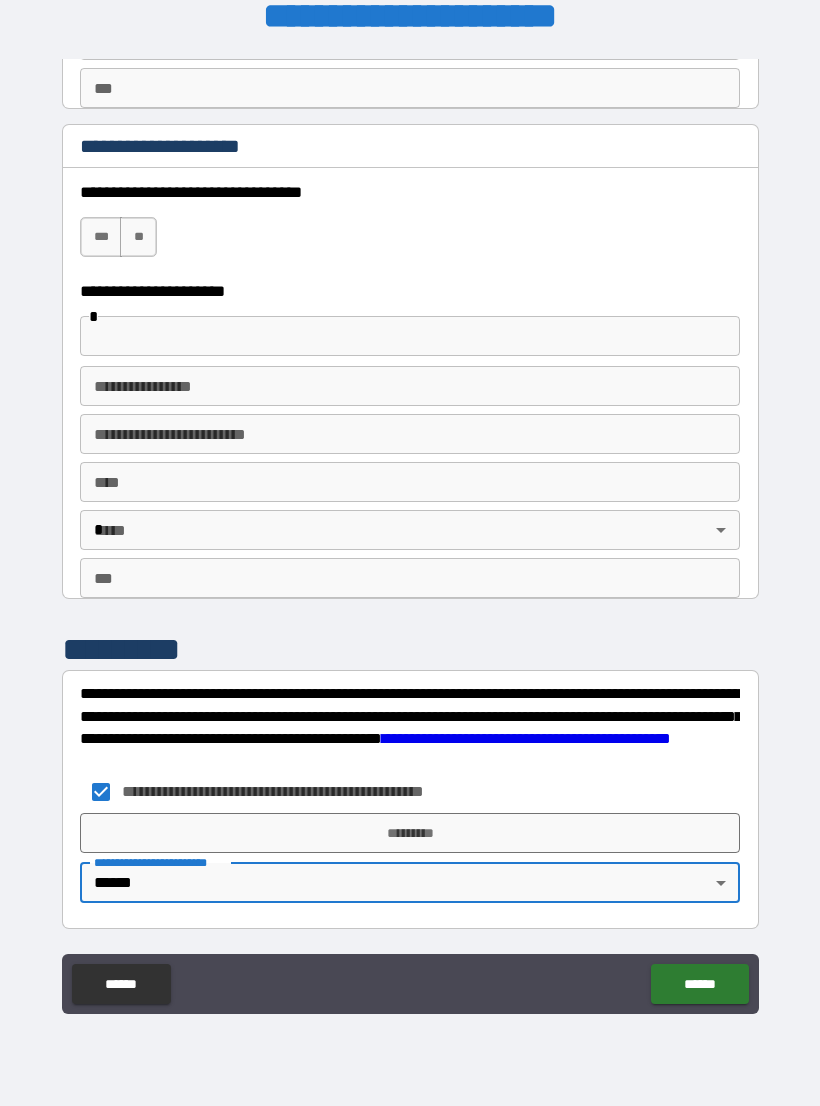 type on "*" 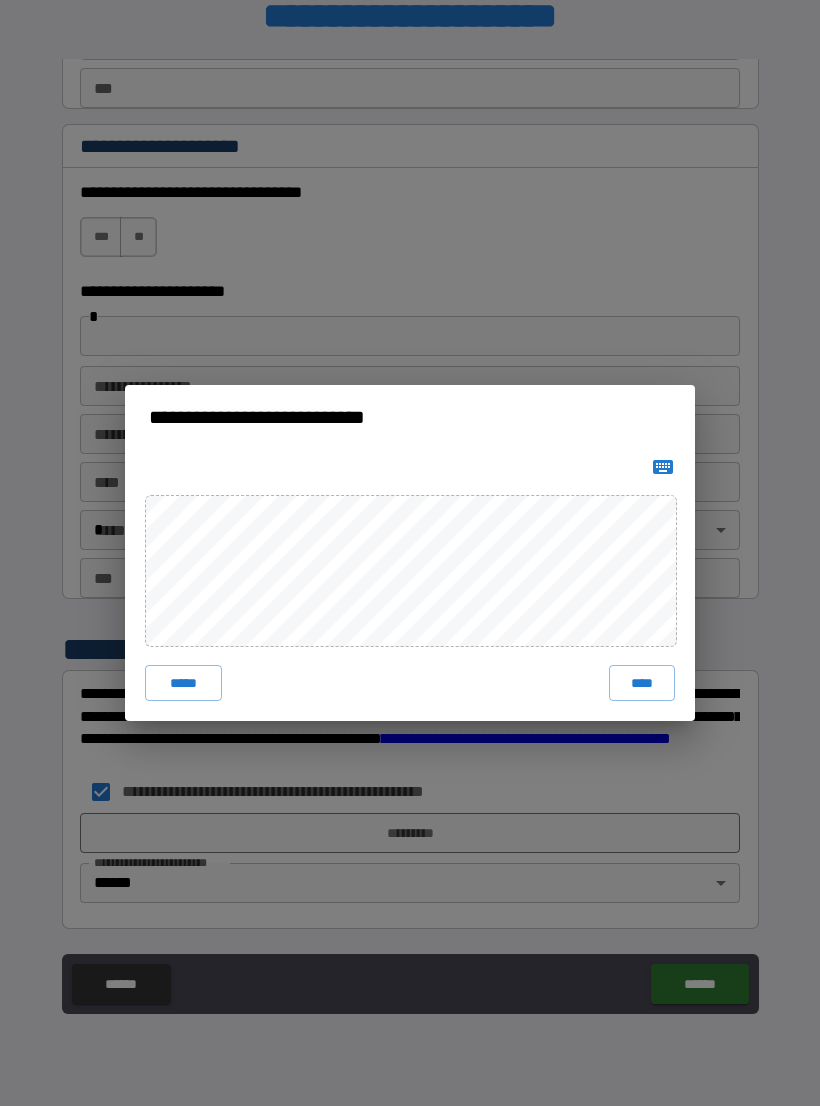 click on "****" at bounding box center [642, 683] 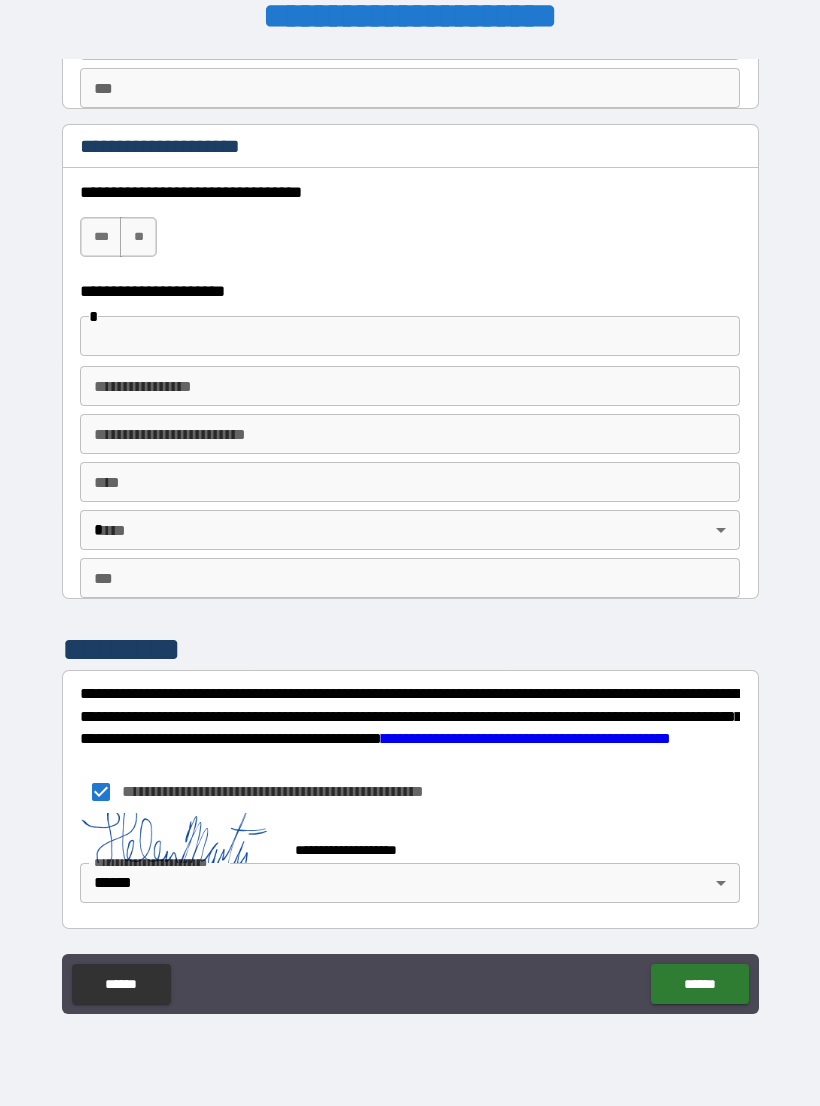 scroll, scrollTop: 3460, scrollLeft: 0, axis: vertical 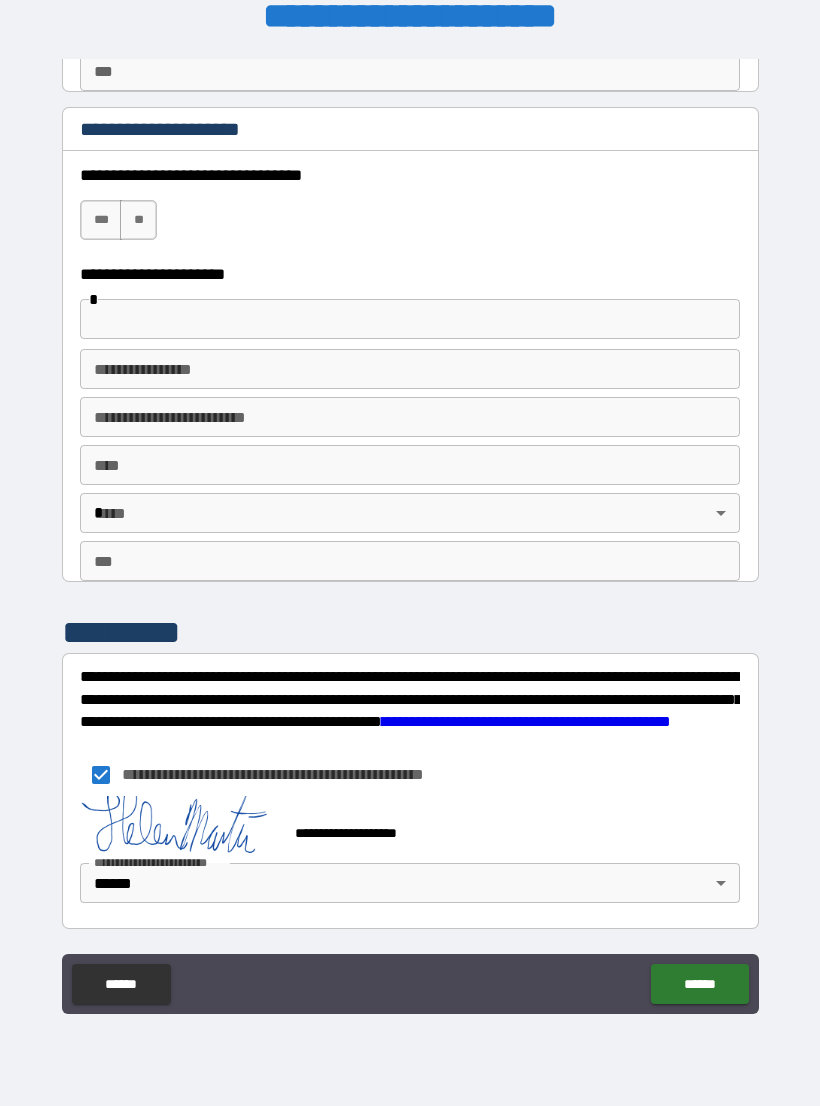 click on "******" at bounding box center (699, 984) 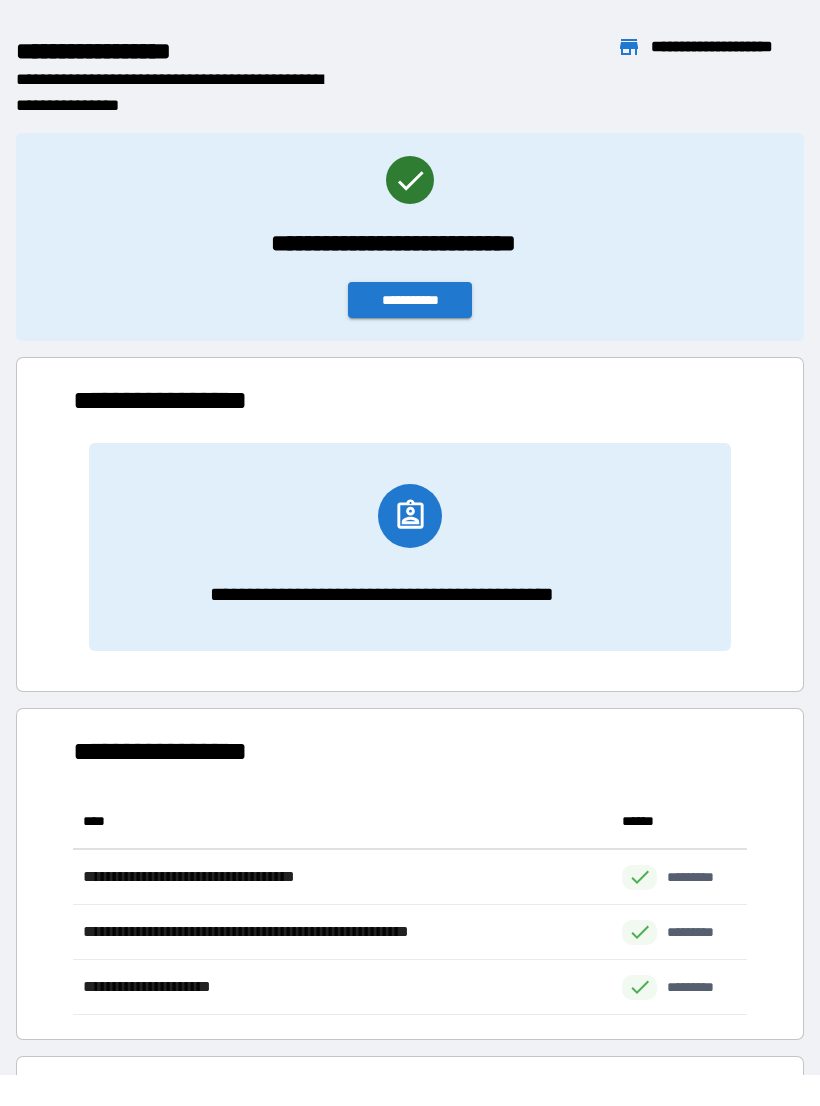 scroll, scrollTop: 1, scrollLeft: 1, axis: both 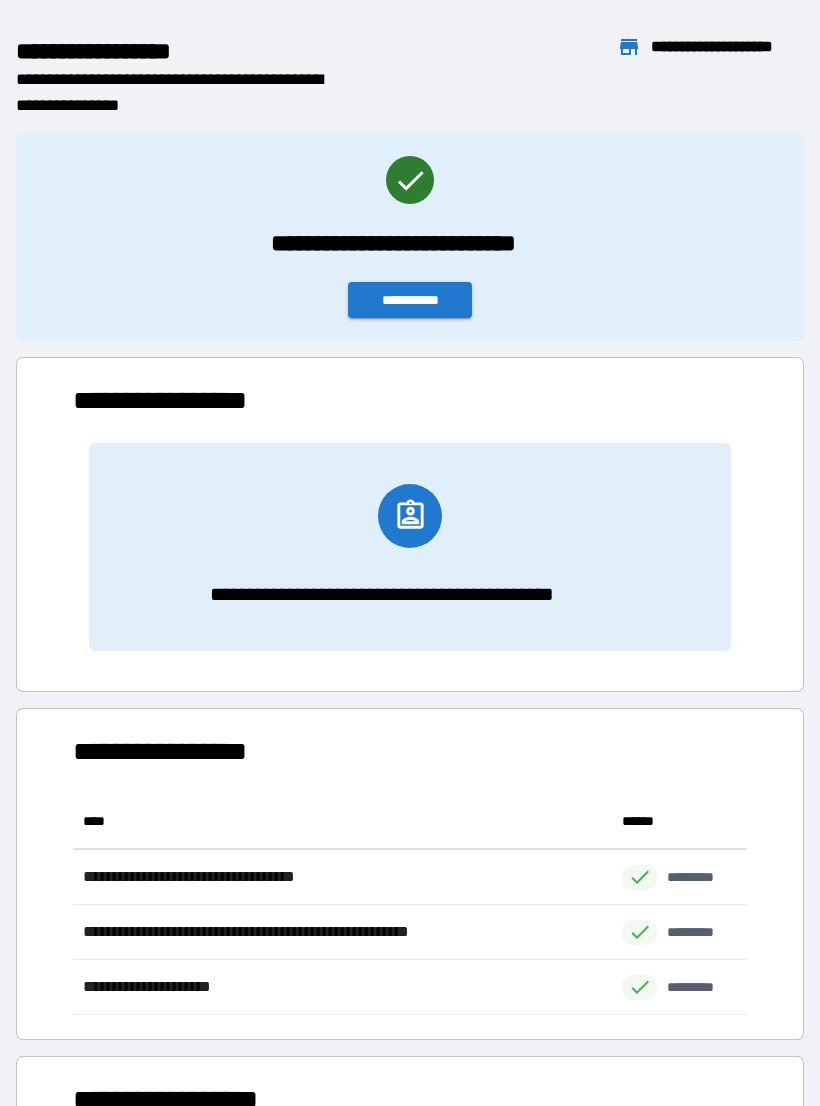 click on "**********" at bounding box center [410, 300] 